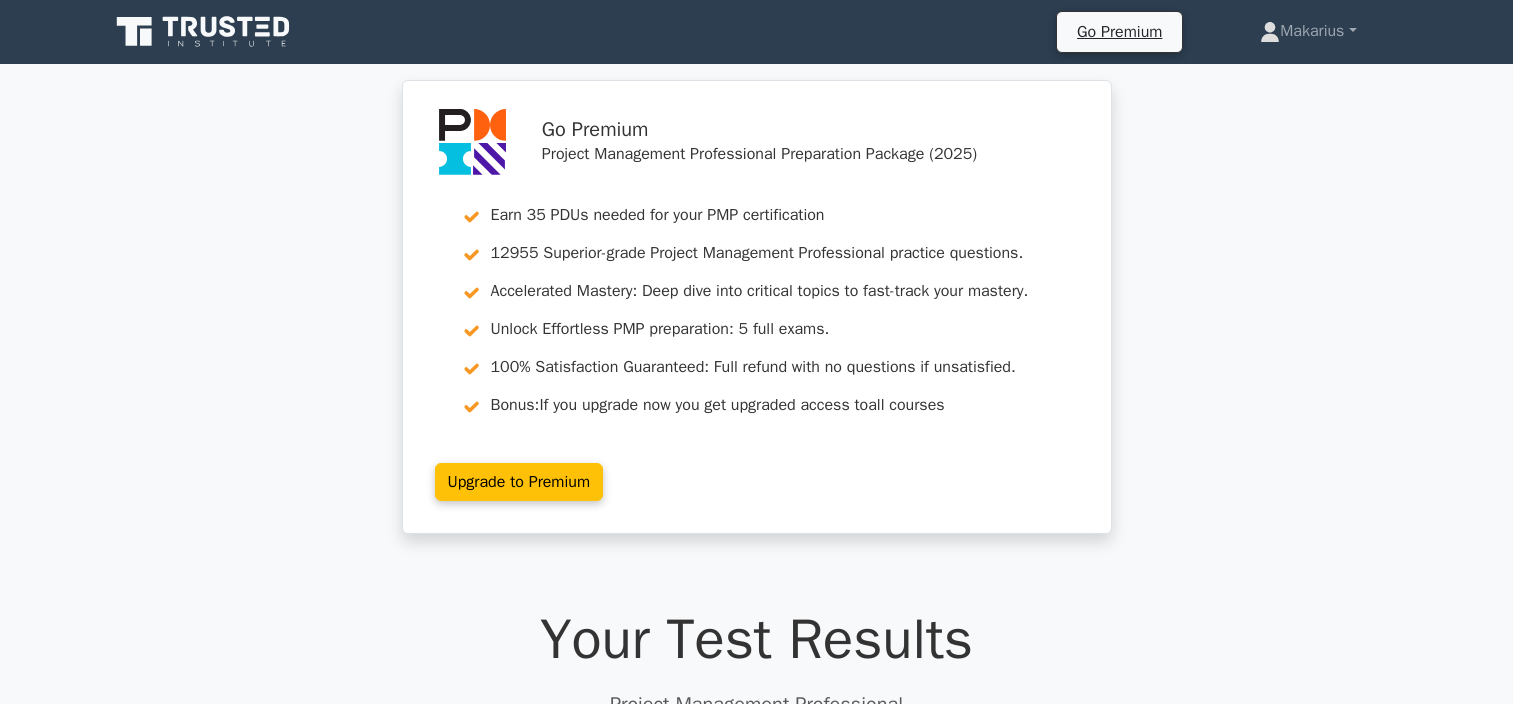 scroll, scrollTop: 100, scrollLeft: 0, axis: vertical 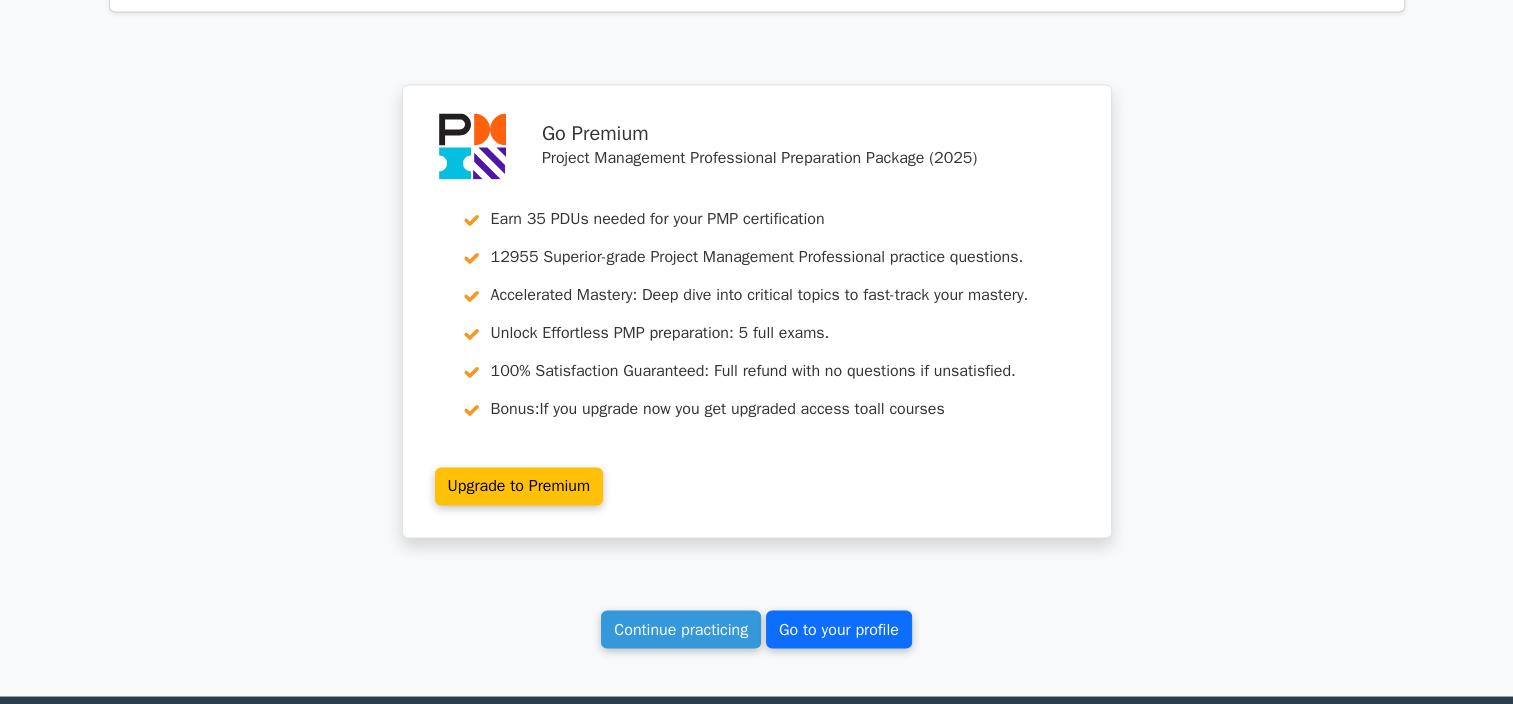 click on "Go to your profile" at bounding box center [839, 629] 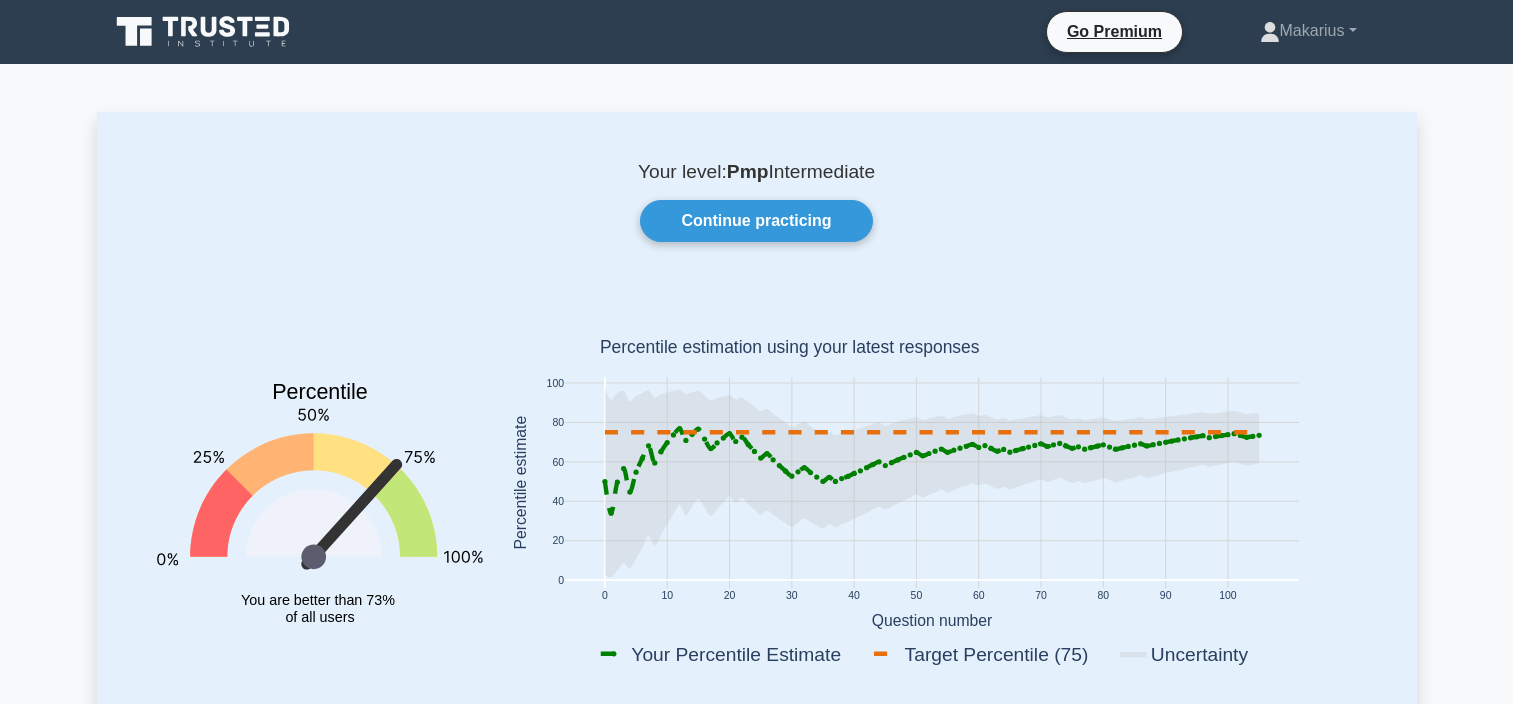 scroll, scrollTop: 0, scrollLeft: 0, axis: both 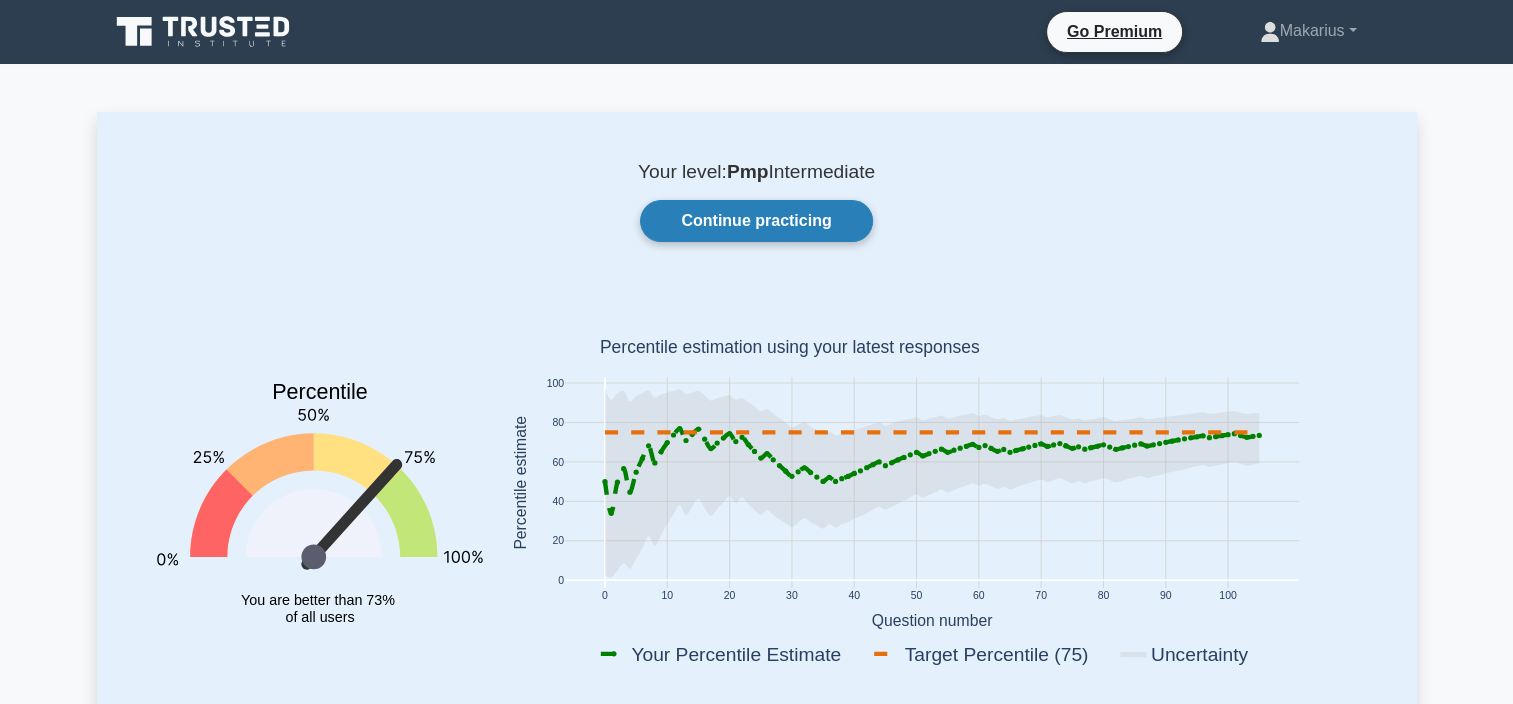 click on "Continue practicing" at bounding box center (756, 221) 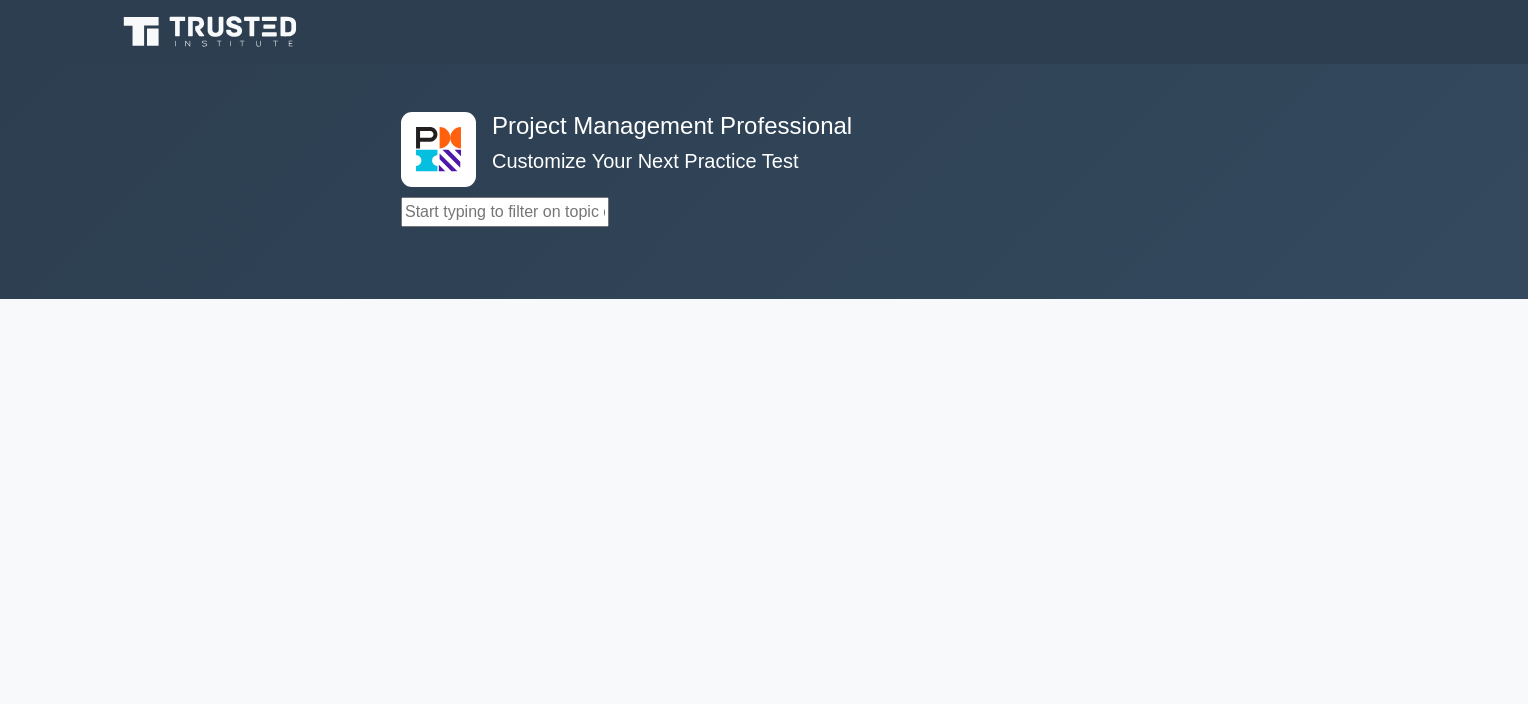 scroll, scrollTop: 0, scrollLeft: 0, axis: both 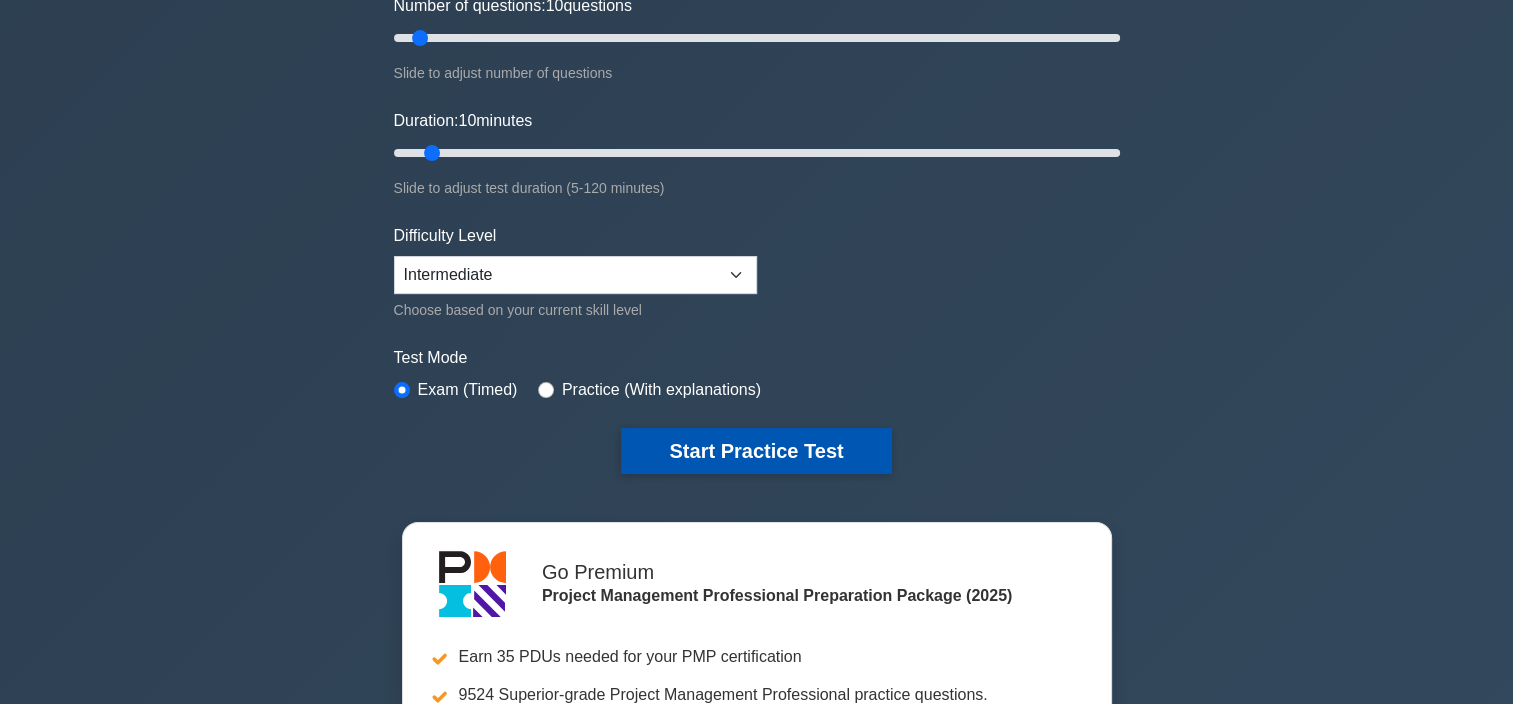 click on "Start Practice Test" at bounding box center (756, 451) 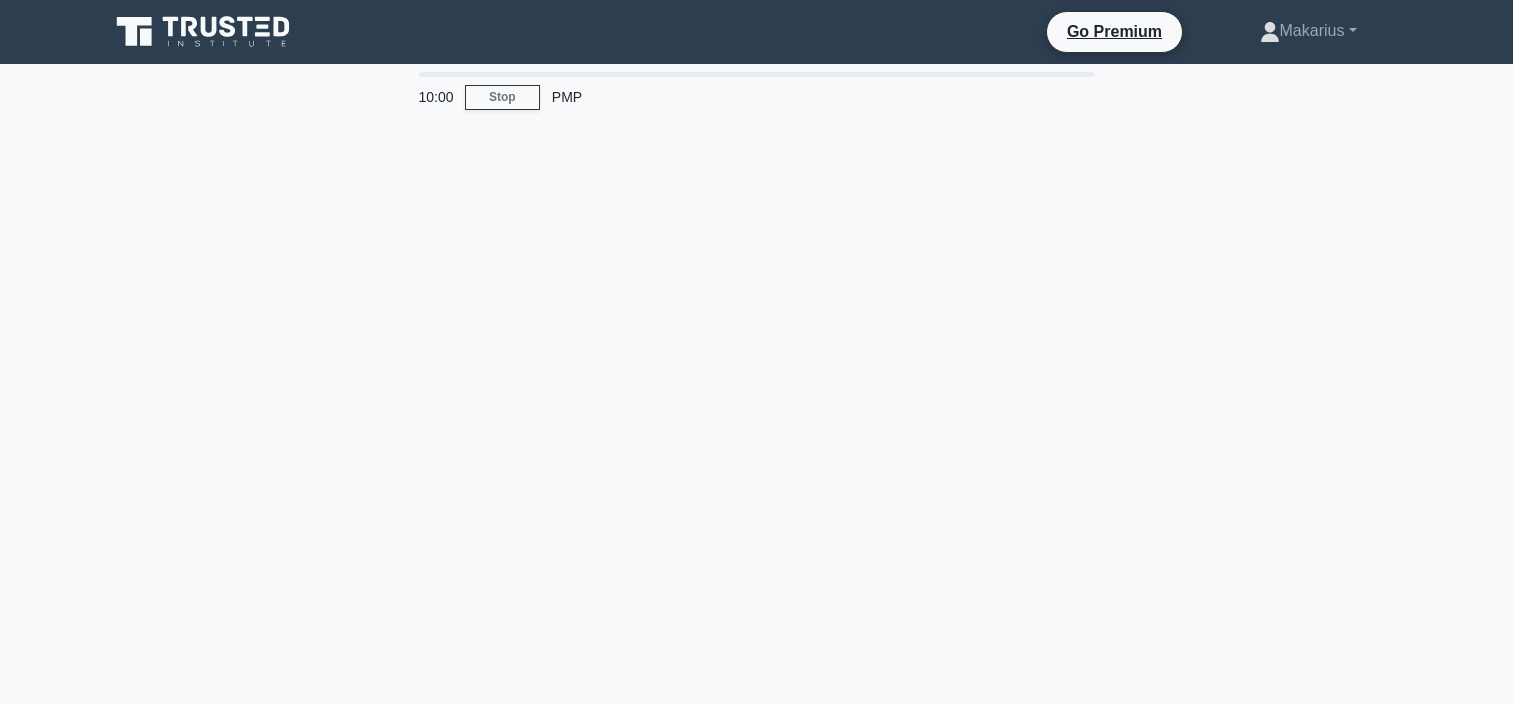 scroll, scrollTop: 0, scrollLeft: 0, axis: both 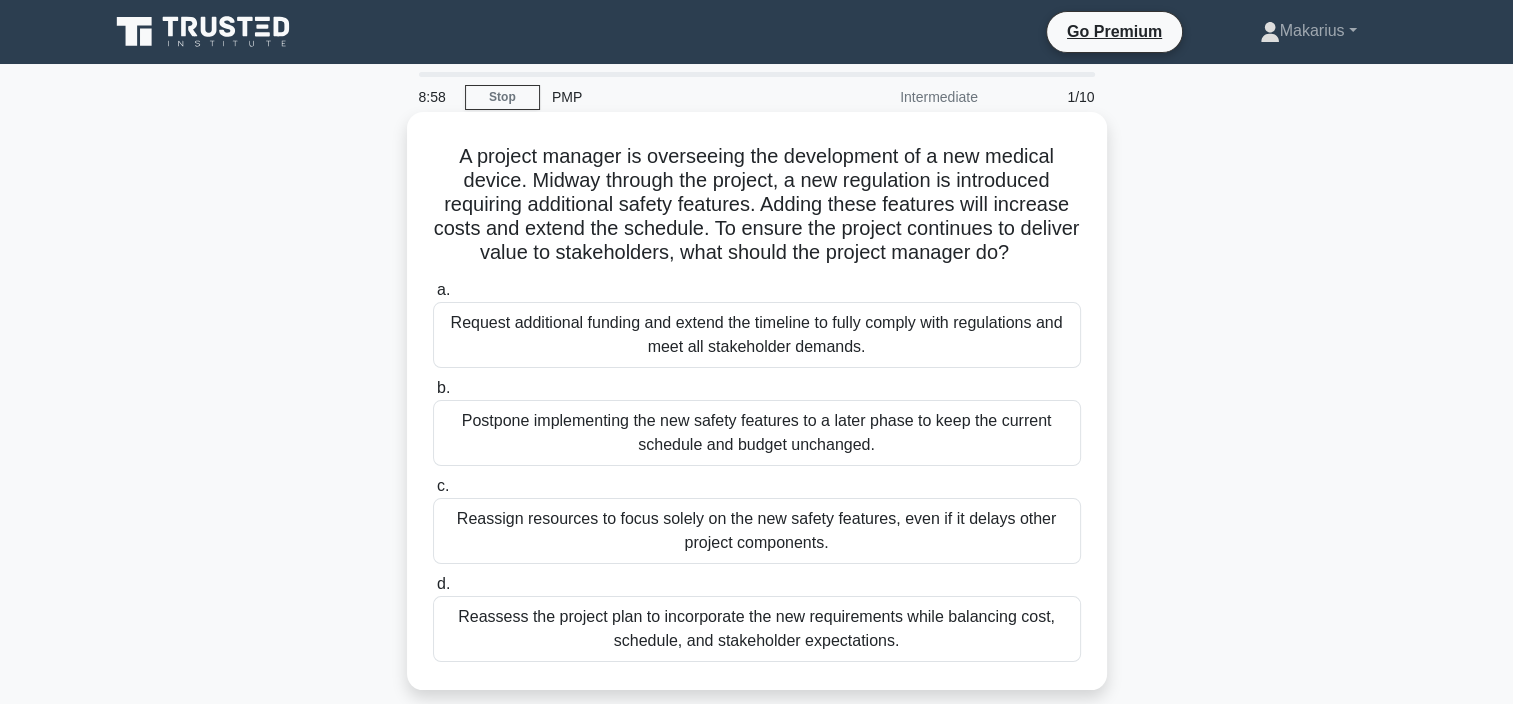 click on "Reassess the project plan to incorporate the new requirements while balancing cost, schedule, and stakeholder expectations." at bounding box center [757, 629] 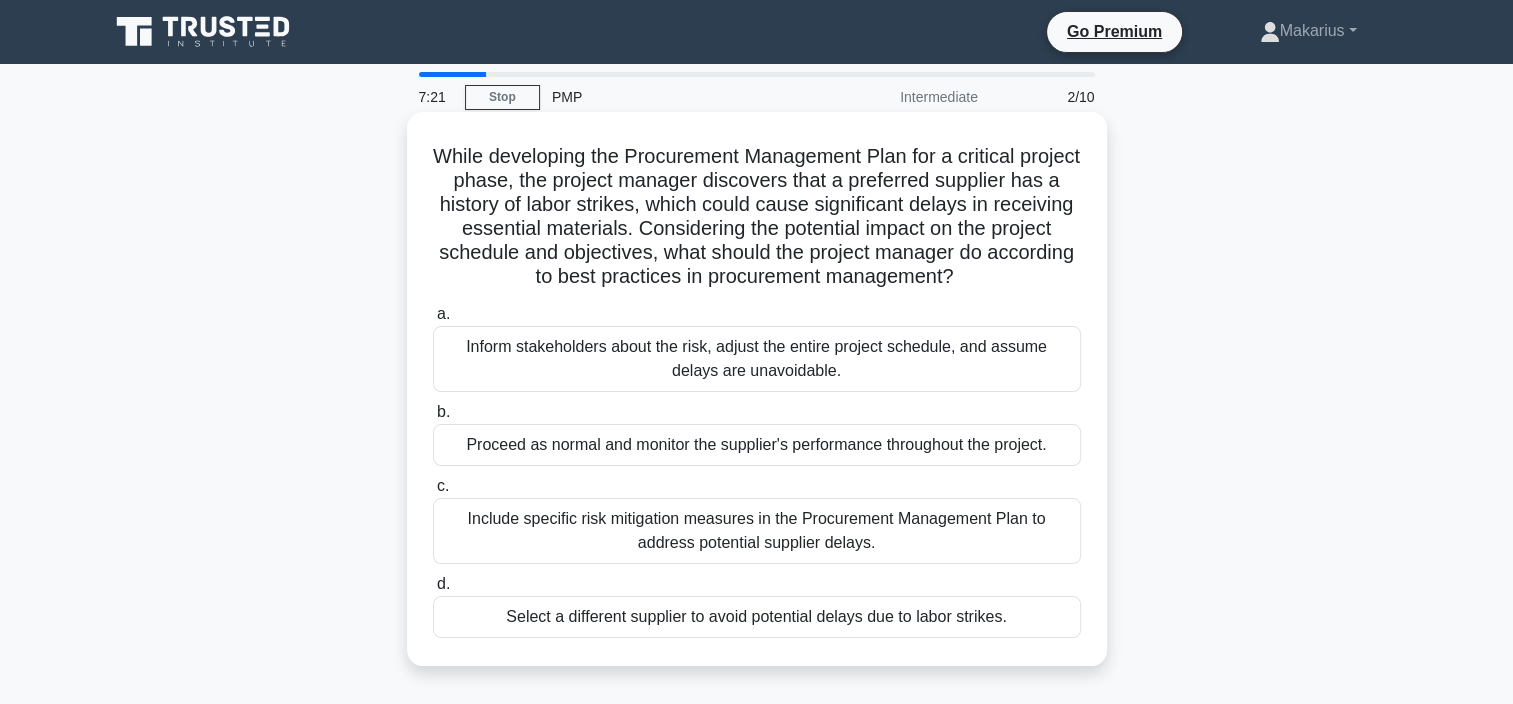 click on "Include specific risk mitigation measures in the Procurement Management Plan to address potential supplier delays." at bounding box center (757, 531) 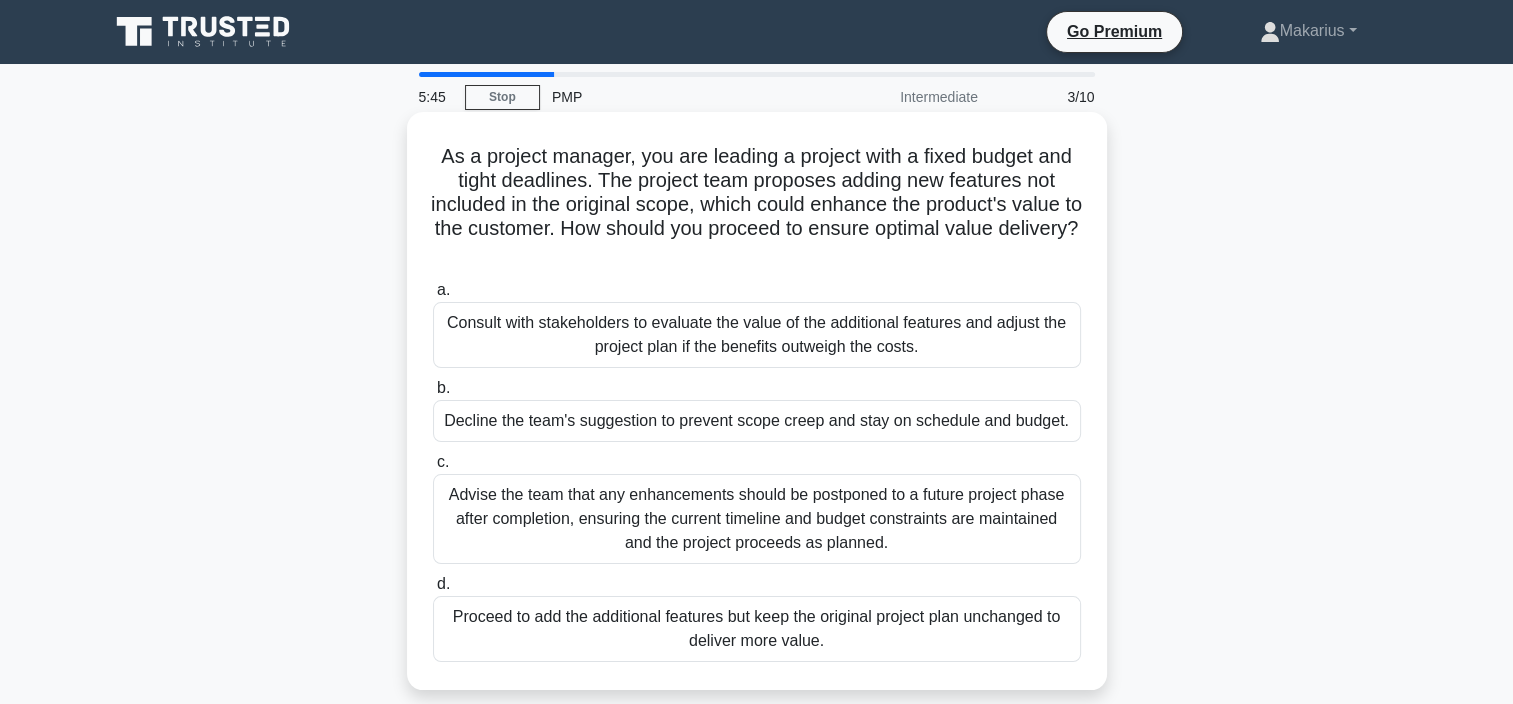 click on "Consult with stakeholders to evaluate the value of the additional features and adjust the project plan if the benefits outweigh the costs." at bounding box center [757, 335] 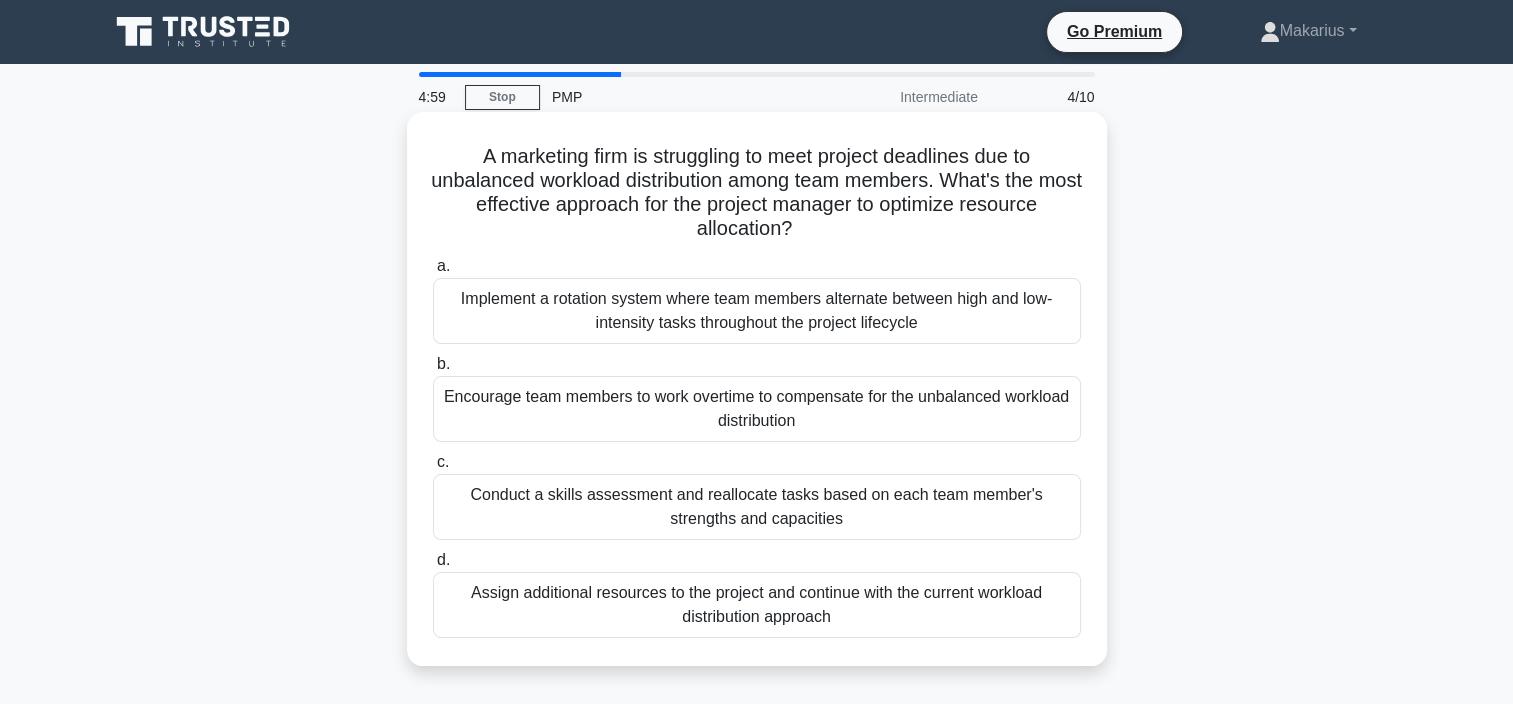click on "Conduct a skills assessment and reallocate tasks based on each team member's strengths and capacities" at bounding box center [757, 507] 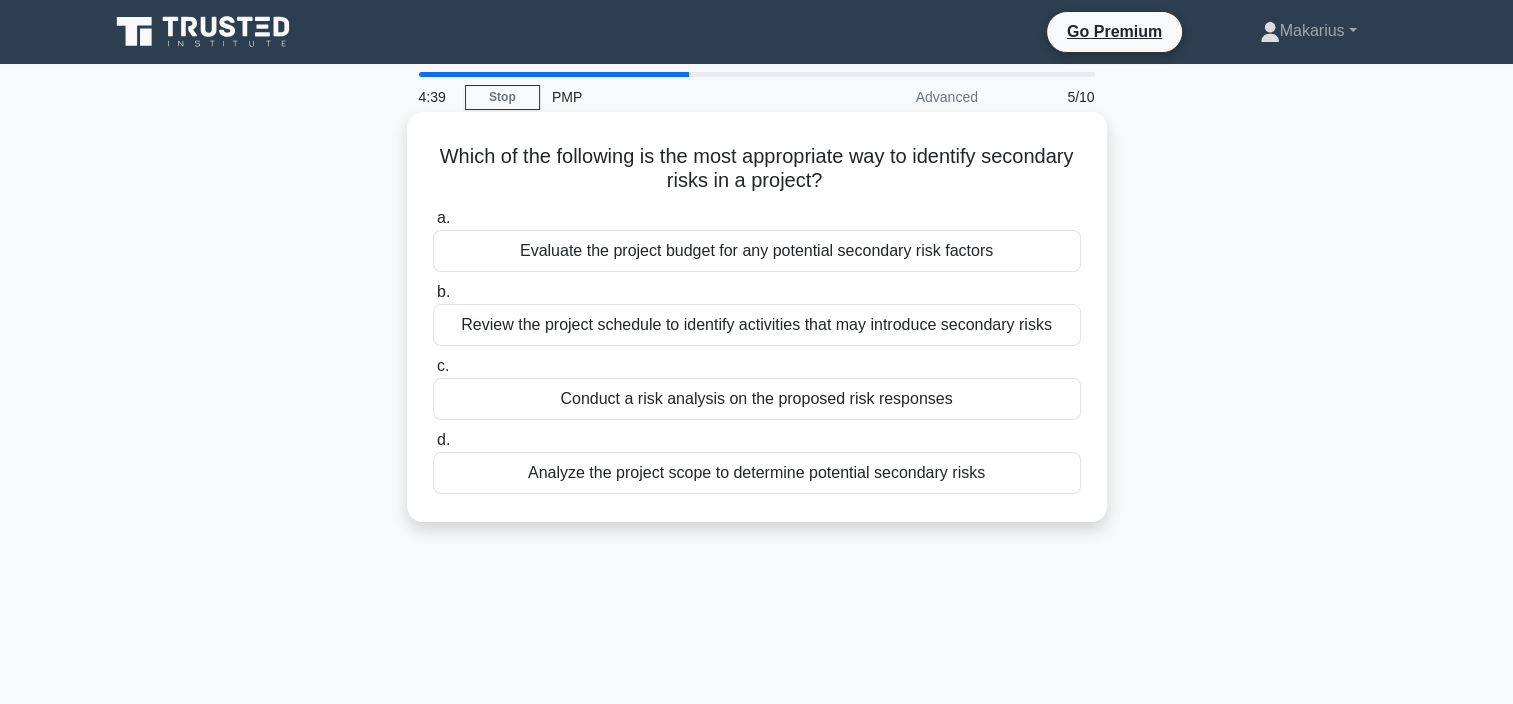 click on "Conduct a risk analysis on the proposed risk responses" at bounding box center (757, 399) 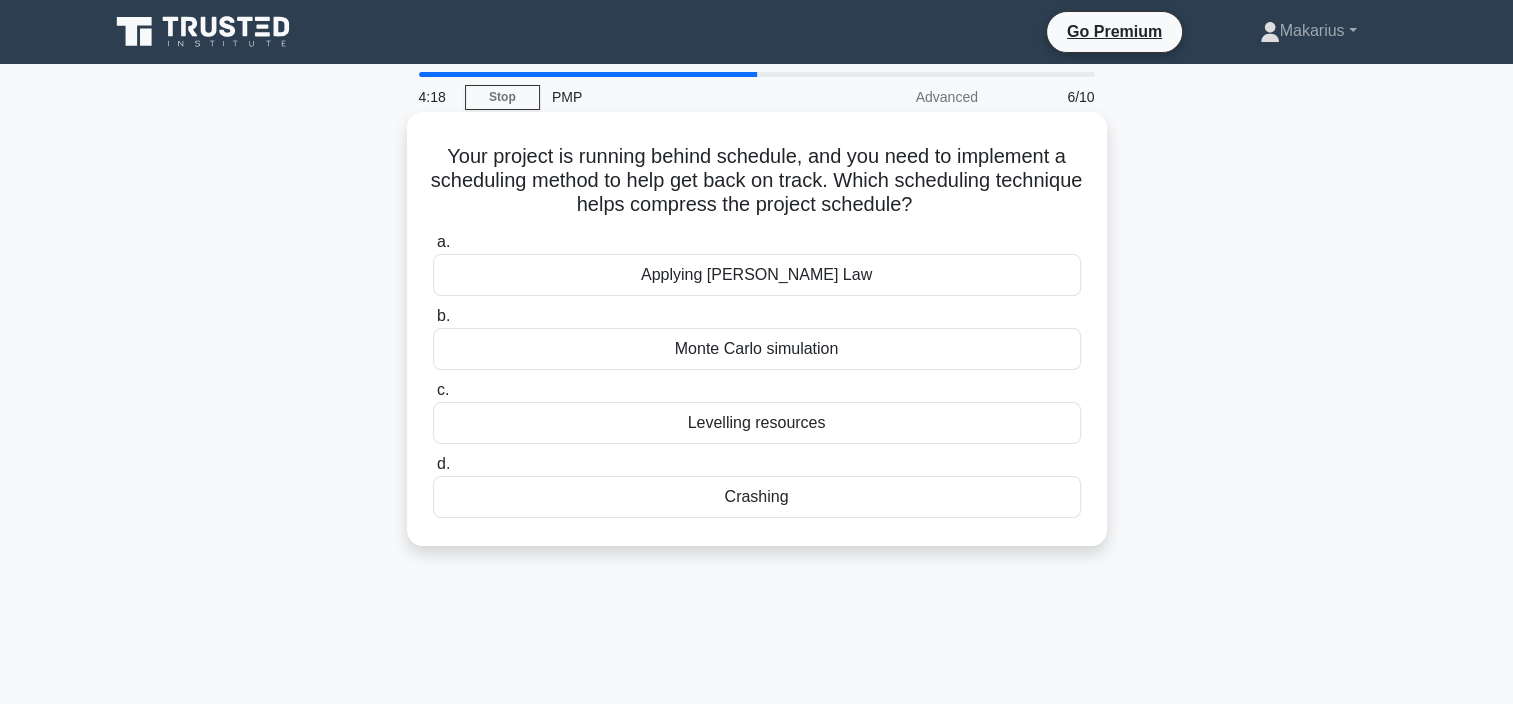 click on "Crashing" at bounding box center [757, 497] 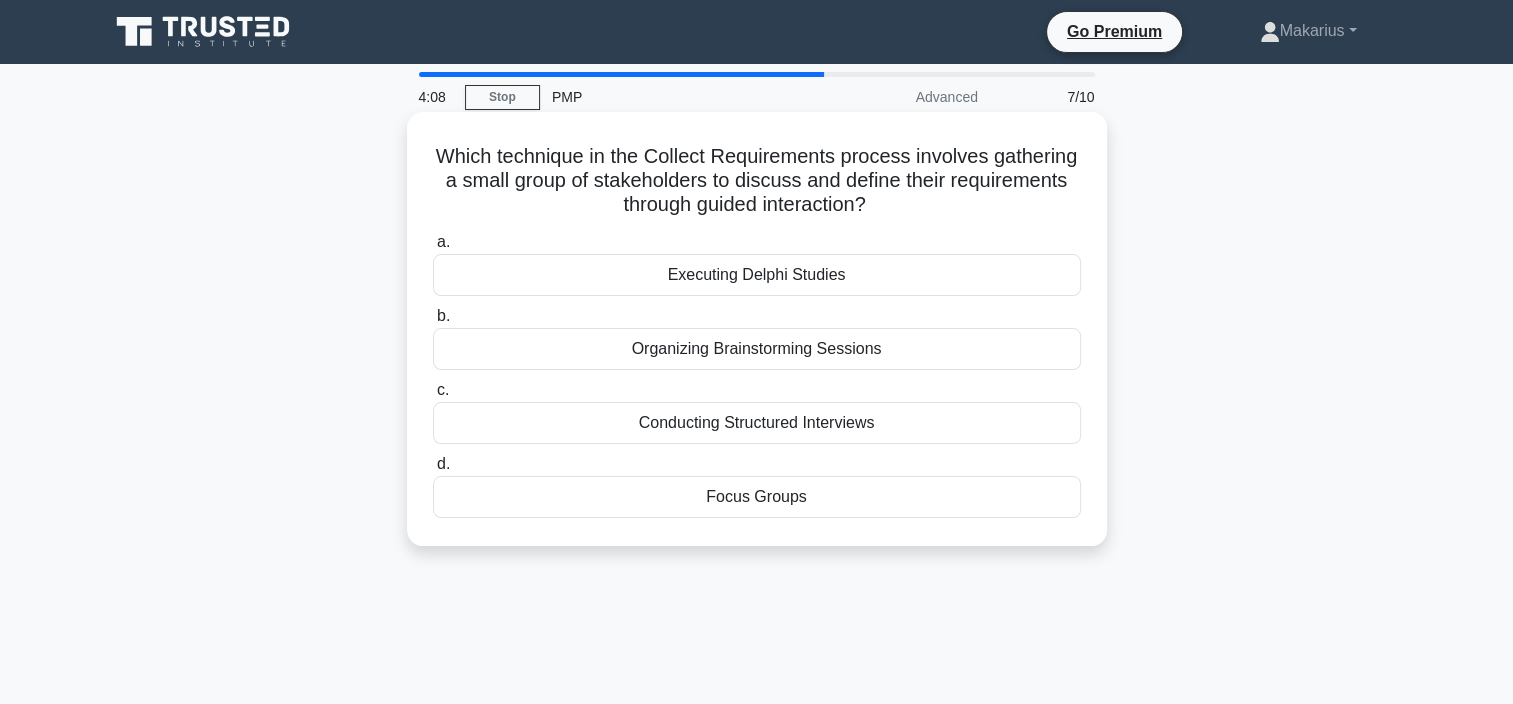 click on "Focus Groups" at bounding box center (757, 497) 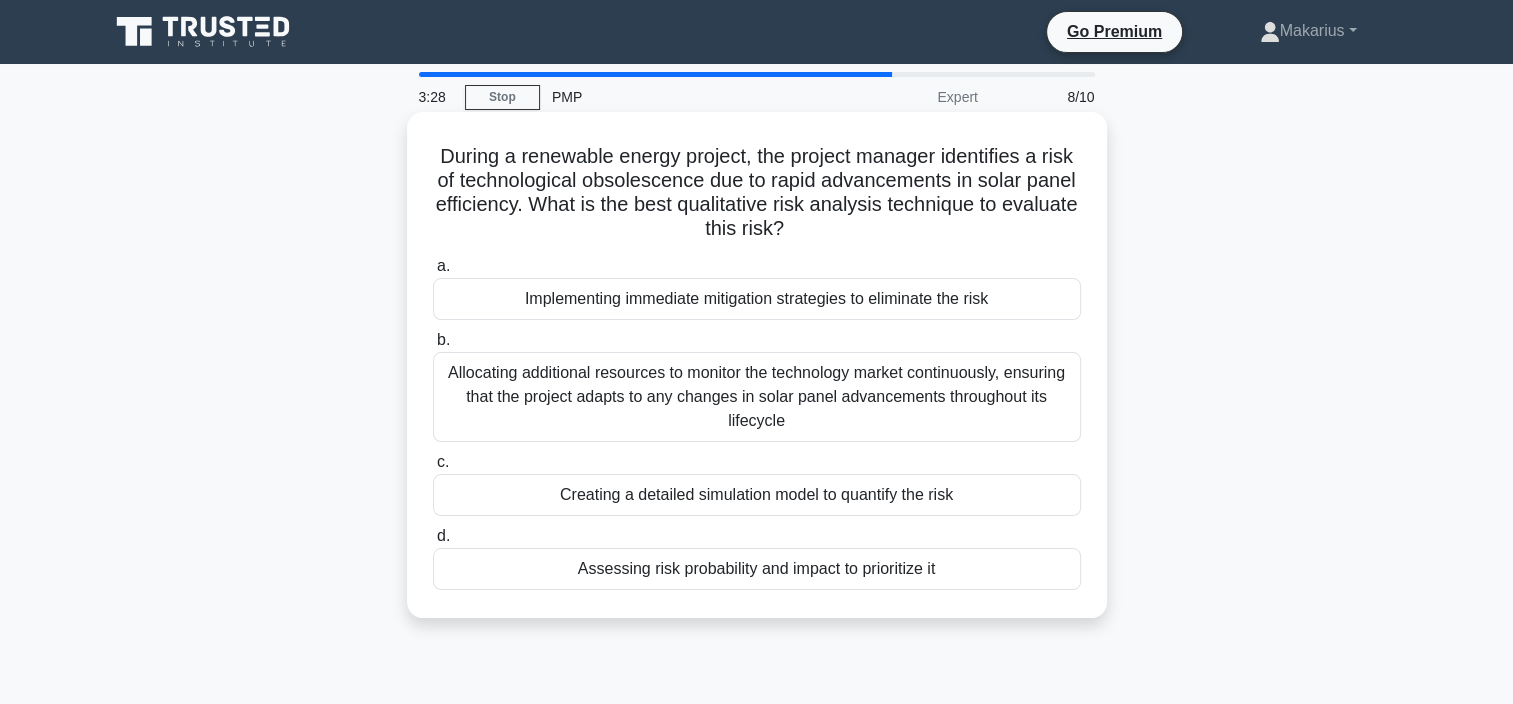 click on "Assessing risk probability and impact to prioritize it" at bounding box center (757, 569) 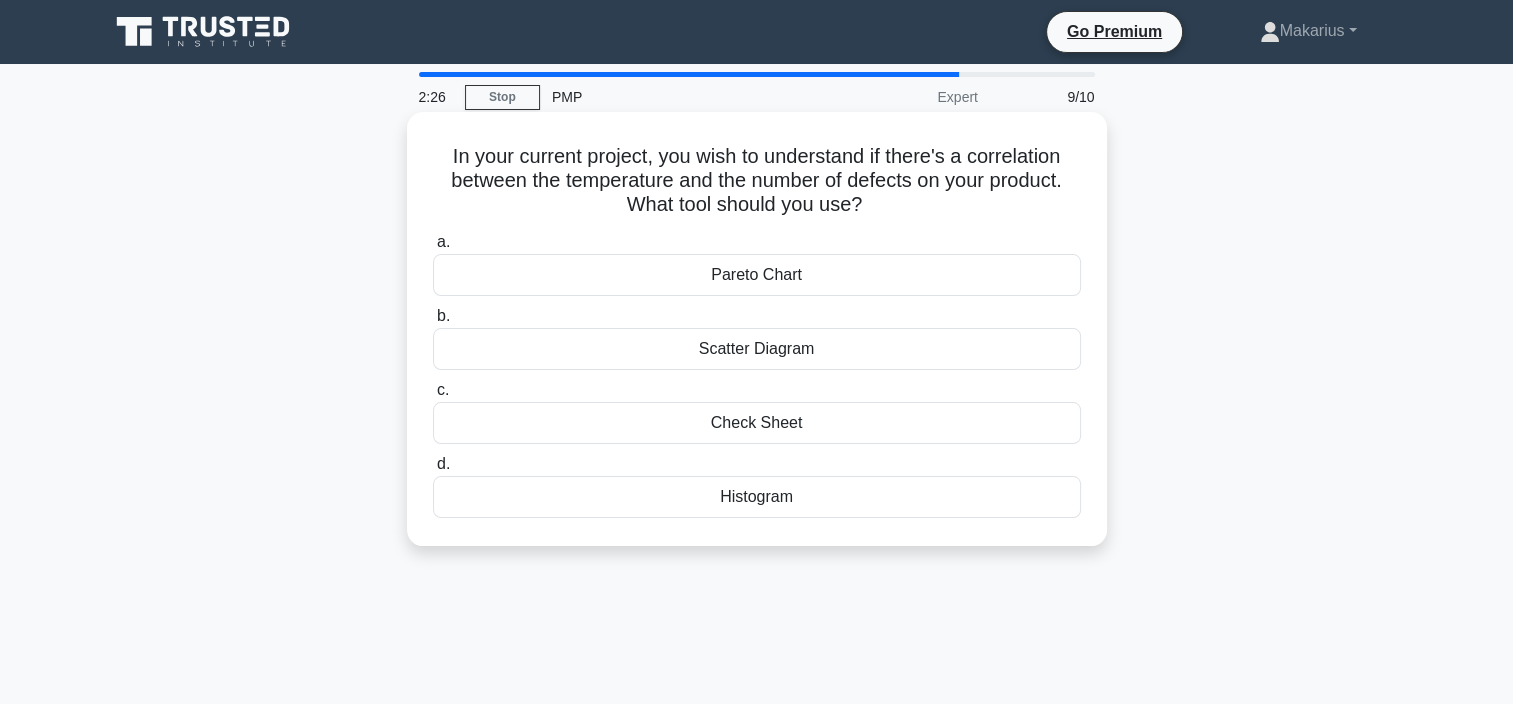 click on "Check Sheet" at bounding box center [757, 423] 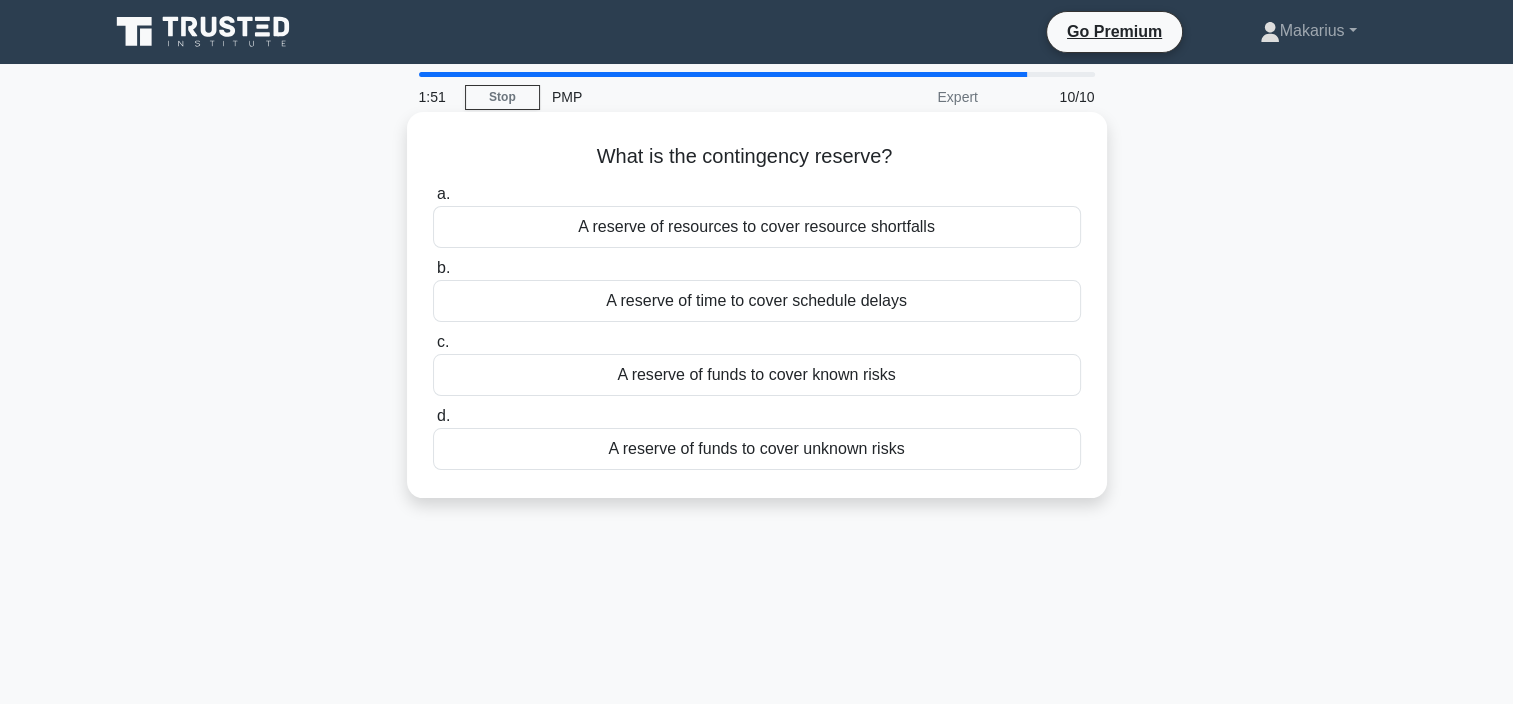 click on "A reserve of funds to cover unknown risks" at bounding box center [757, 449] 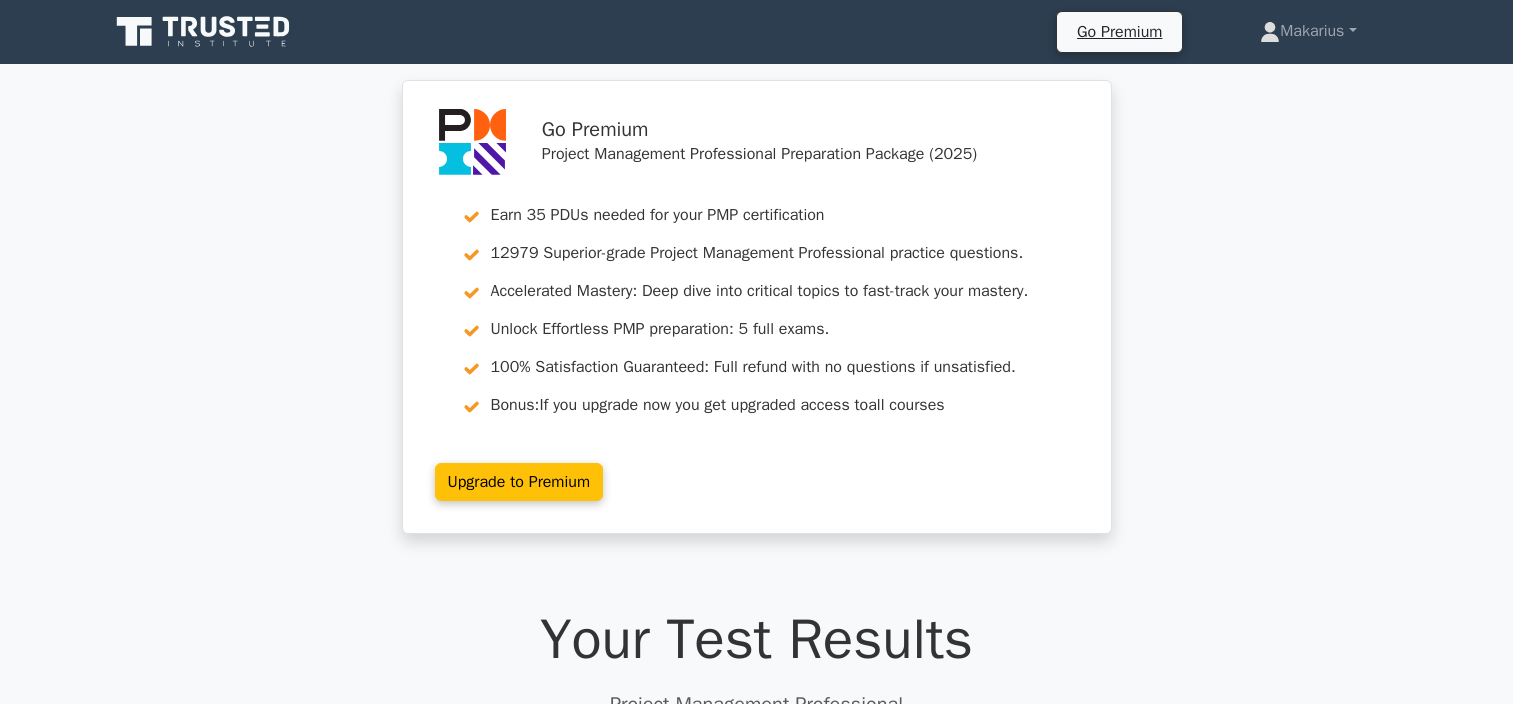 scroll, scrollTop: 0, scrollLeft: 0, axis: both 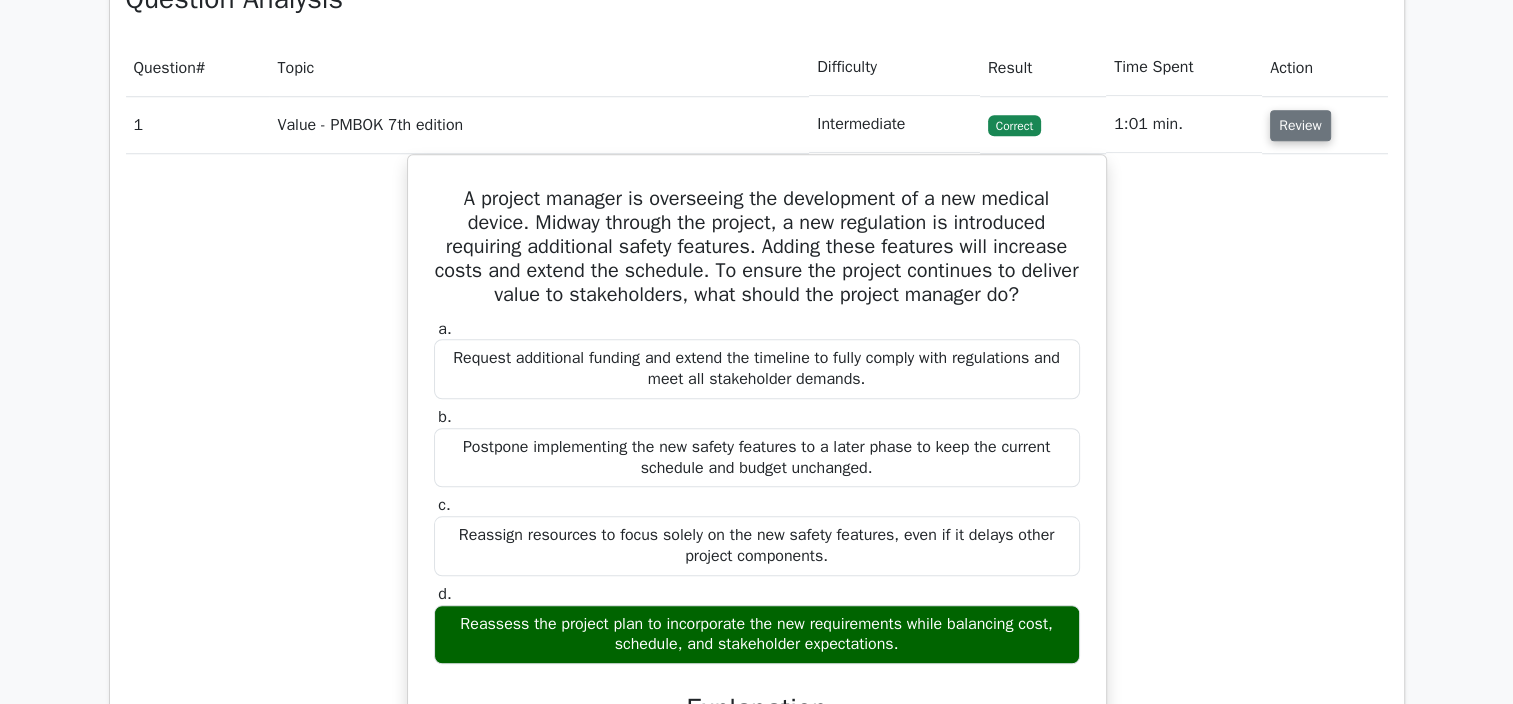 click on "Review" at bounding box center (1300, 125) 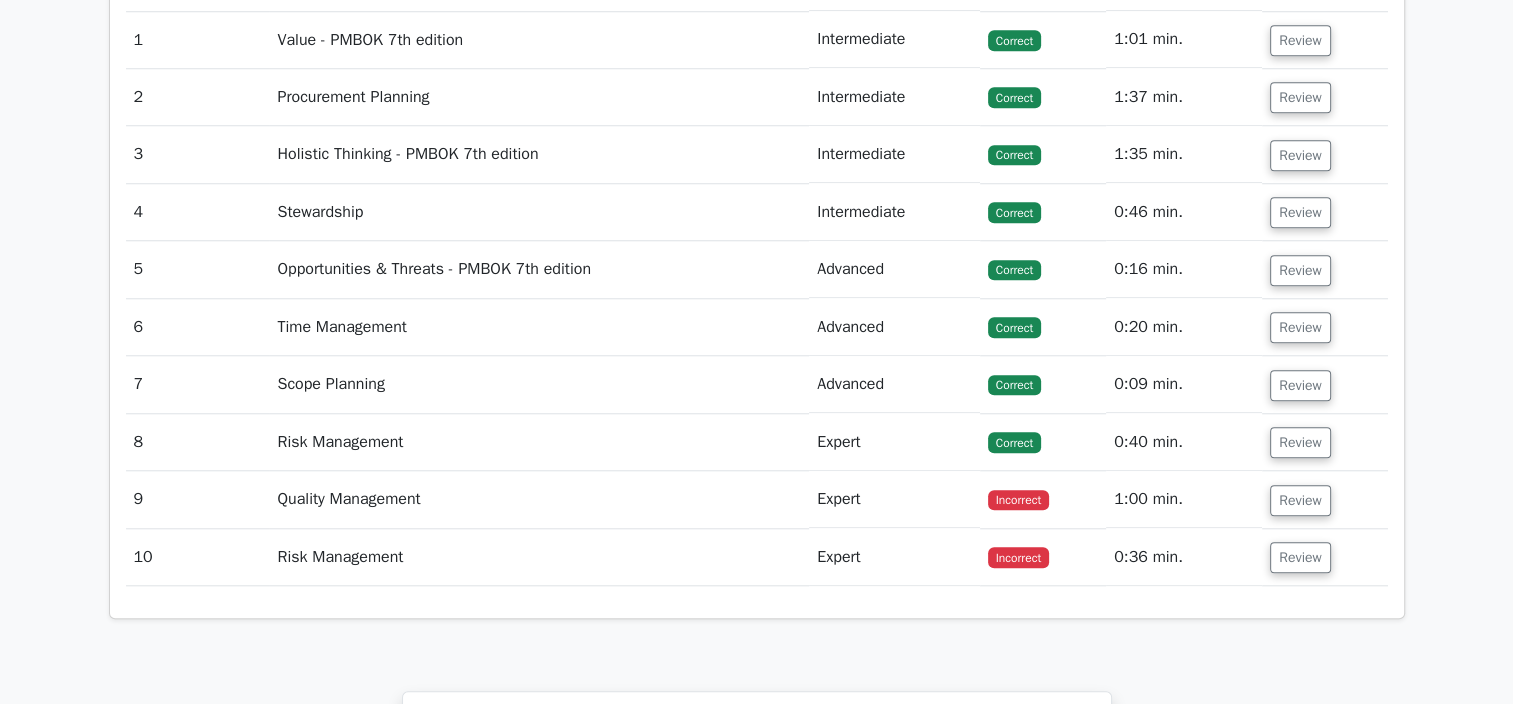 scroll, scrollTop: 1786, scrollLeft: 0, axis: vertical 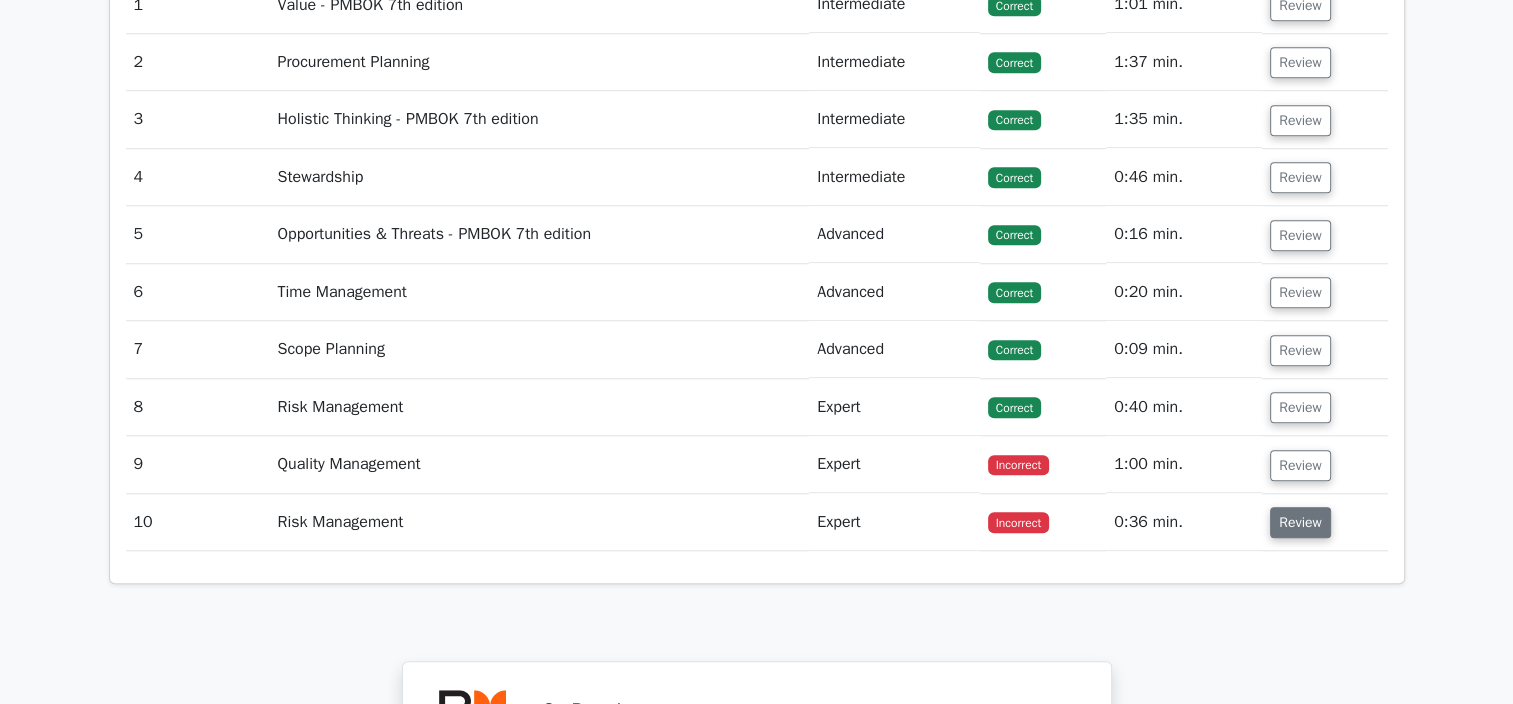 click on "Review" at bounding box center (1300, 522) 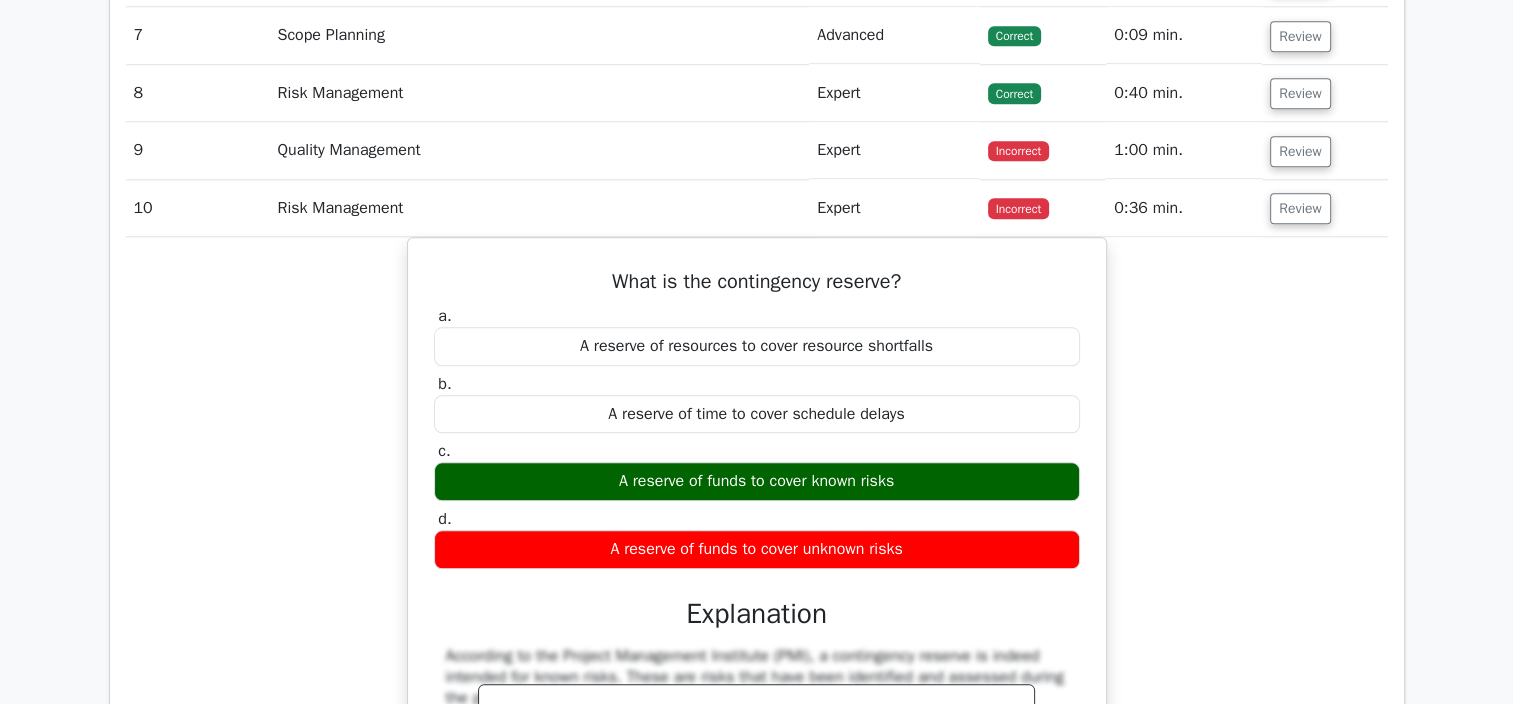 scroll, scrollTop: 2066, scrollLeft: 0, axis: vertical 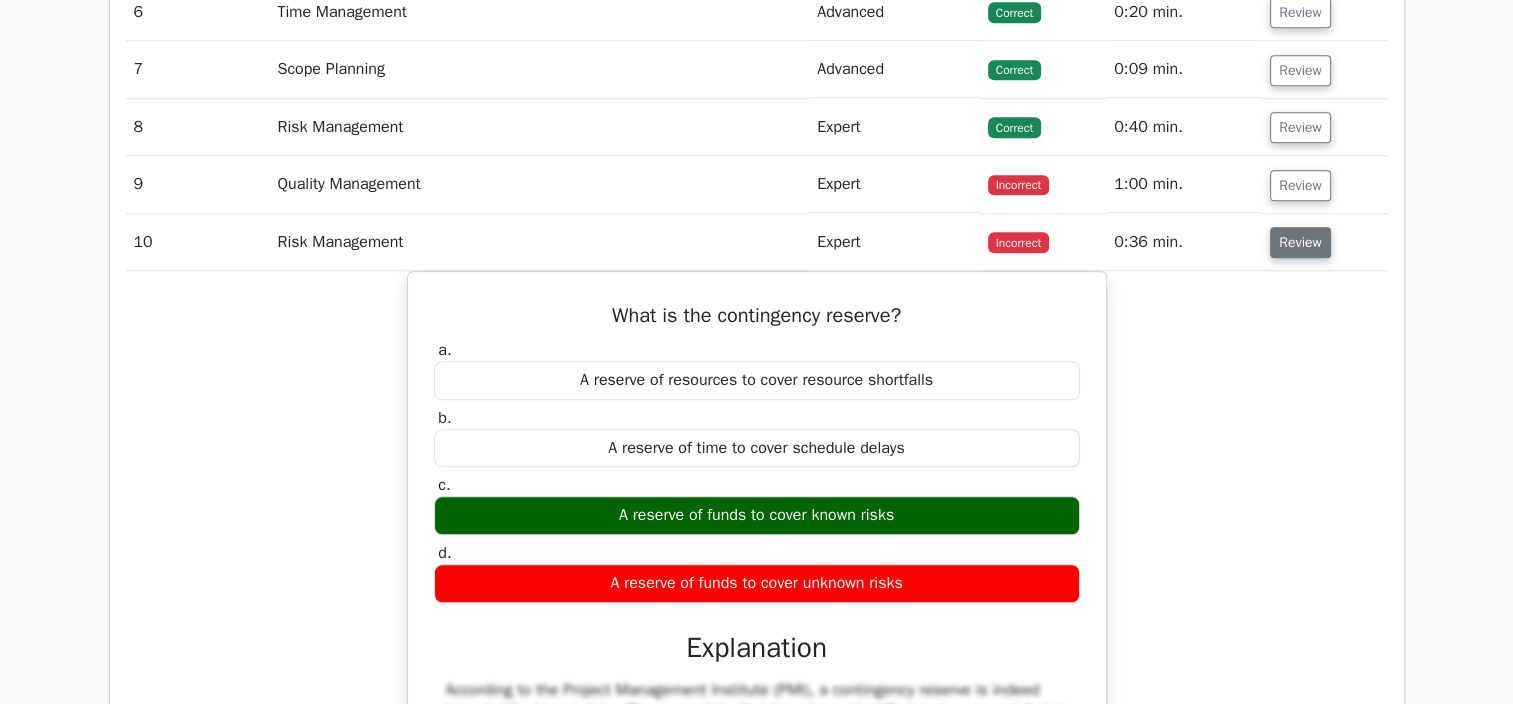 click on "Review" at bounding box center (1300, 242) 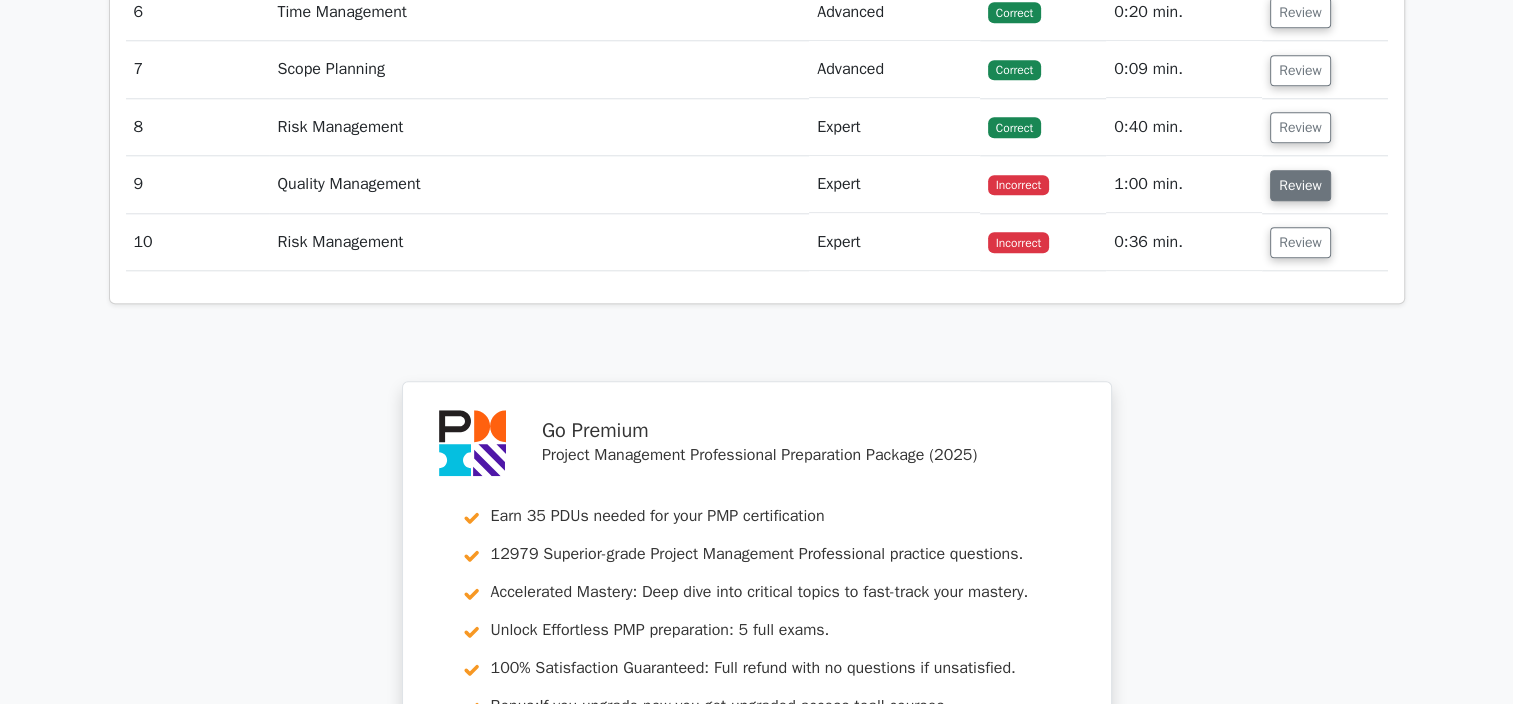 click on "Review" at bounding box center [1300, 185] 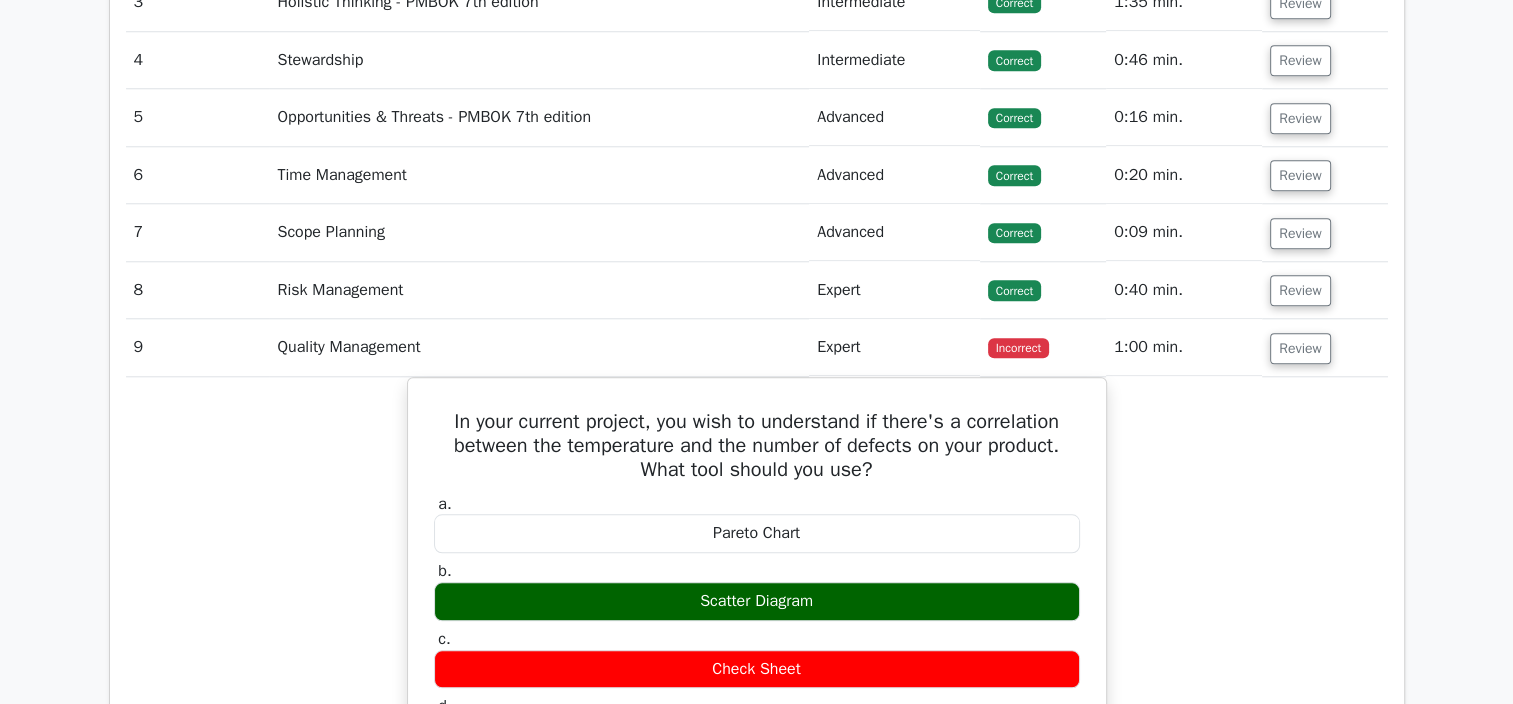 scroll, scrollTop: 1932, scrollLeft: 0, axis: vertical 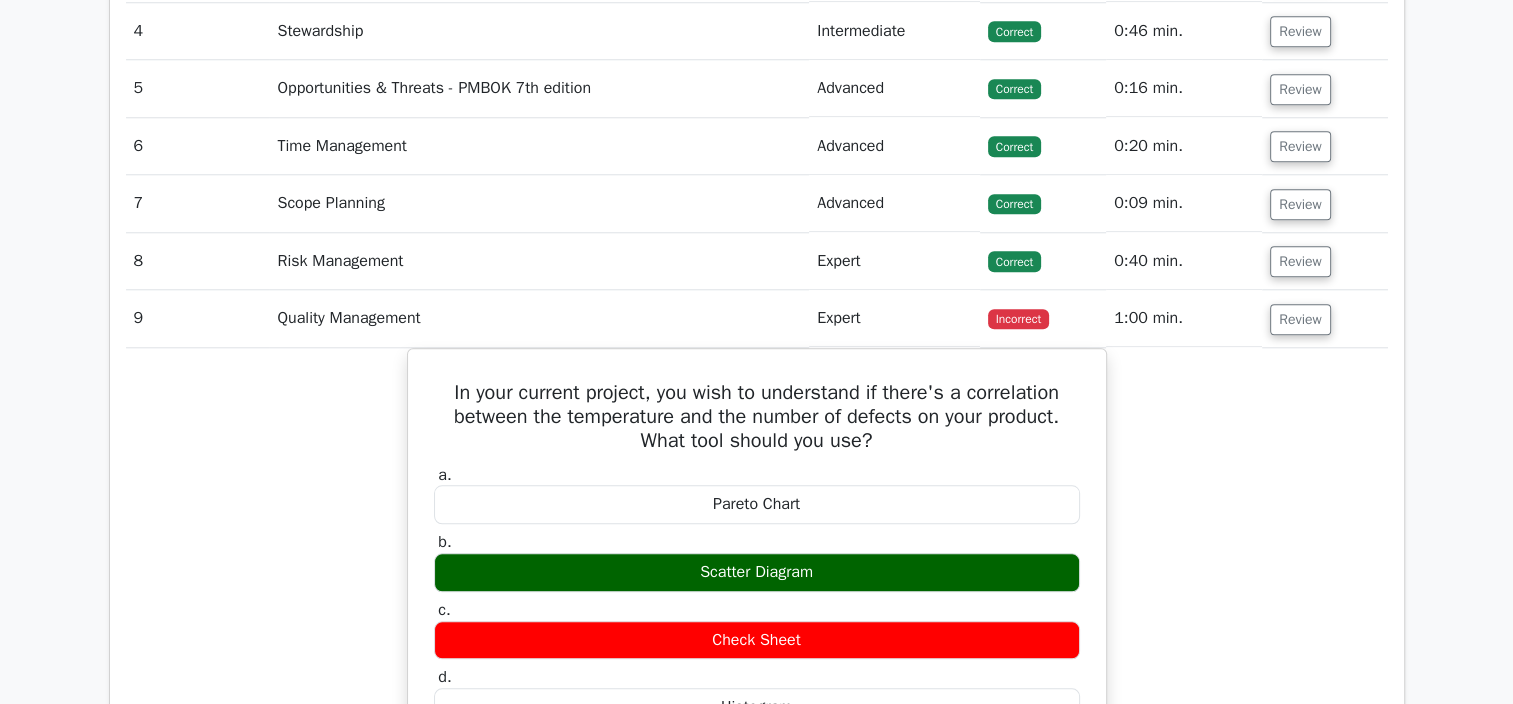 click on "Review" at bounding box center [1324, 318] 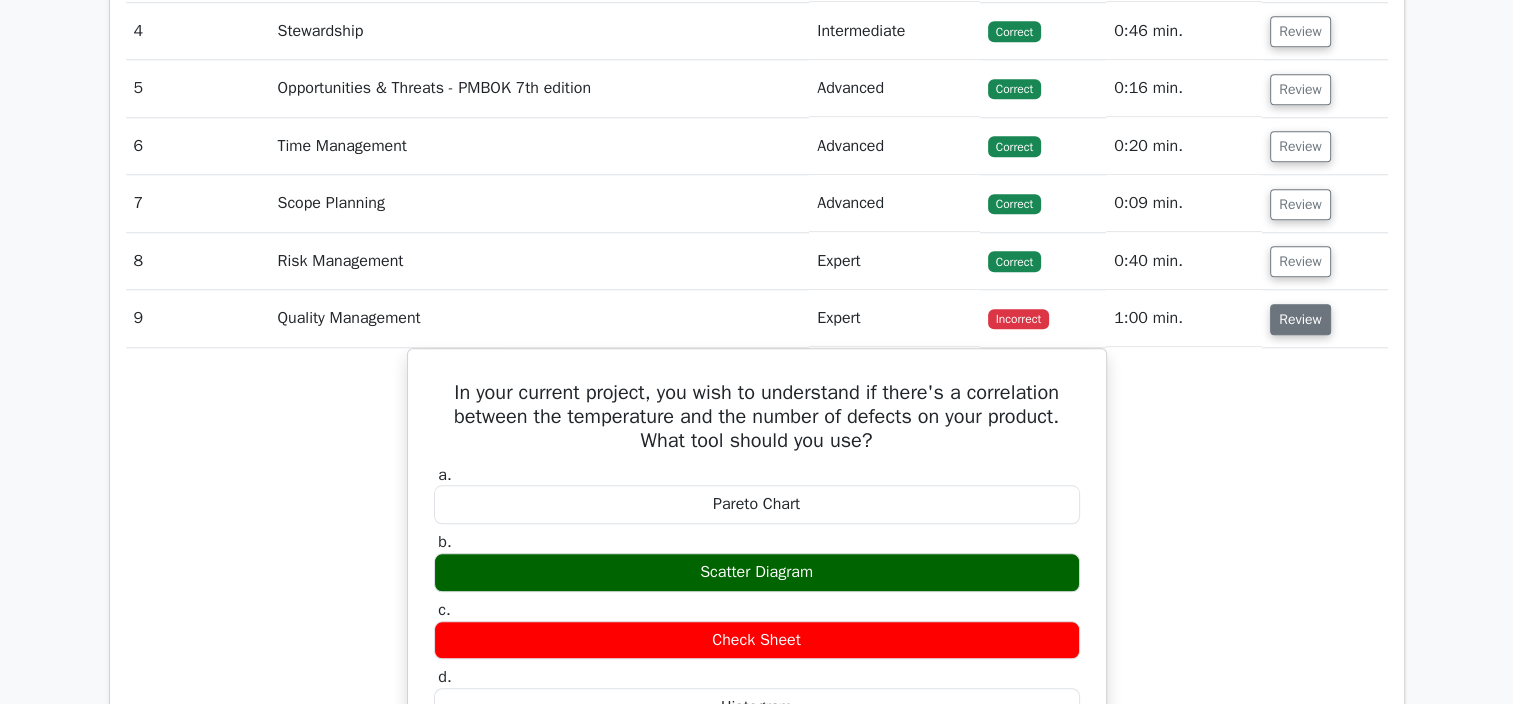 click on "Review" at bounding box center (1300, 319) 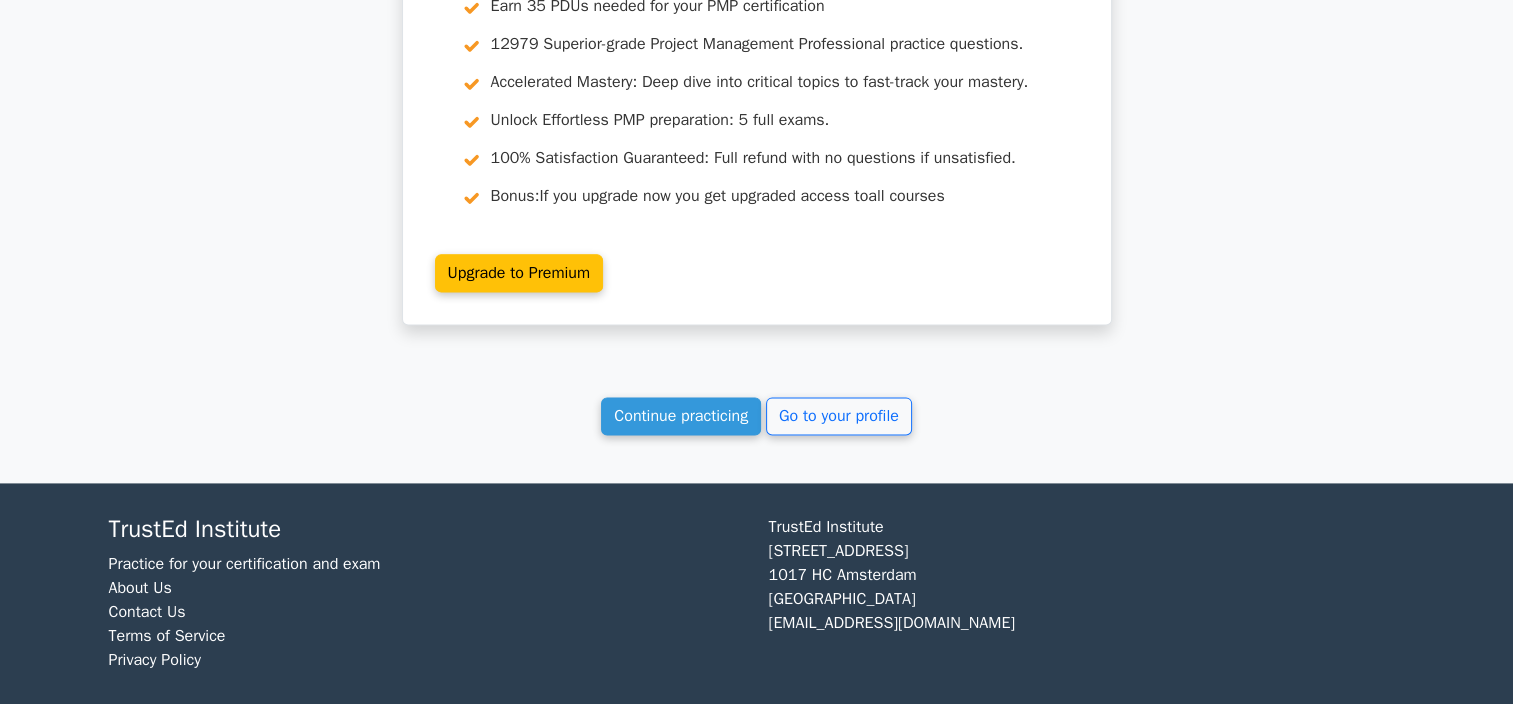 scroll, scrollTop: 2584, scrollLeft: 0, axis: vertical 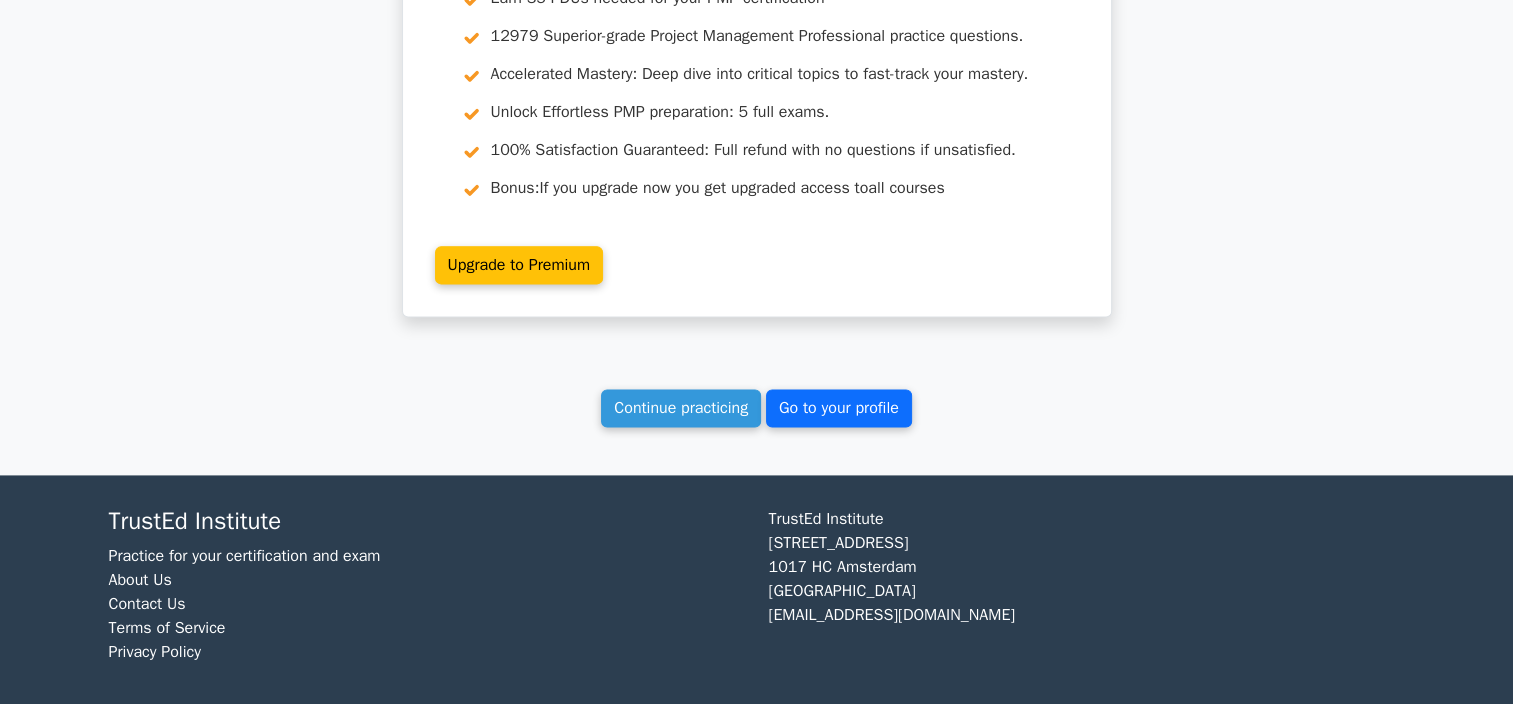 click on "Go to your profile" at bounding box center (839, 408) 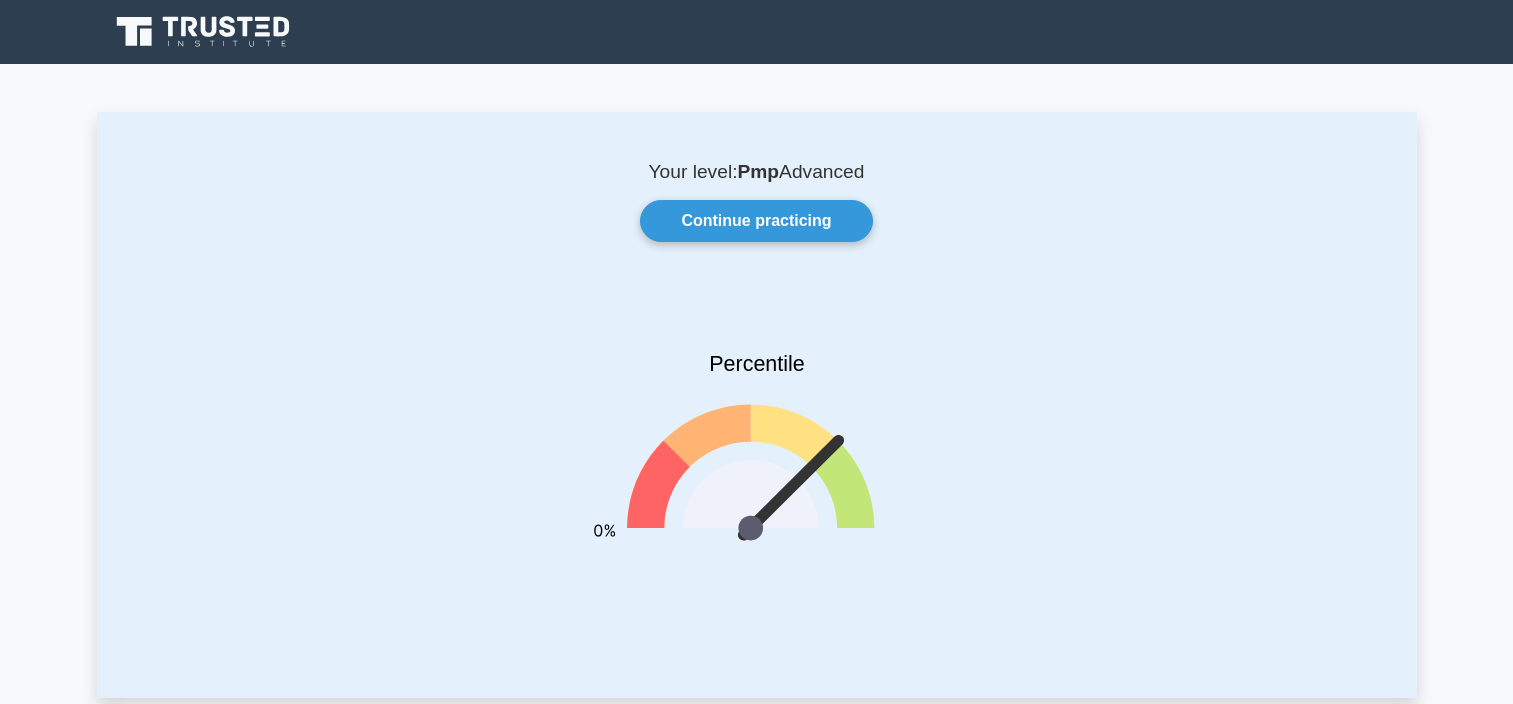 scroll, scrollTop: 0, scrollLeft: 0, axis: both 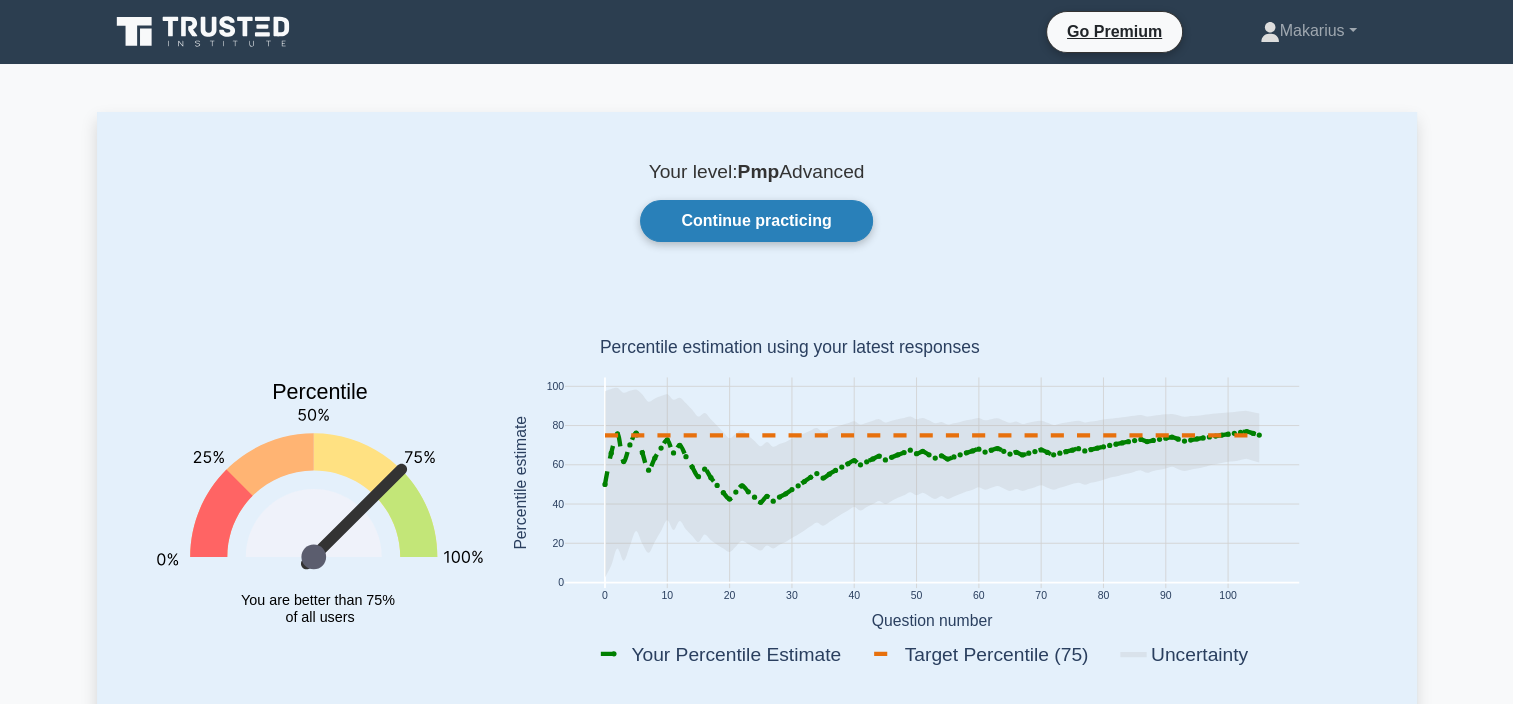 click on "Continue practicing" at bounding box center [756, 221] 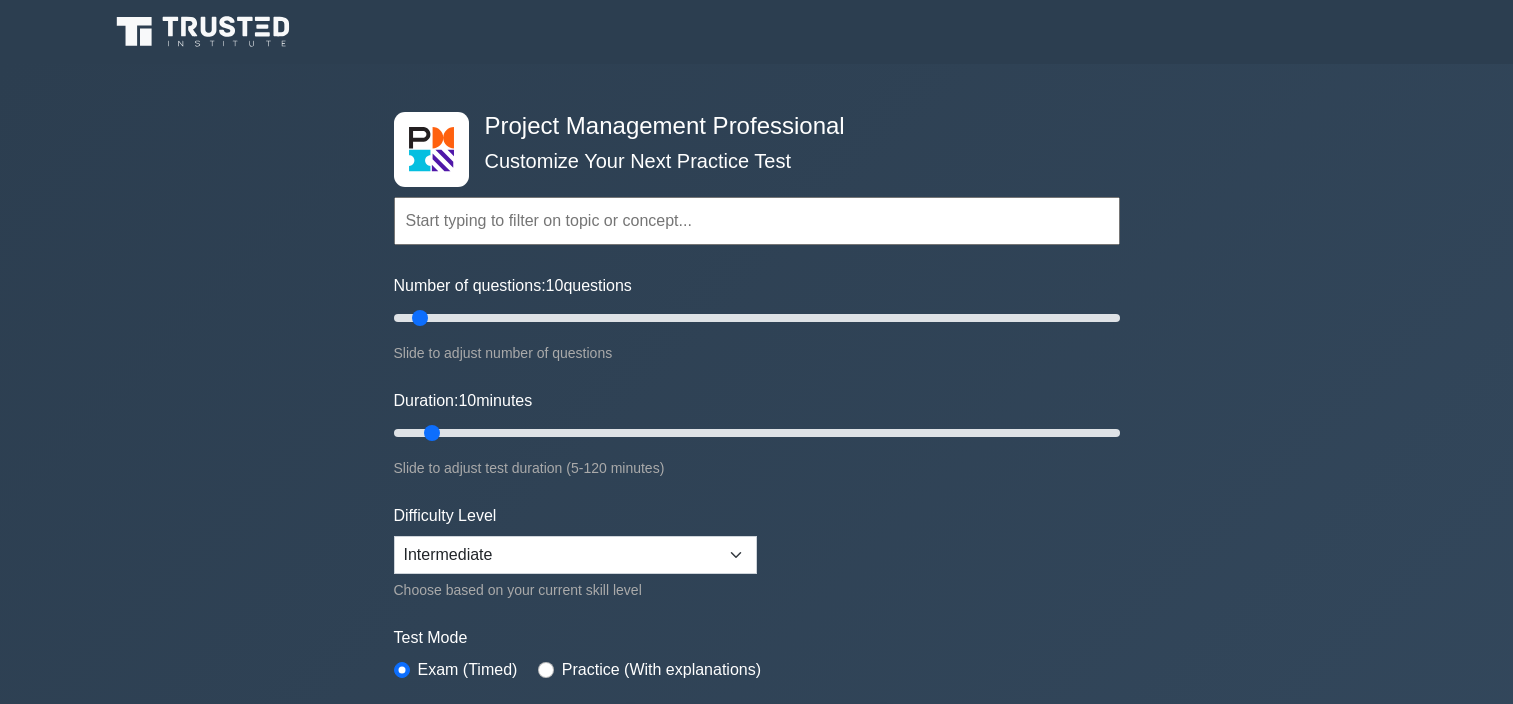 scroll, scrollTop: 0, scrollLeft: 0, axis: both 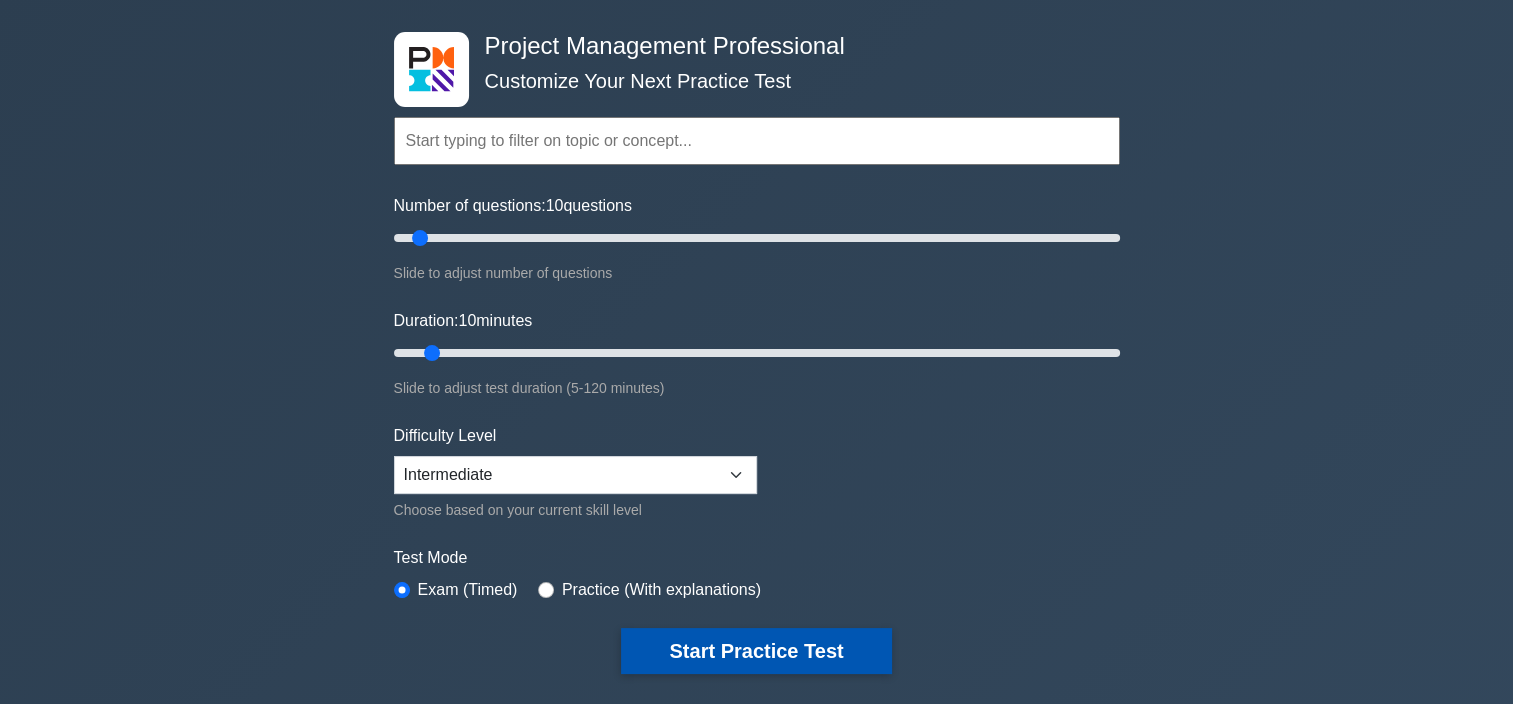 click on "Start Practice Test" at bounding box center [756, 651] 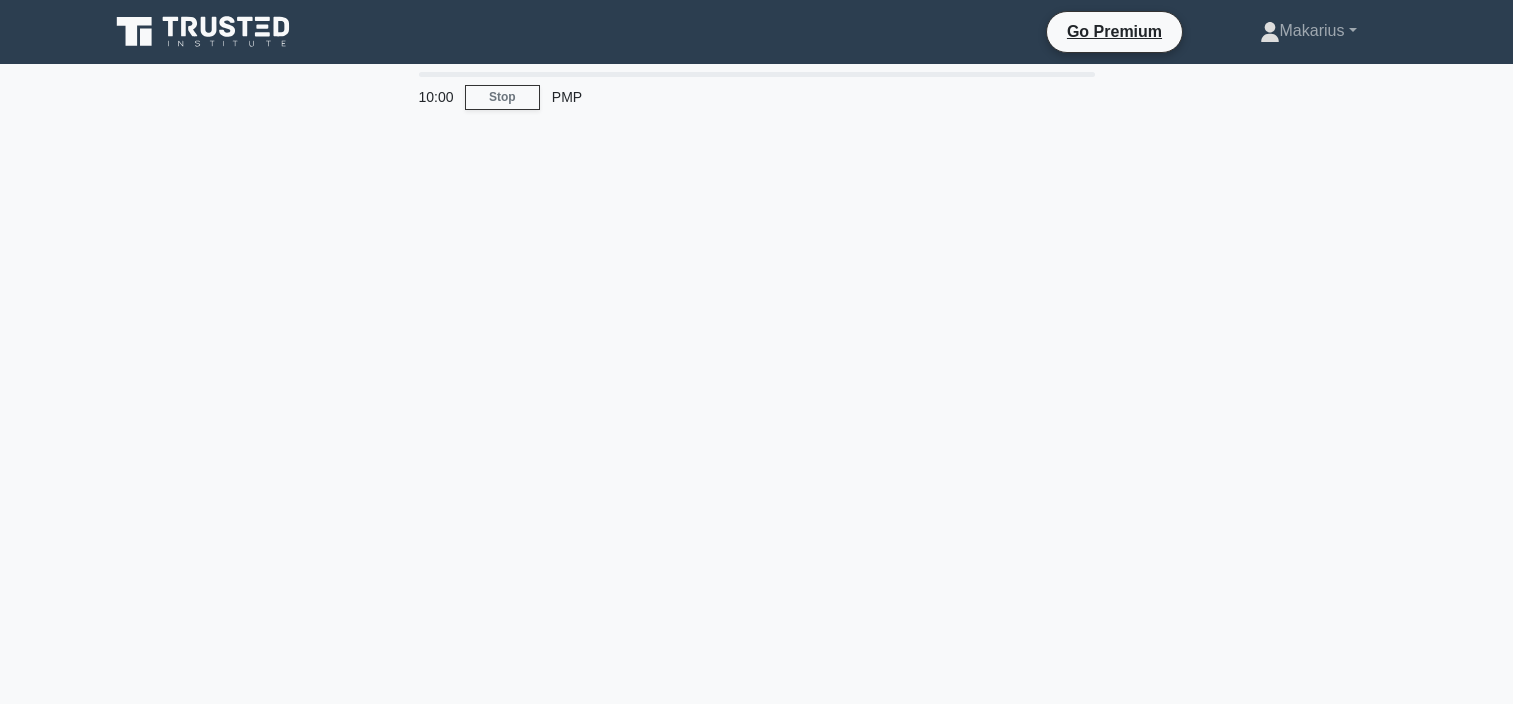 scroll, scrollTop: 0, scrollLeft: 0, axis: both 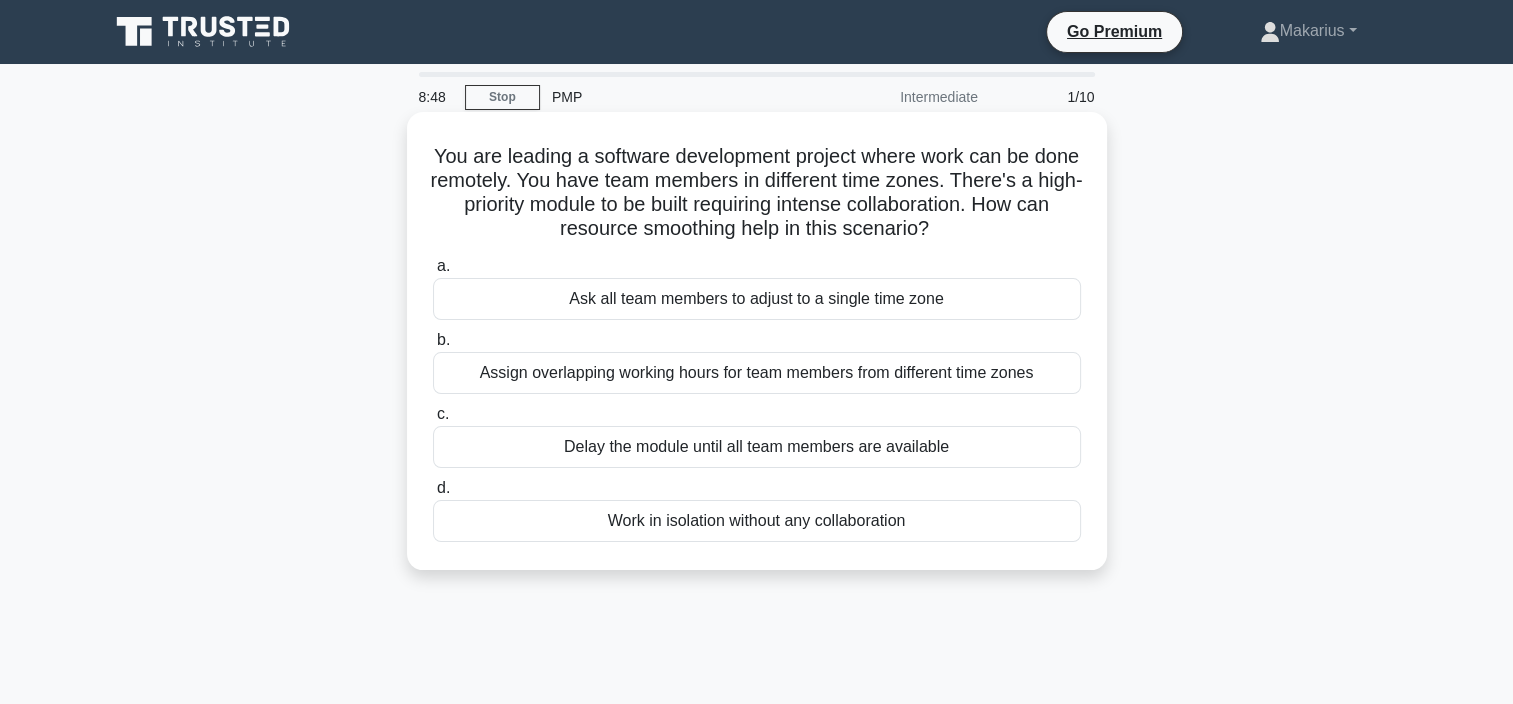 click on "Ask all team members to adjust to a single time zone" at bounding box center (757, 299) 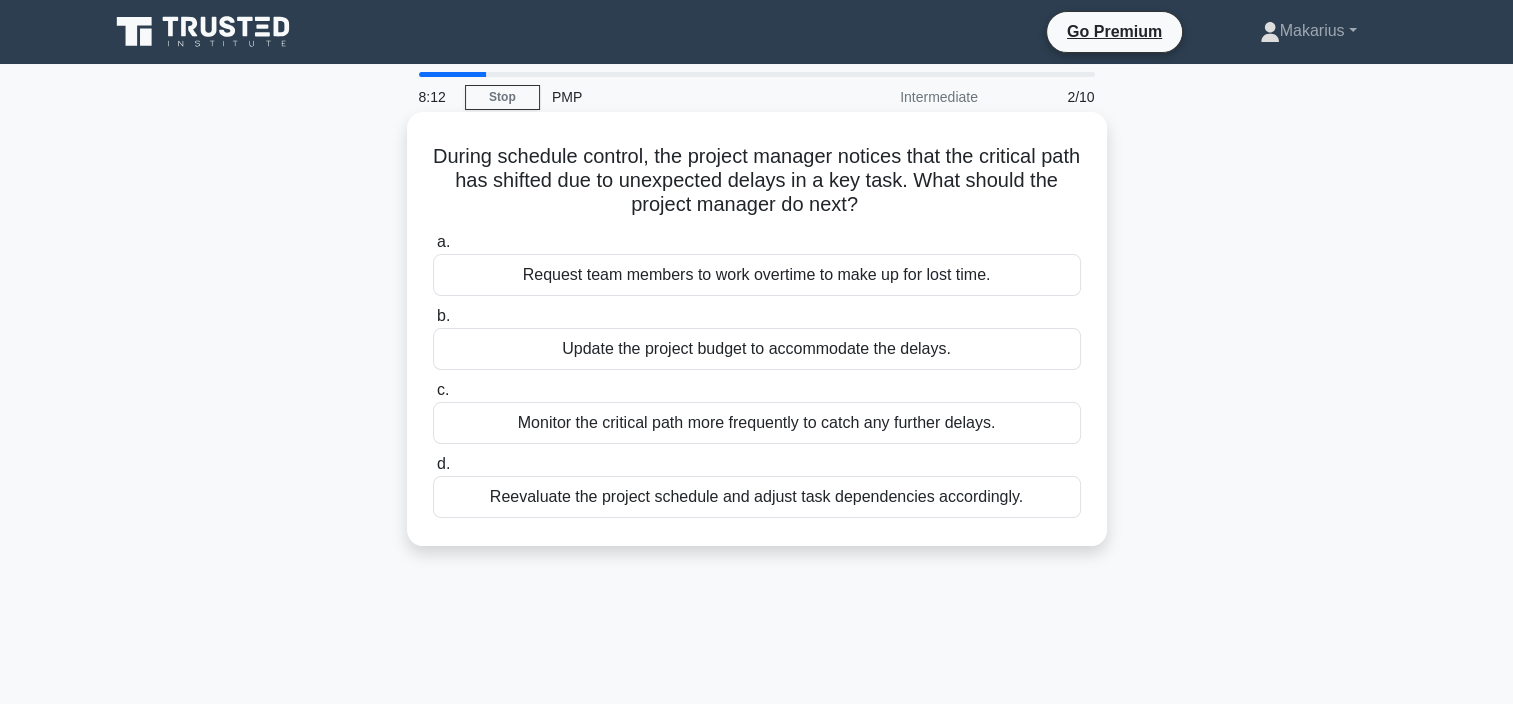 click on "Monitor the critical path more frequently to catch any further delays." at bounding box center (757, 423) 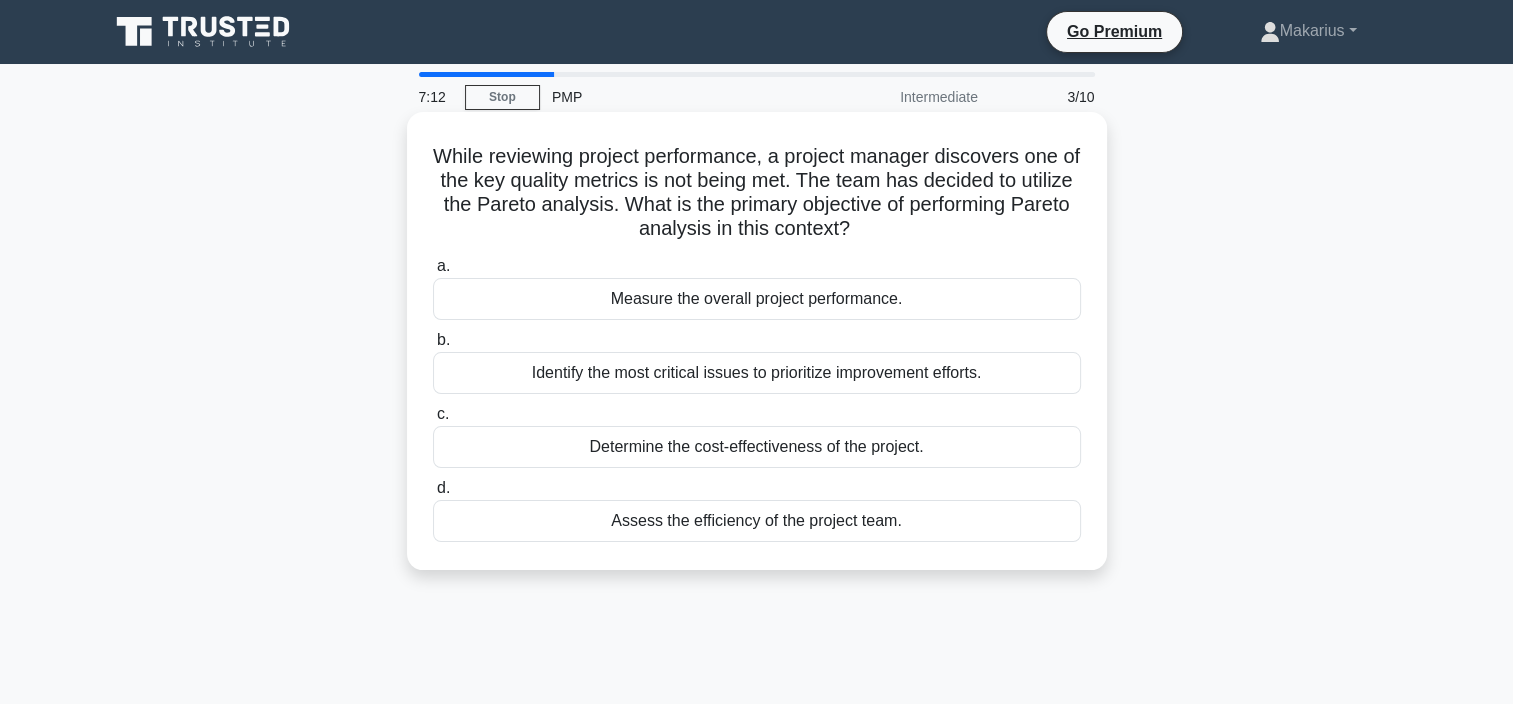 click on "Measure the overall project performance." at bounding box center [757, 299] 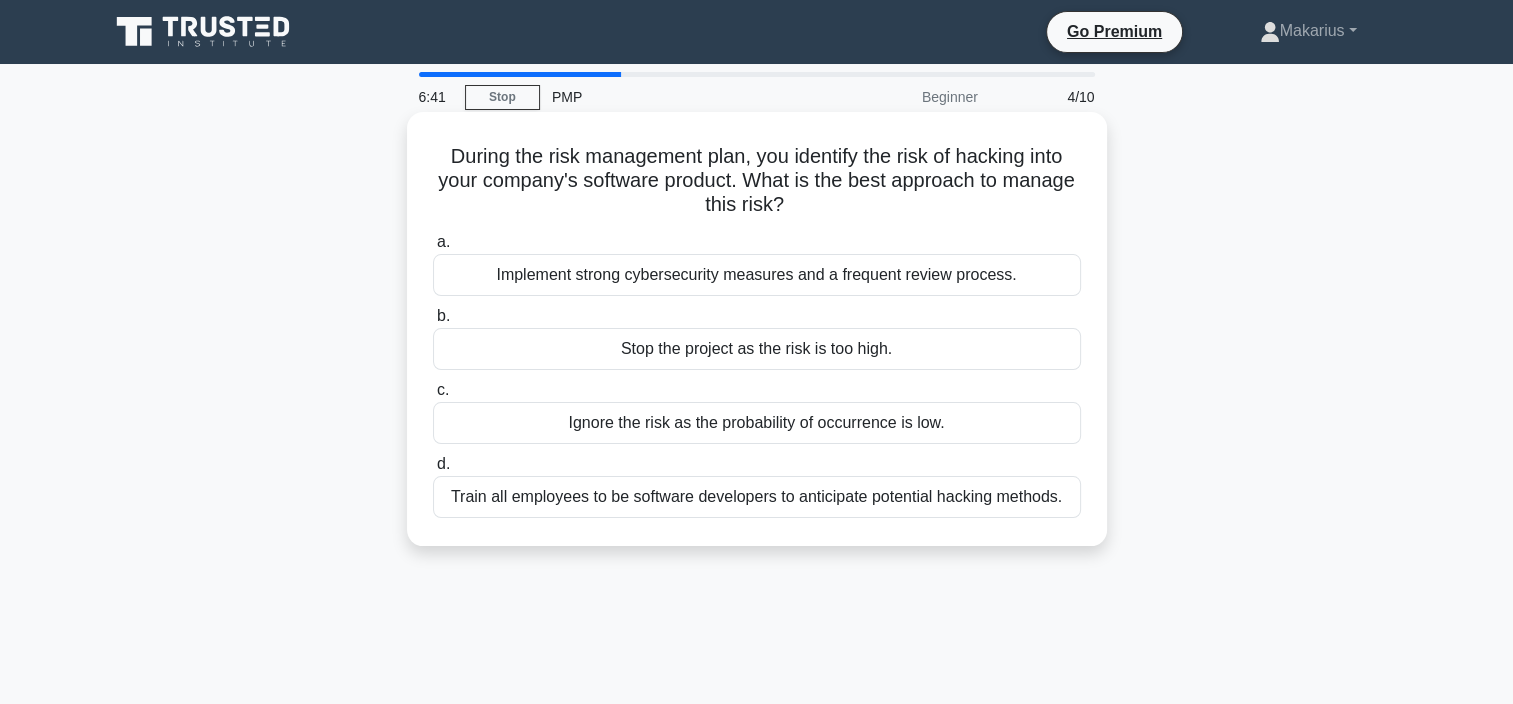 click on "Implement strong cybersecurity measures and a frequent review process." at bounding box center [757, 275] 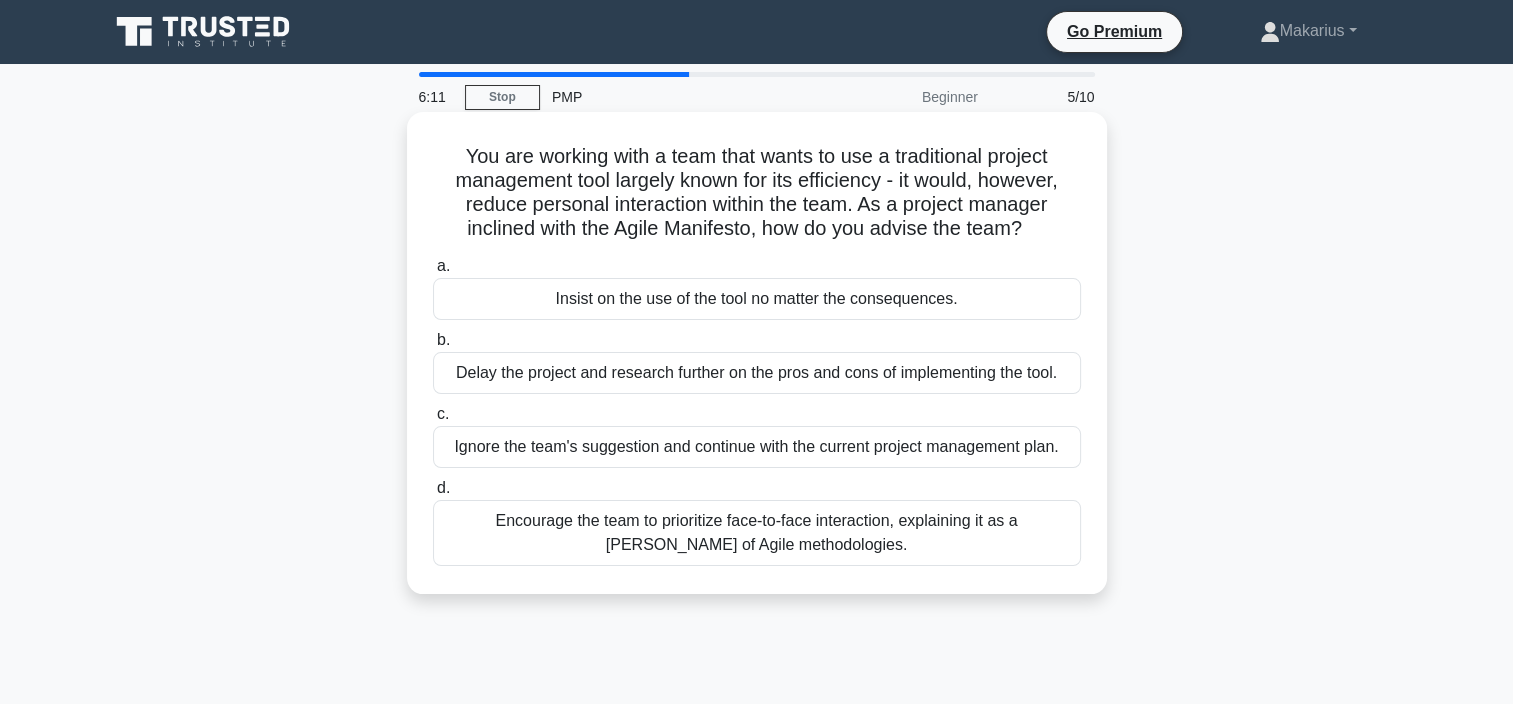 click on "Encourage the team to prioritize face-to-face interaction, explaining it as a tenet of Agile methodologies." at bounding box center [757, 533] 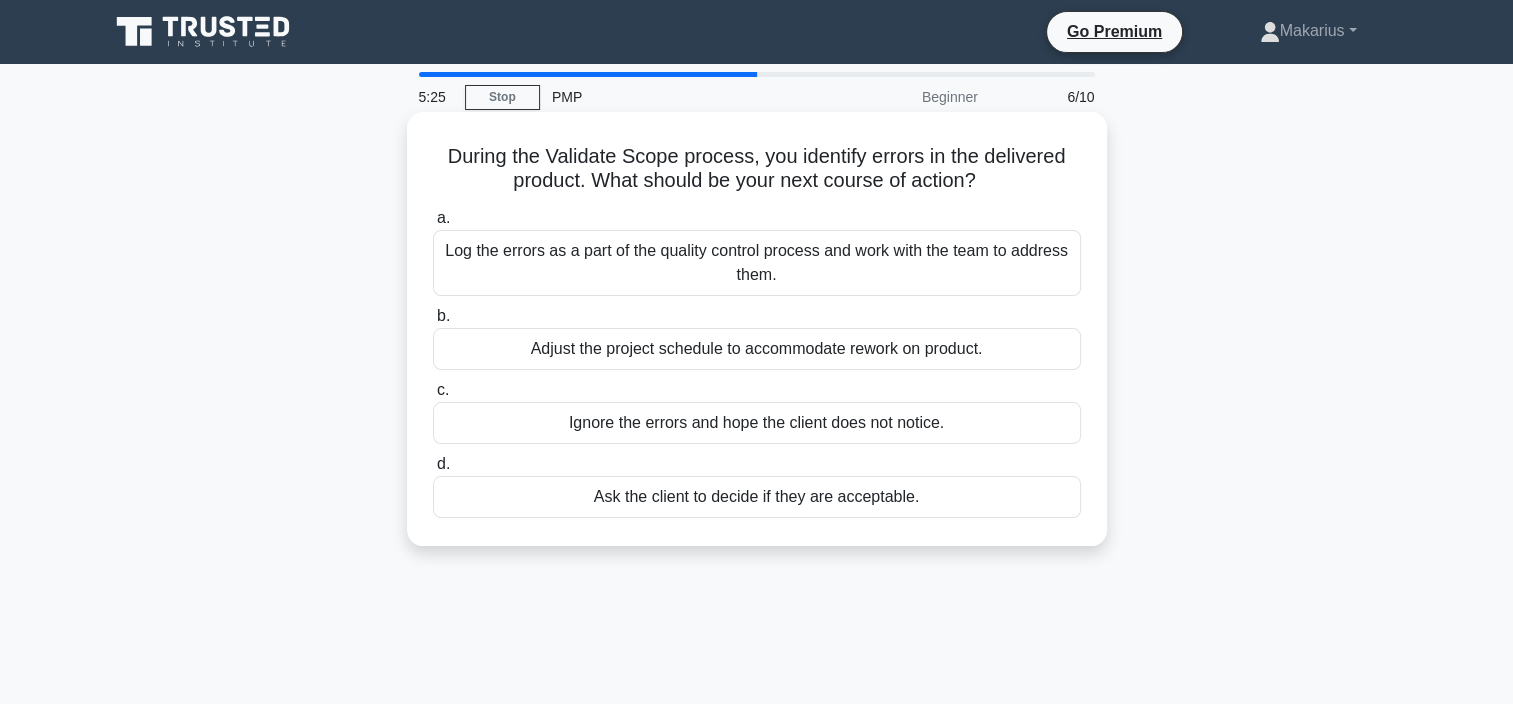 click on "Log the errors as a part of the quality control process and work with the team to address them." at bounding box center [757, 263] 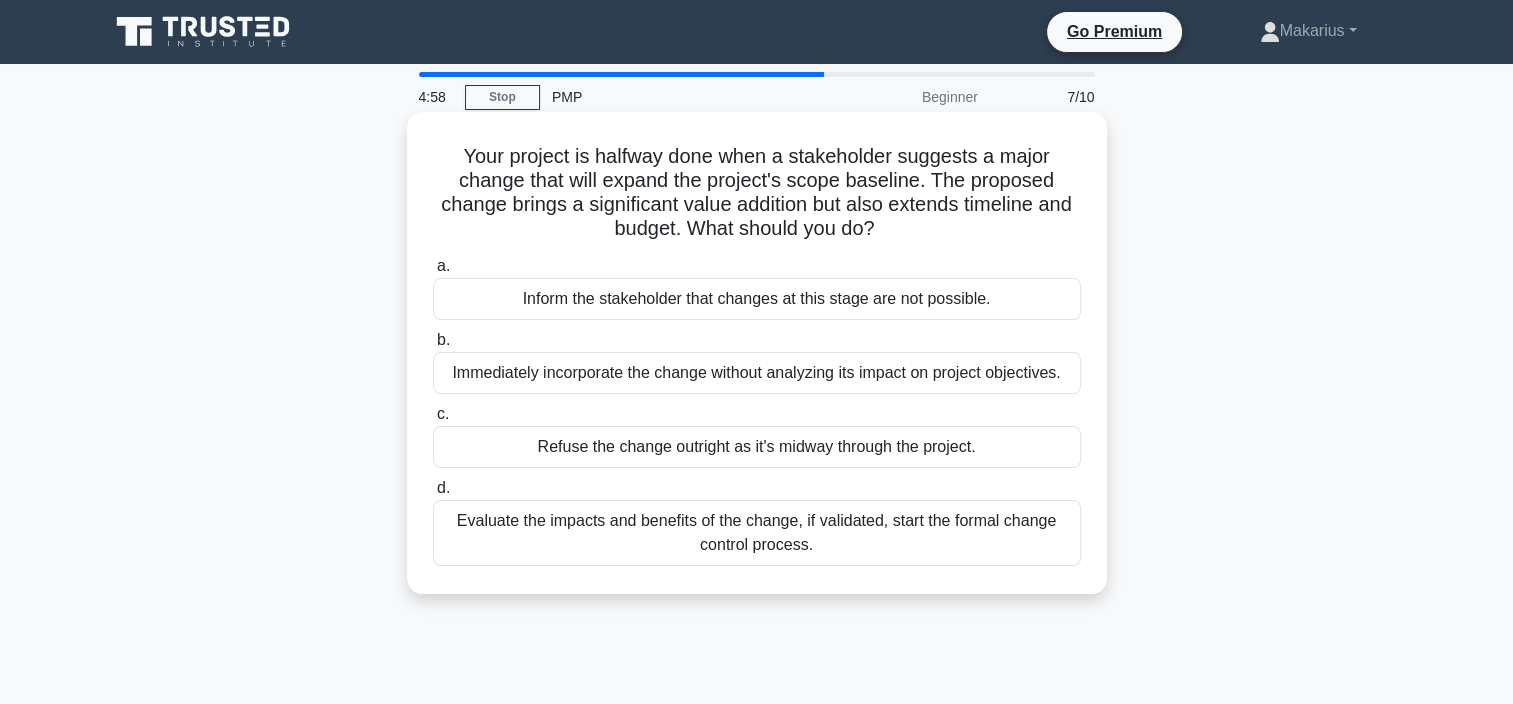 click on "Evaluate the impacts and benefits of the change, if validated, start the formal change control process." at bounding box center (757, 533) 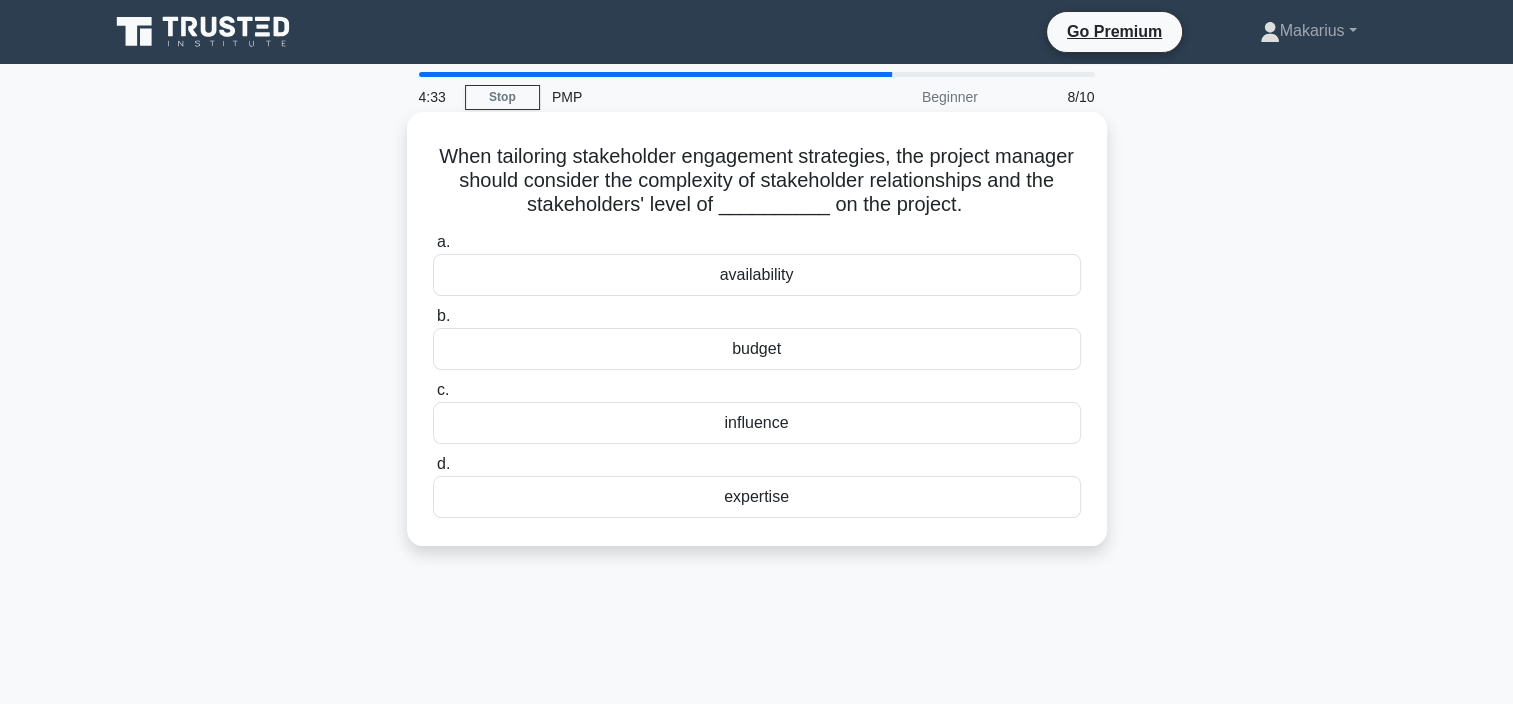 click on "influence" at bounding box center [757, 423] 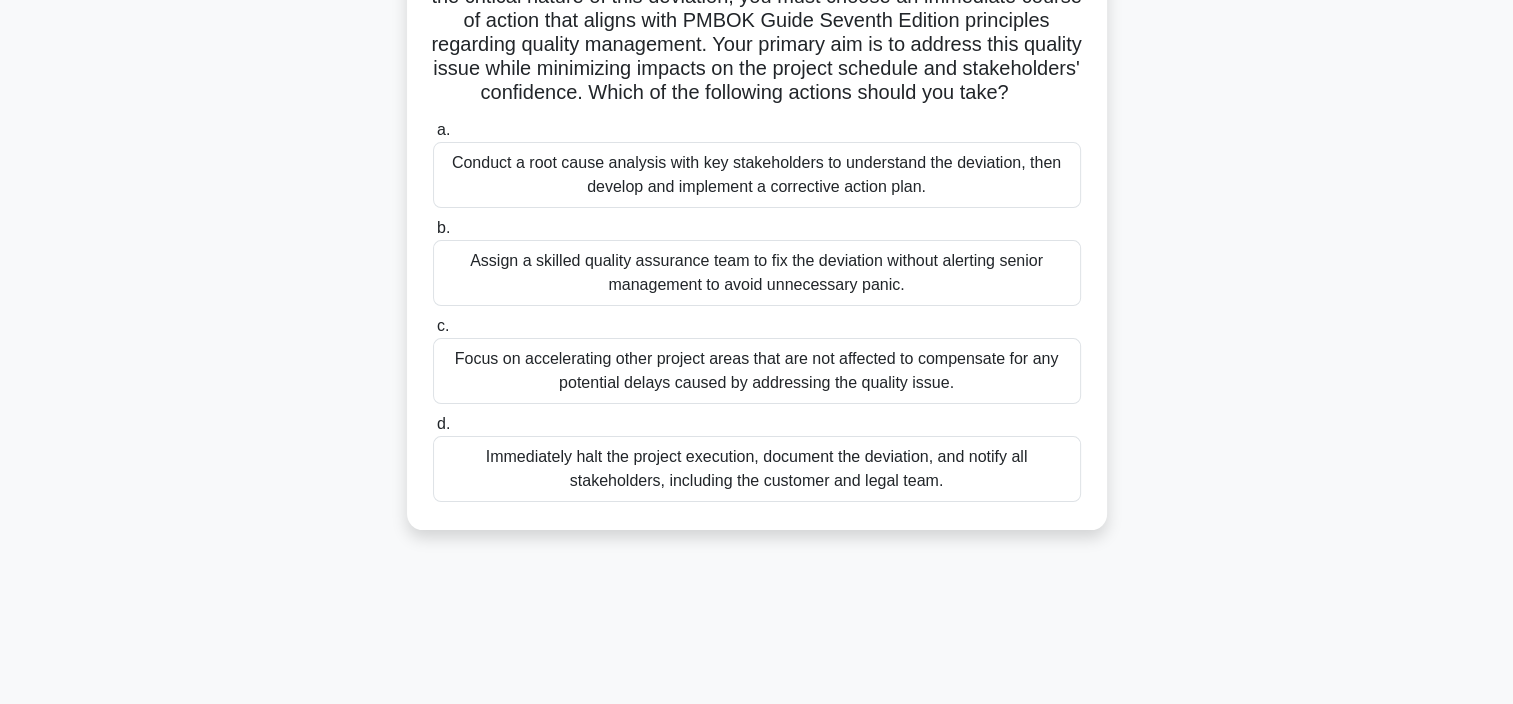 scroll, scrollTop: 360, scrollLeft: 0, axis: vertical 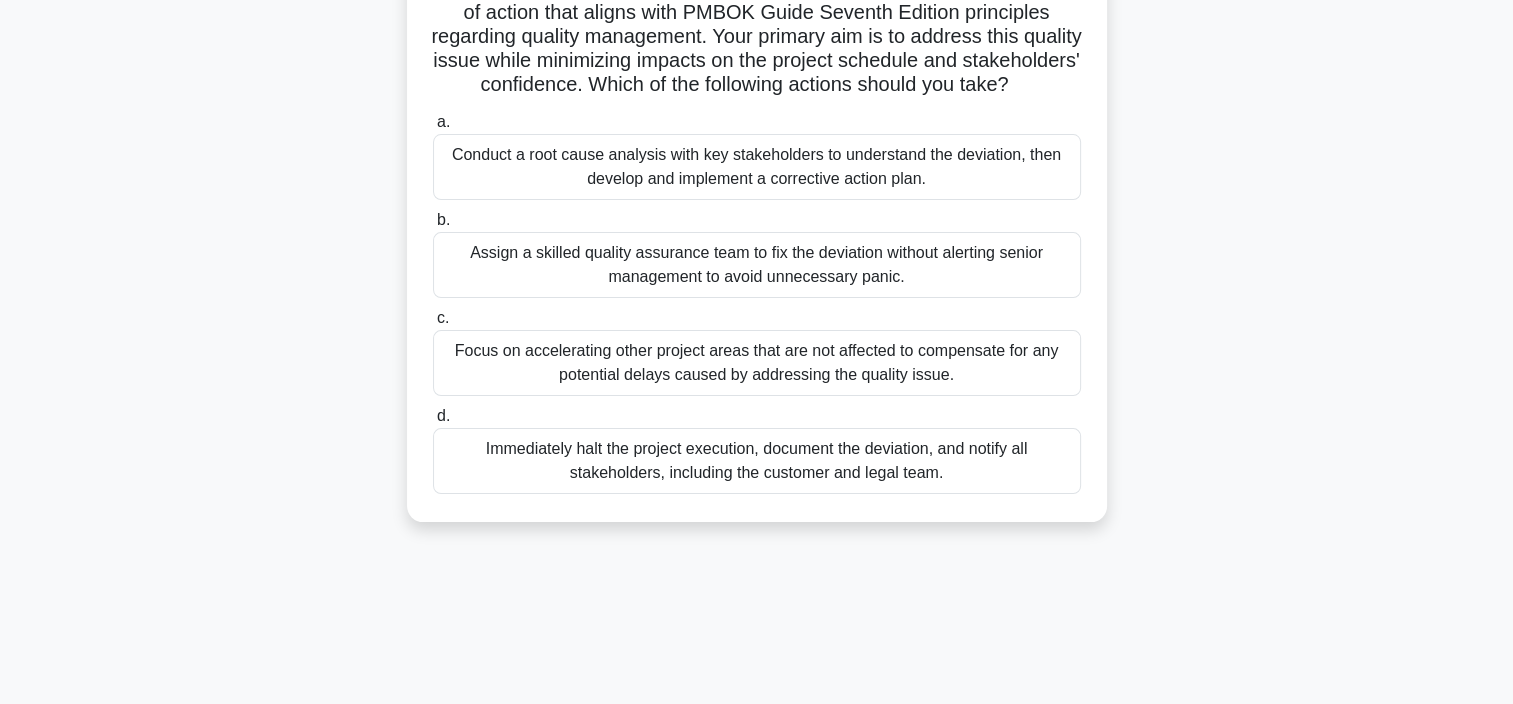 click on "Conduct a root cause analysis with key stakeholders to understand the deviation, then develop and implement a corrective action plan." at bounding box center (757, 167) 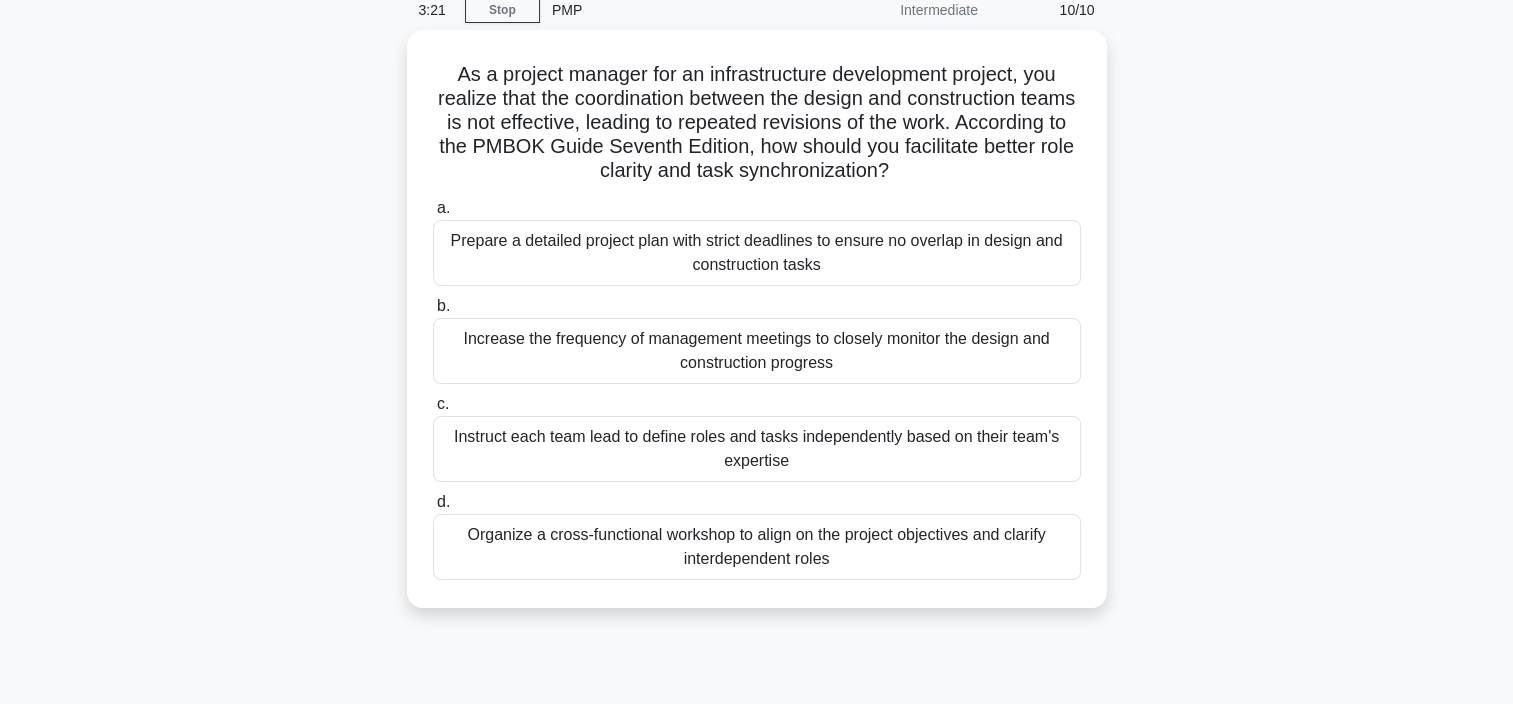 scroll, scrollTop: 0, scrollLeft: 0, axis: both 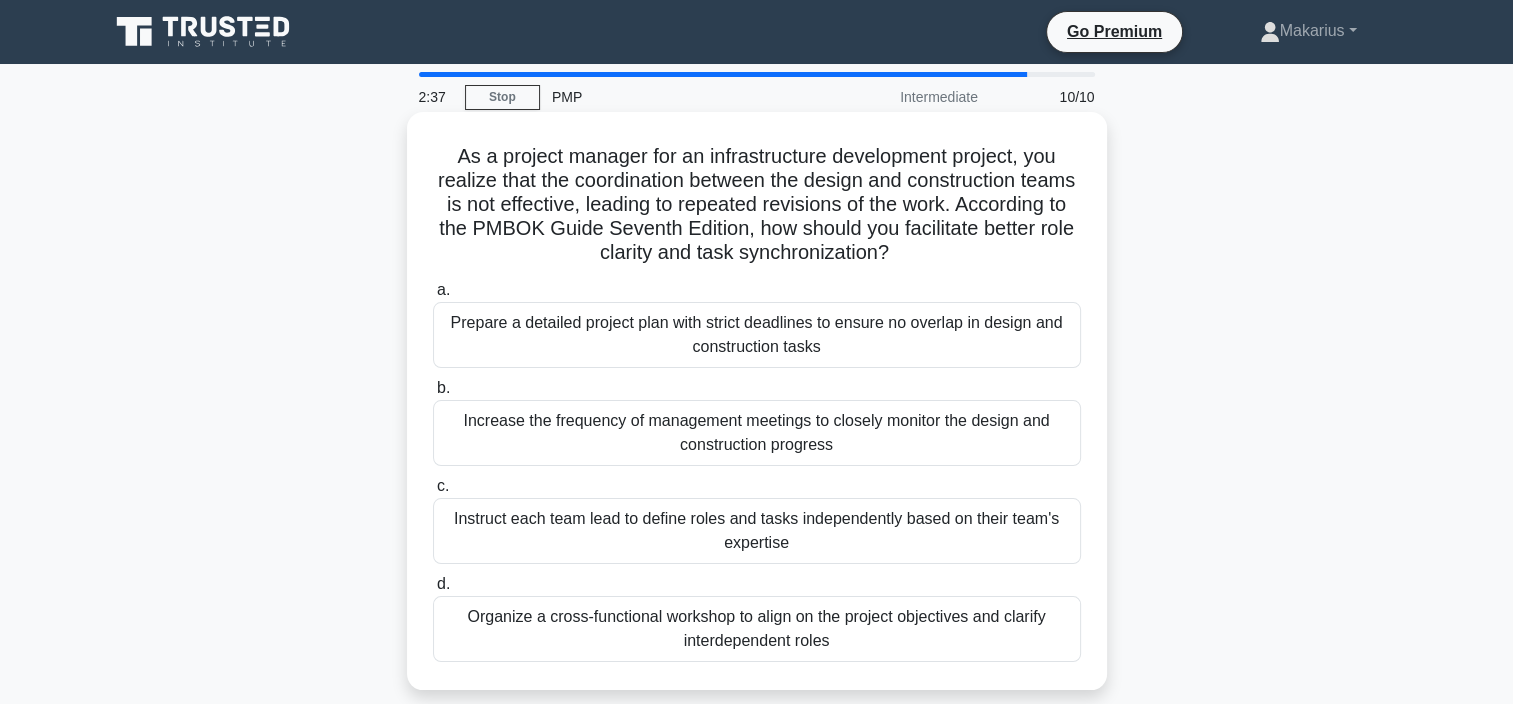 click on "Increase the frequency of management meetings to closely monitor the design and construction progress" at bounding box center [757, 433] 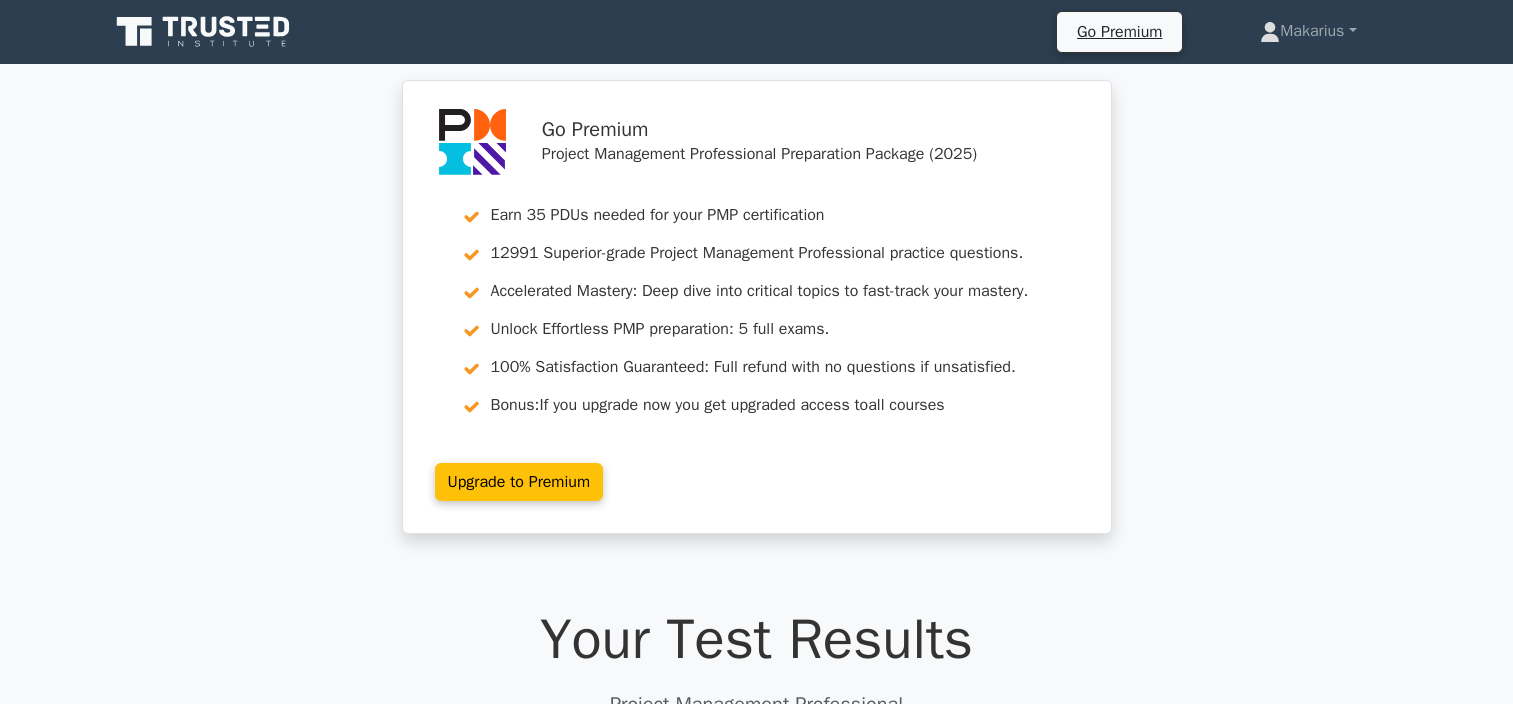 scroll, scrollTop: 0, scrollLeft: 0, axis: both 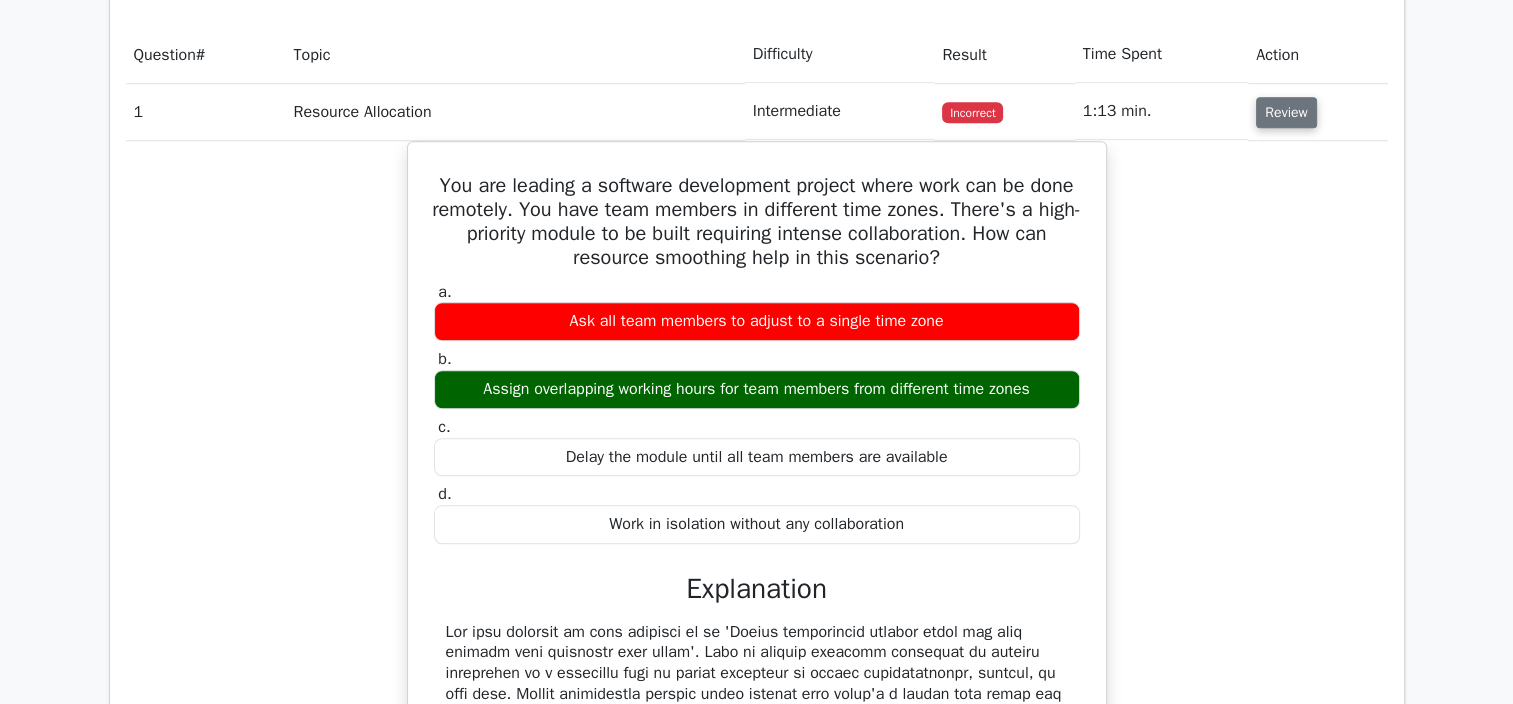 click on "Review" at bounding box center [1286, 112] 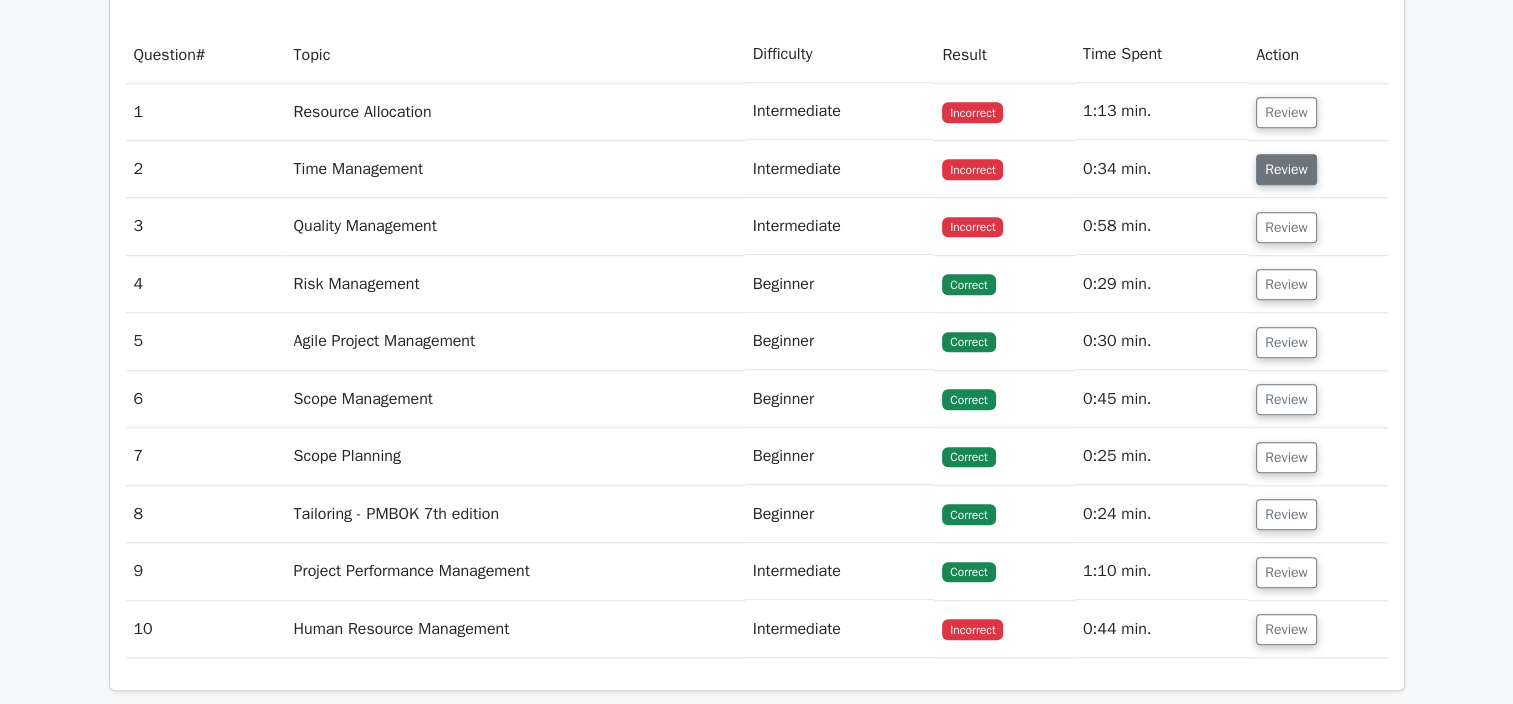 click on "Review" at bounding box center (1286, 169) 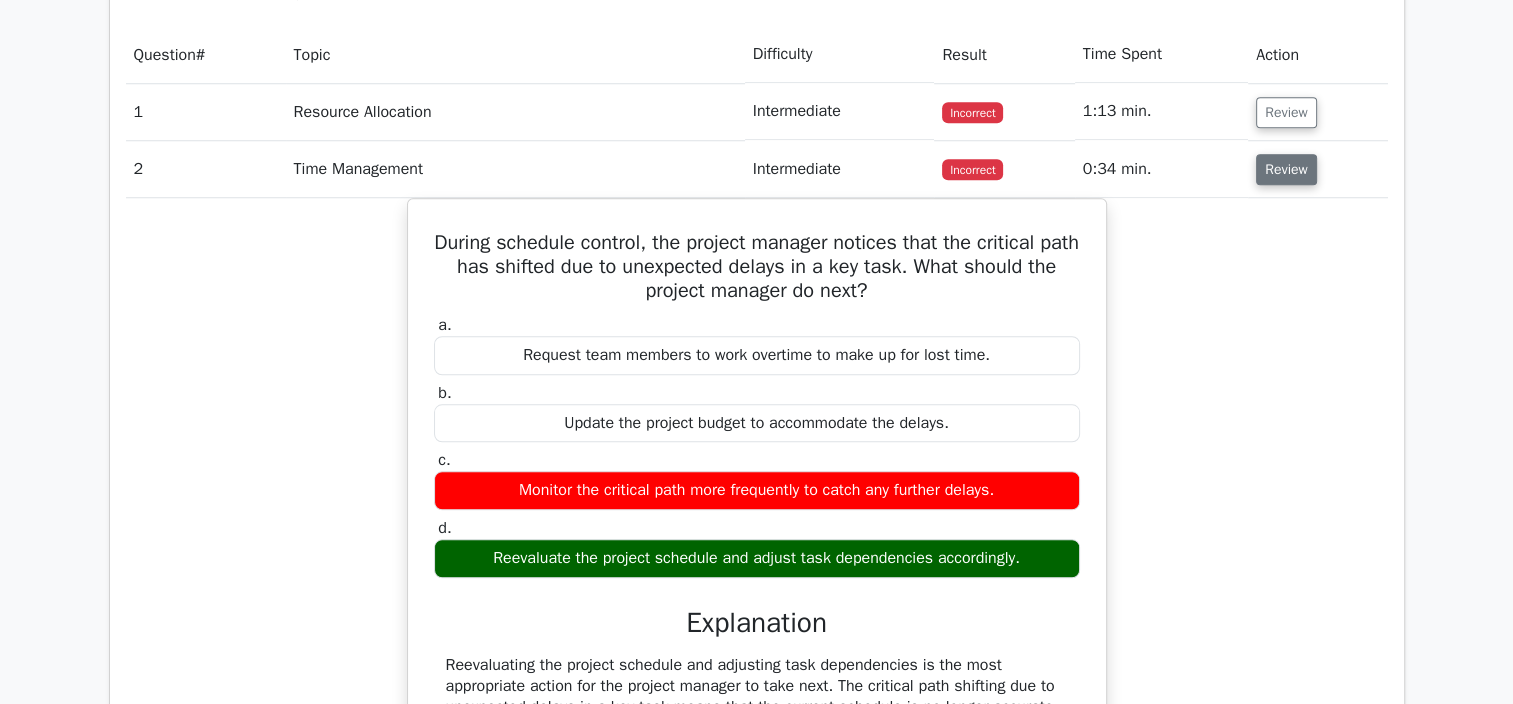 click on "Review" at bounding box center (1286, 169) 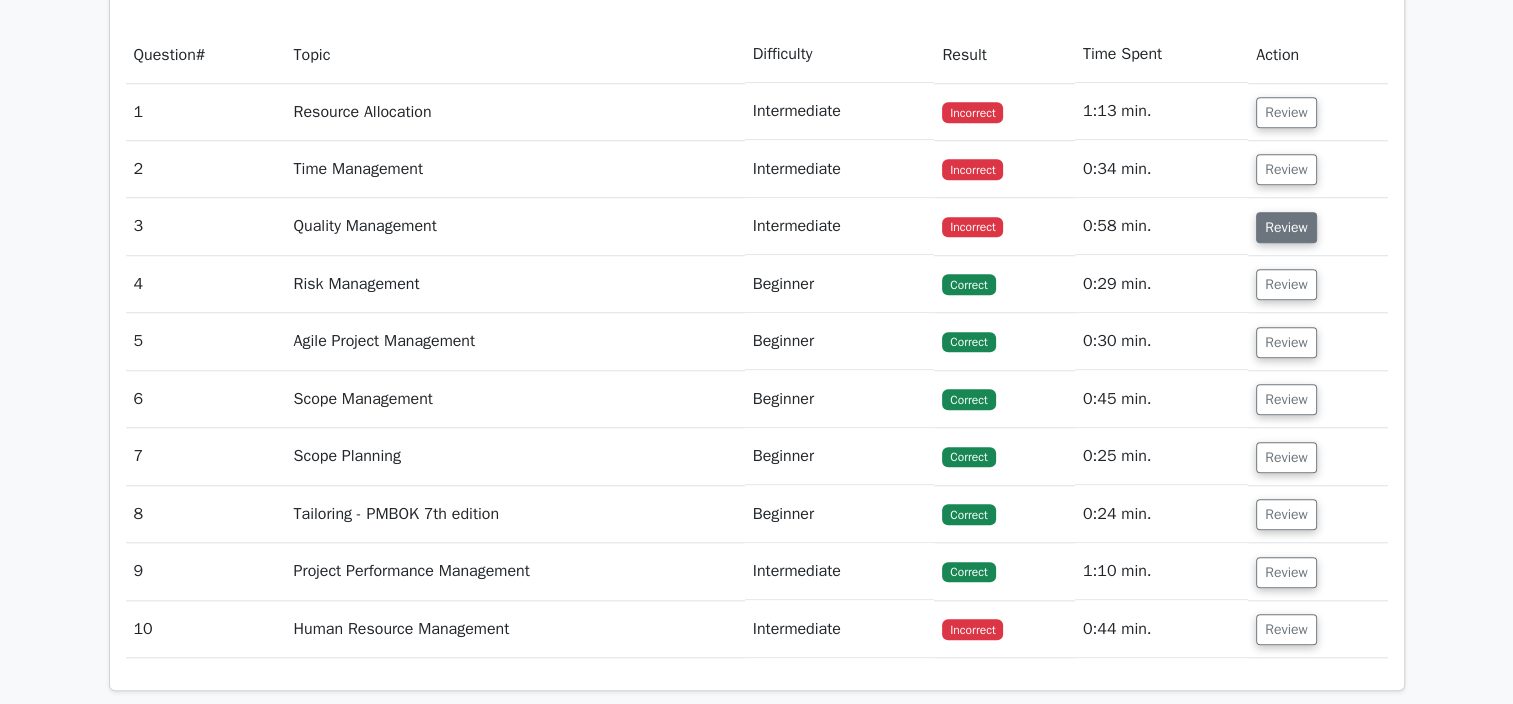click on "Review" at bounding box center (1286, 227) 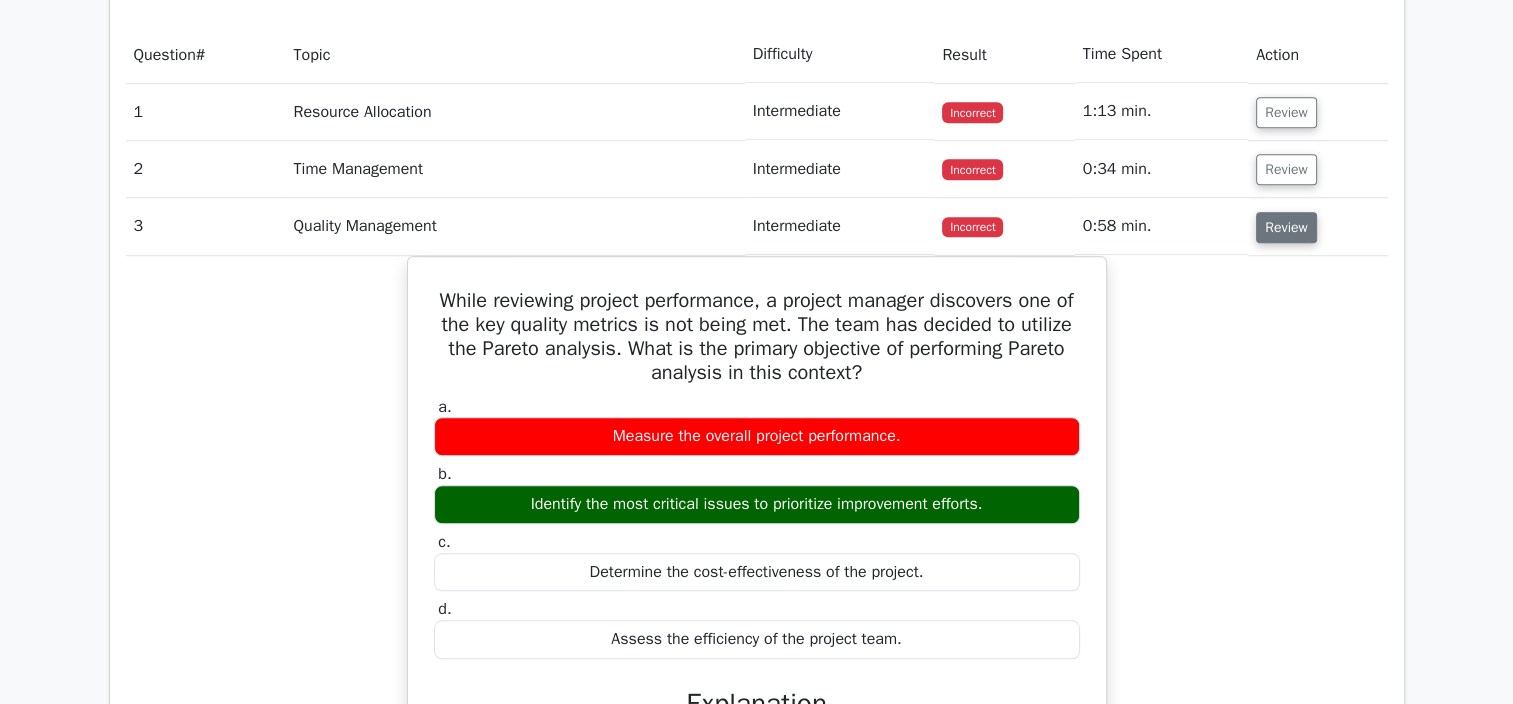 click on "Review" at bounding box center (1286, 227) 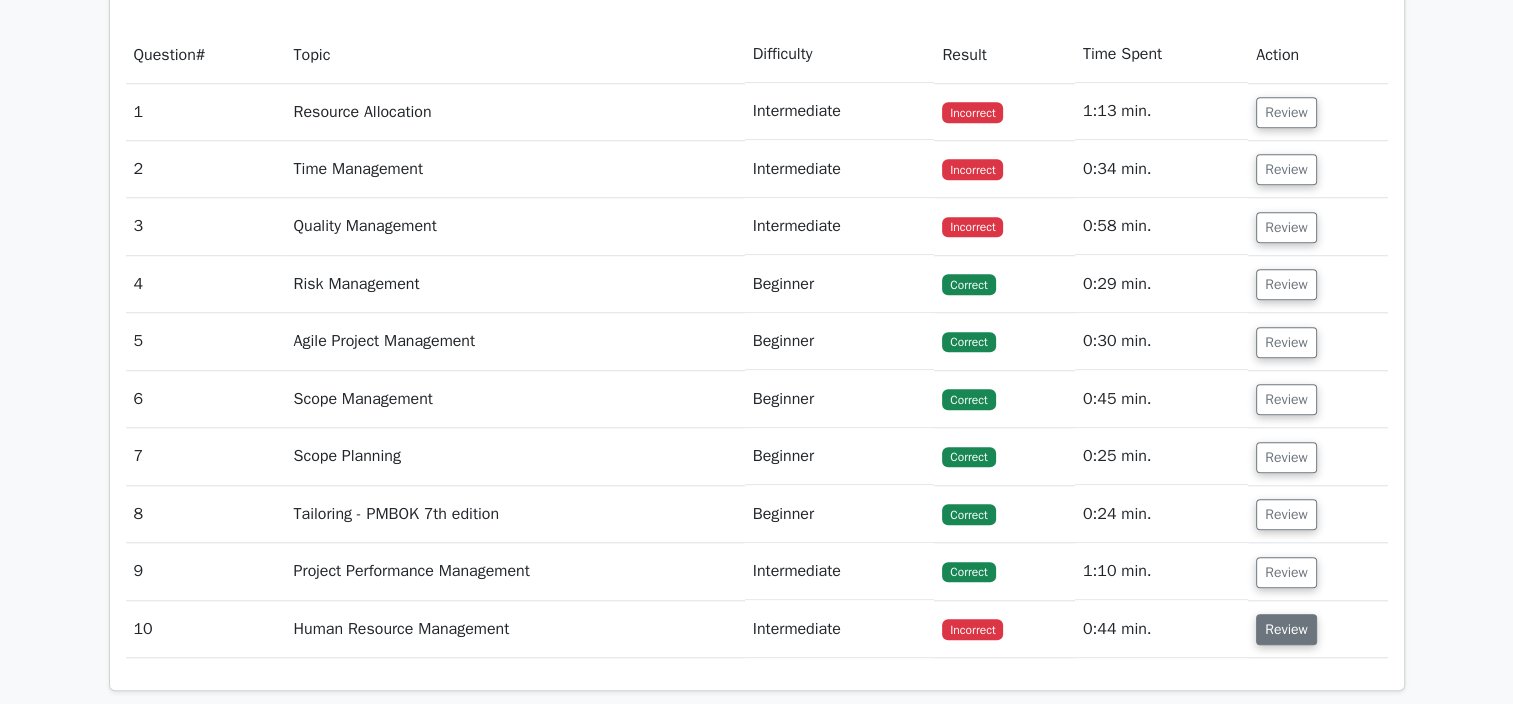 click on "Review" at bounding box center (1286, 629) 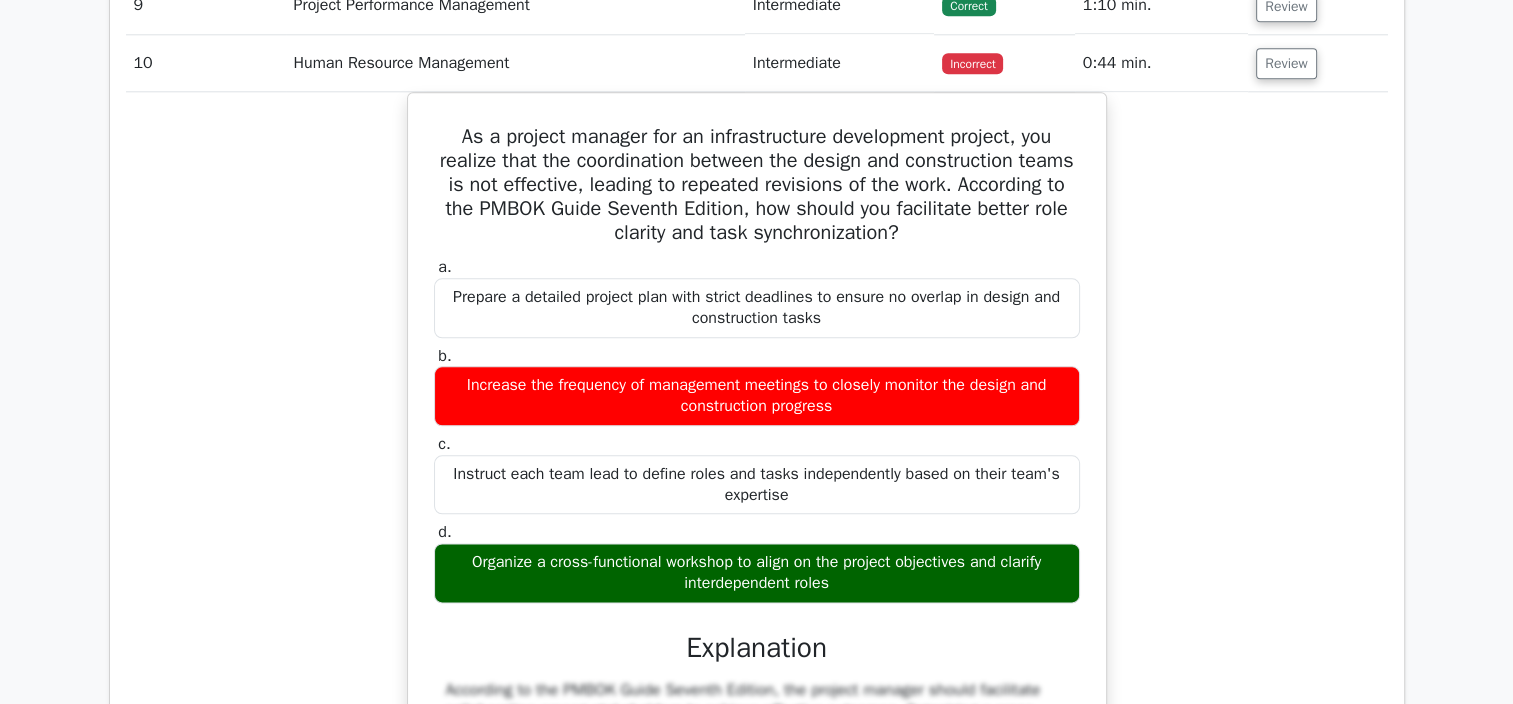 scroll, scrollTop: 2040, scrollLeft: 0, axis: vertical 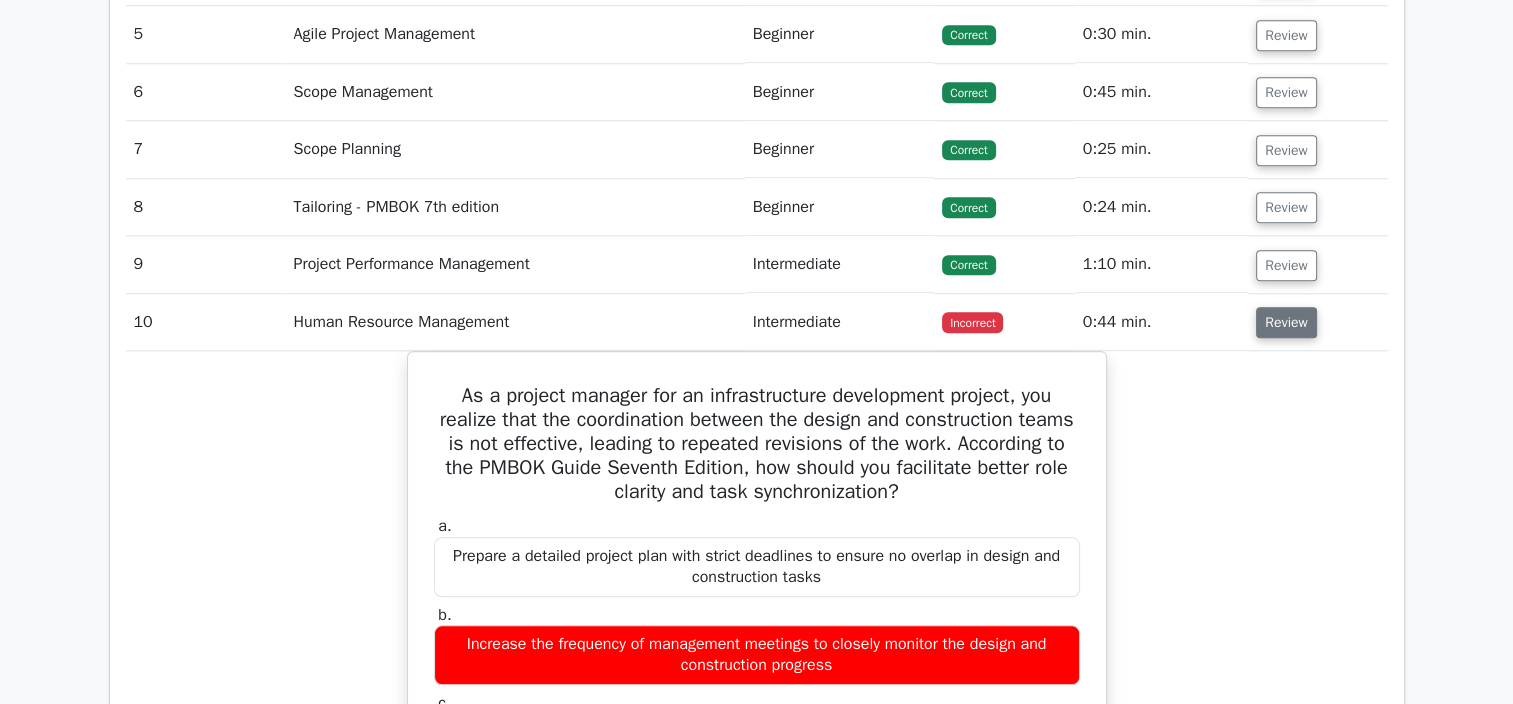 click on "Review" at bounding box center (1286, 322) 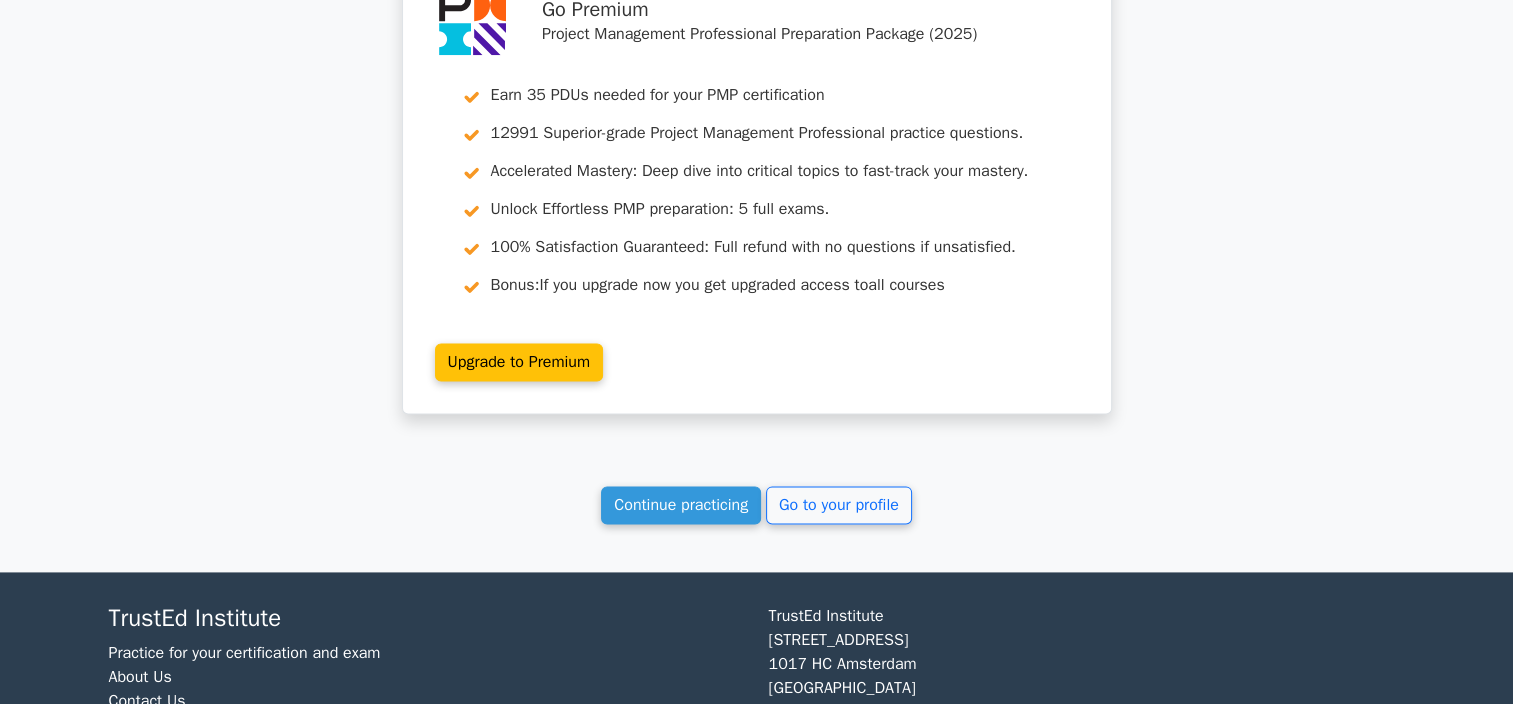 scroll, scrollTop: 2639, scrollLeft: 0, axis: vertical 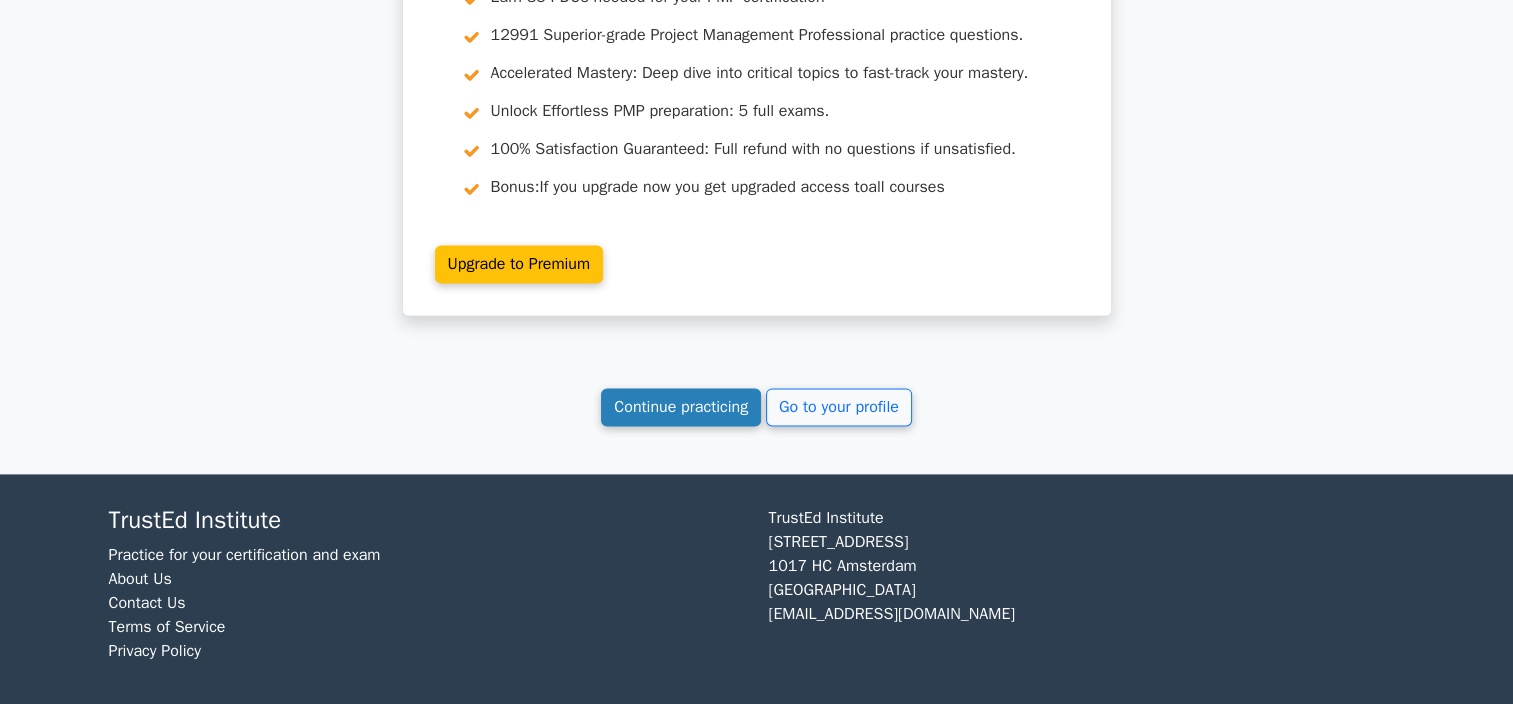 click on "Continue practicing" at bounding box center (681, 407) 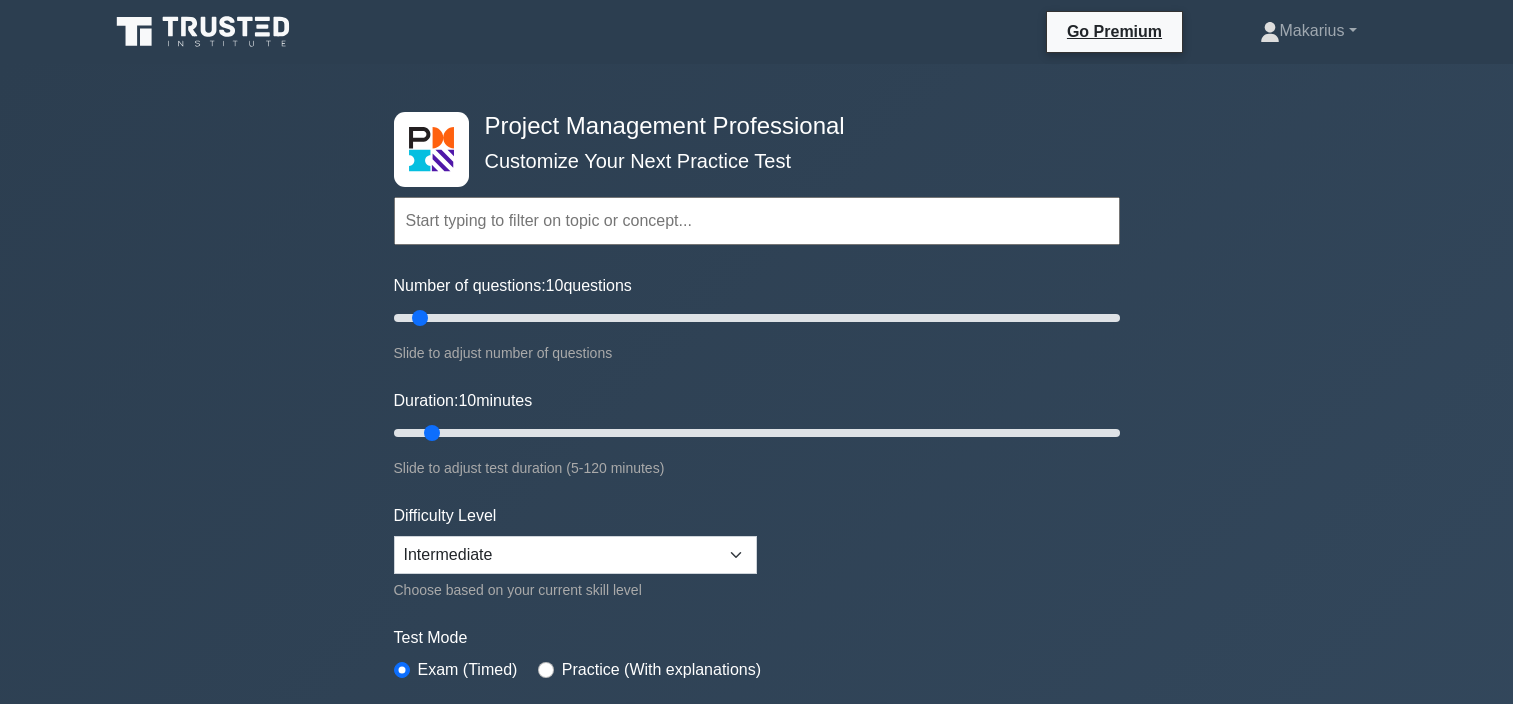 scroll, scrollTop: 0, scrollLeft: 0, axis: both 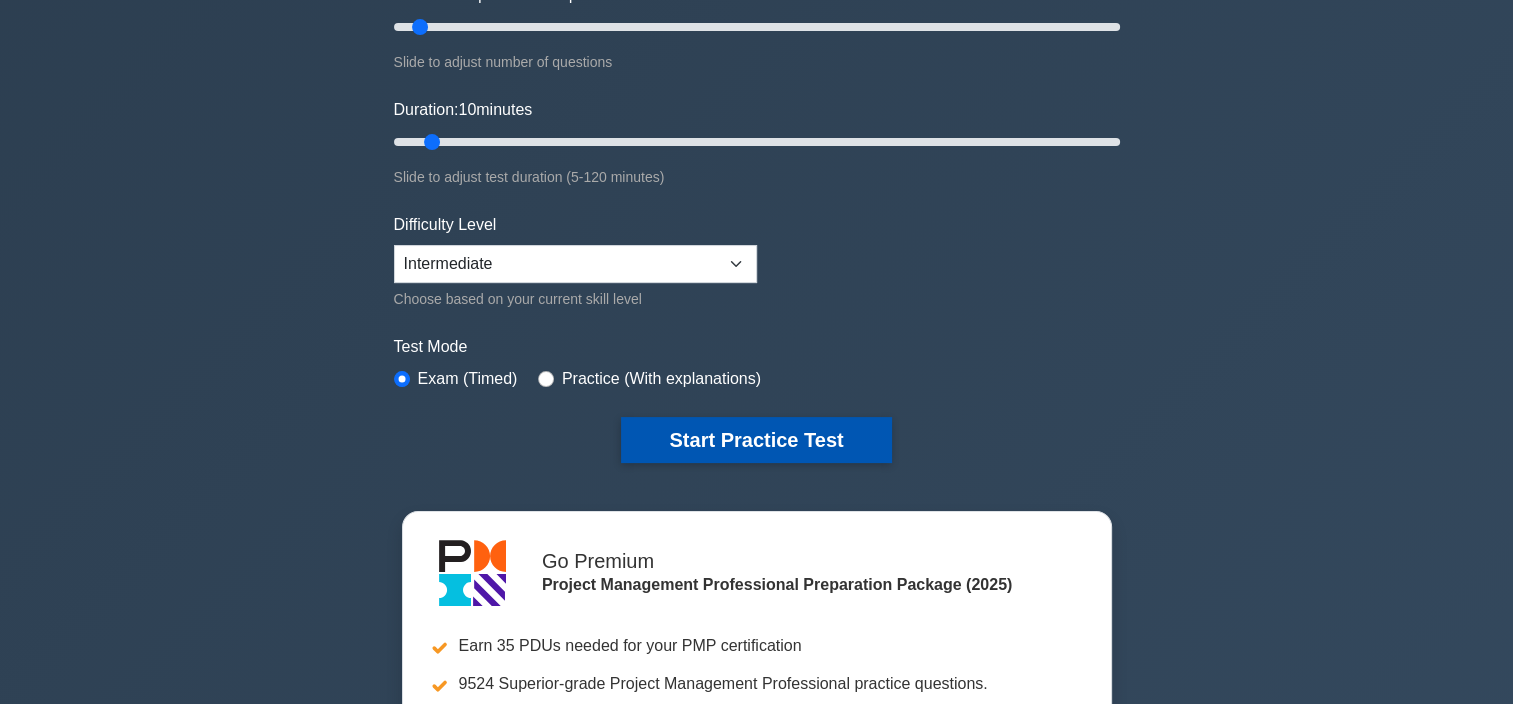 click on "Start Practice Test" at bounding box center (756, 440) 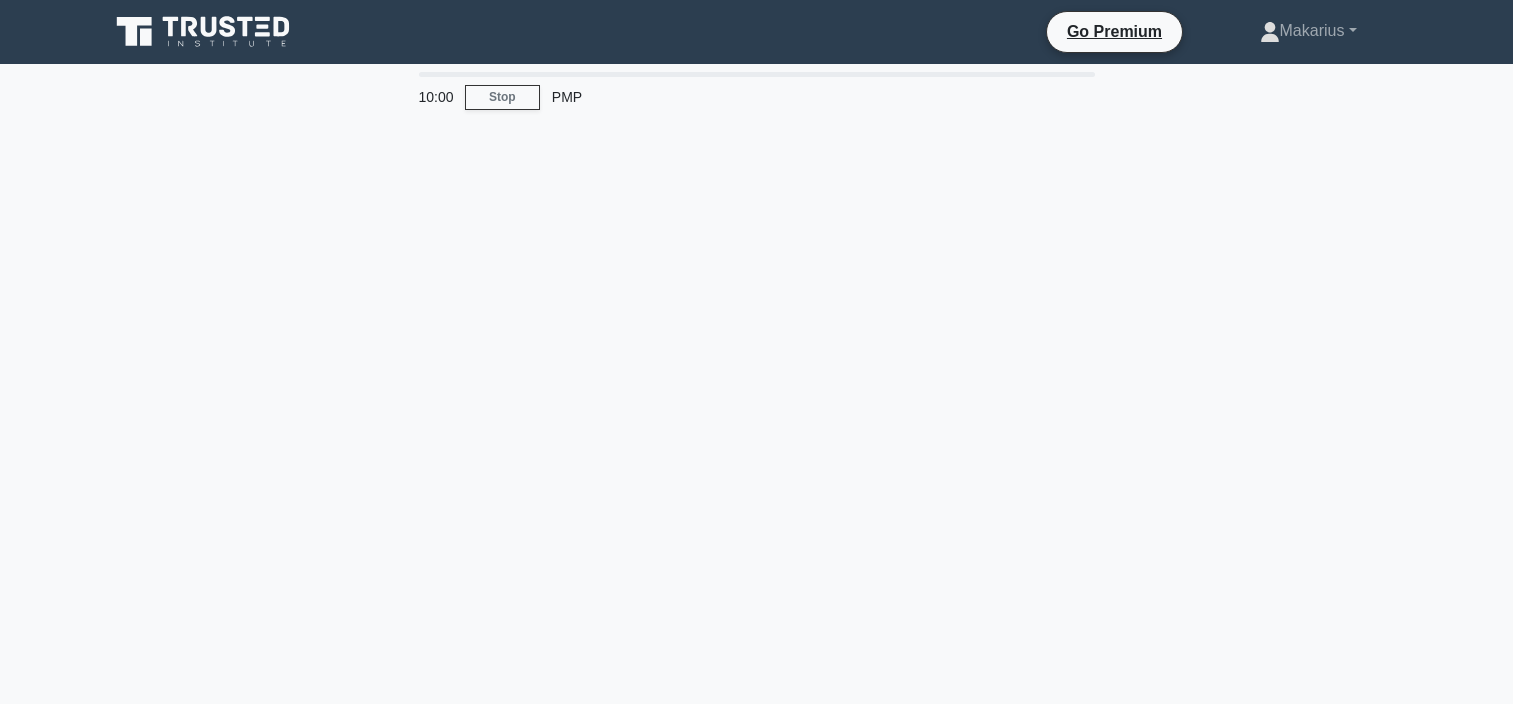 scroll, scrollTop: 0, scrollLeft: 0, axis: both 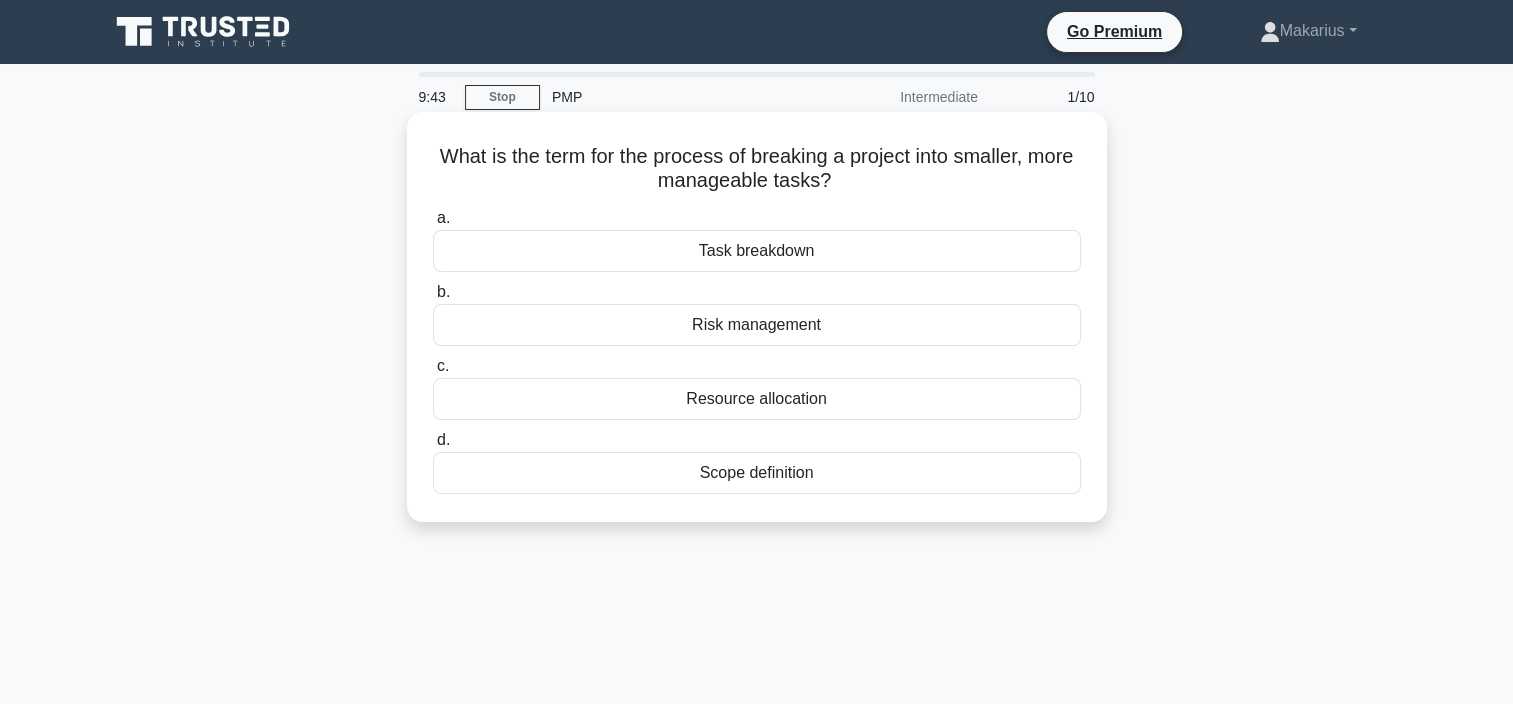 click on "Task breakdown" at bounding box center [757, 251] 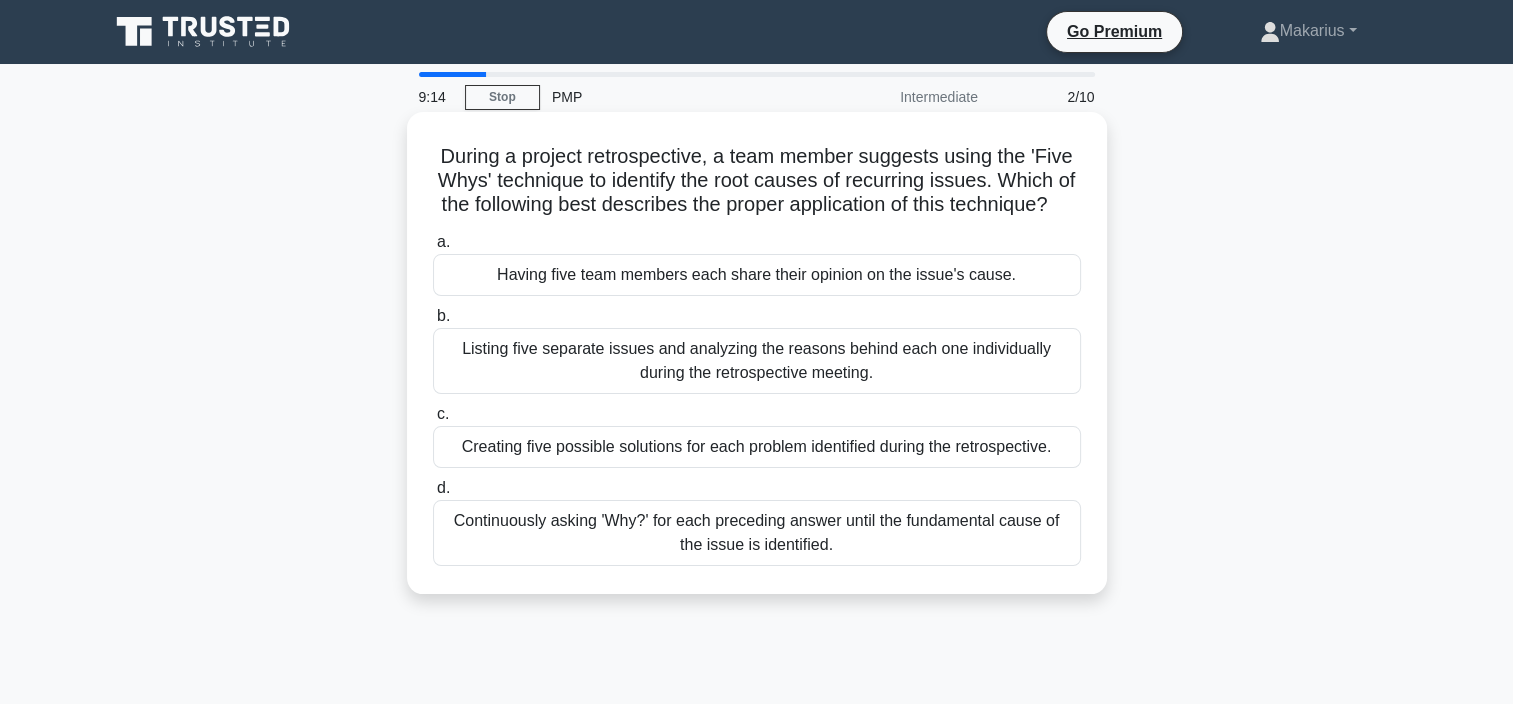 click on "Continuously asking 'Why?' for each preceding answer until the fundamental cause of the issue is identified." at bounding box center [757, 533] 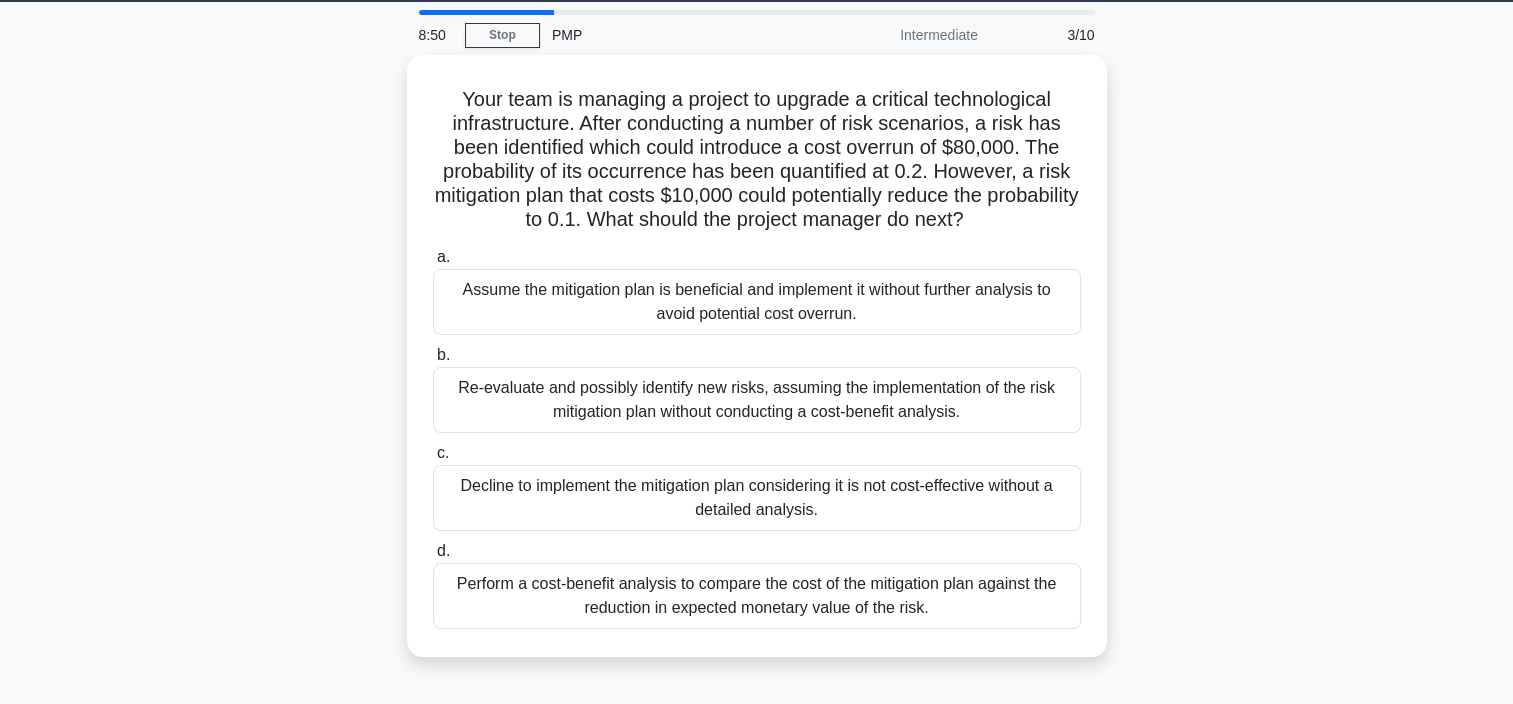 scroll, scrollTop: 80, scrollLeft: 0, axis: vertical 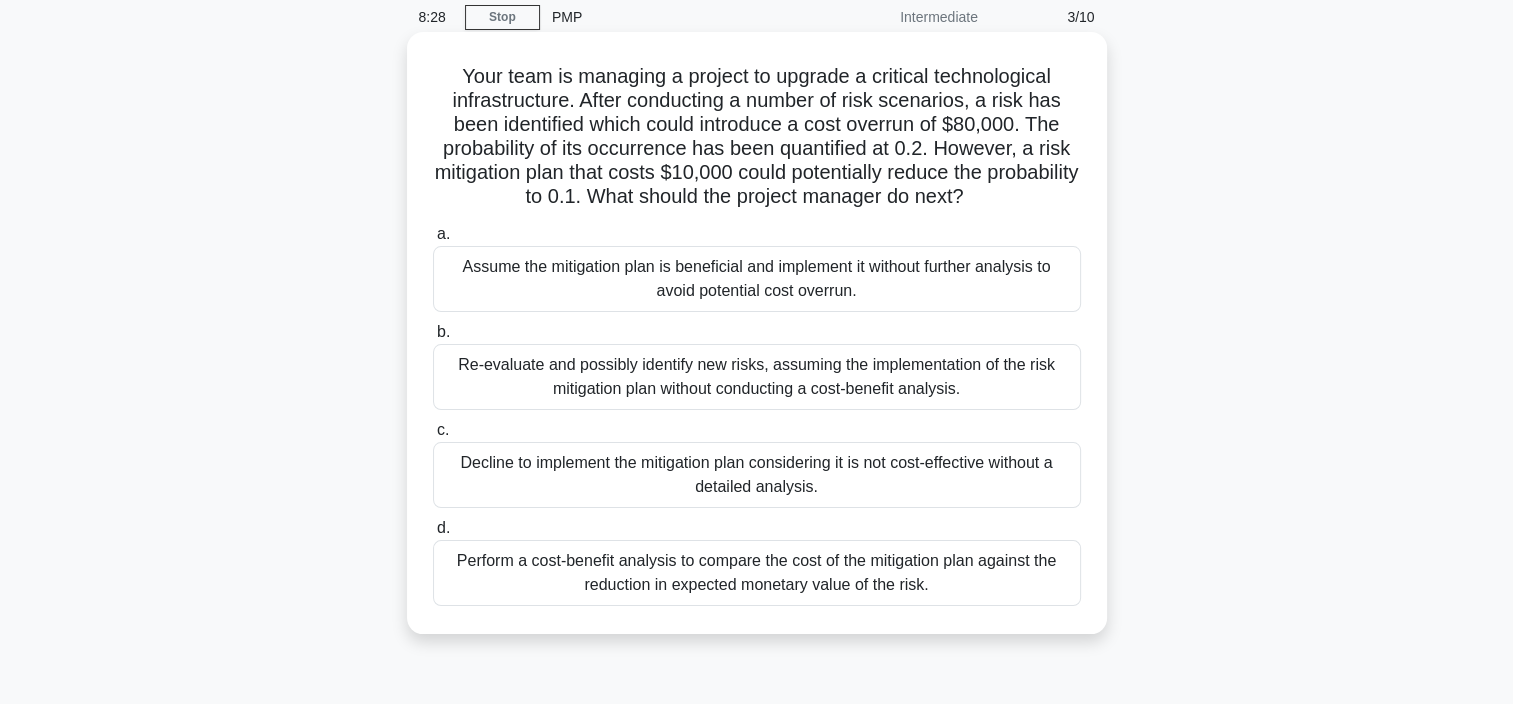 click on "Perform a cost-benefit analysis to compare the cost of the mitigation plan against the reduction in expected monetary value of the risk." at bounding box center (757, 573) 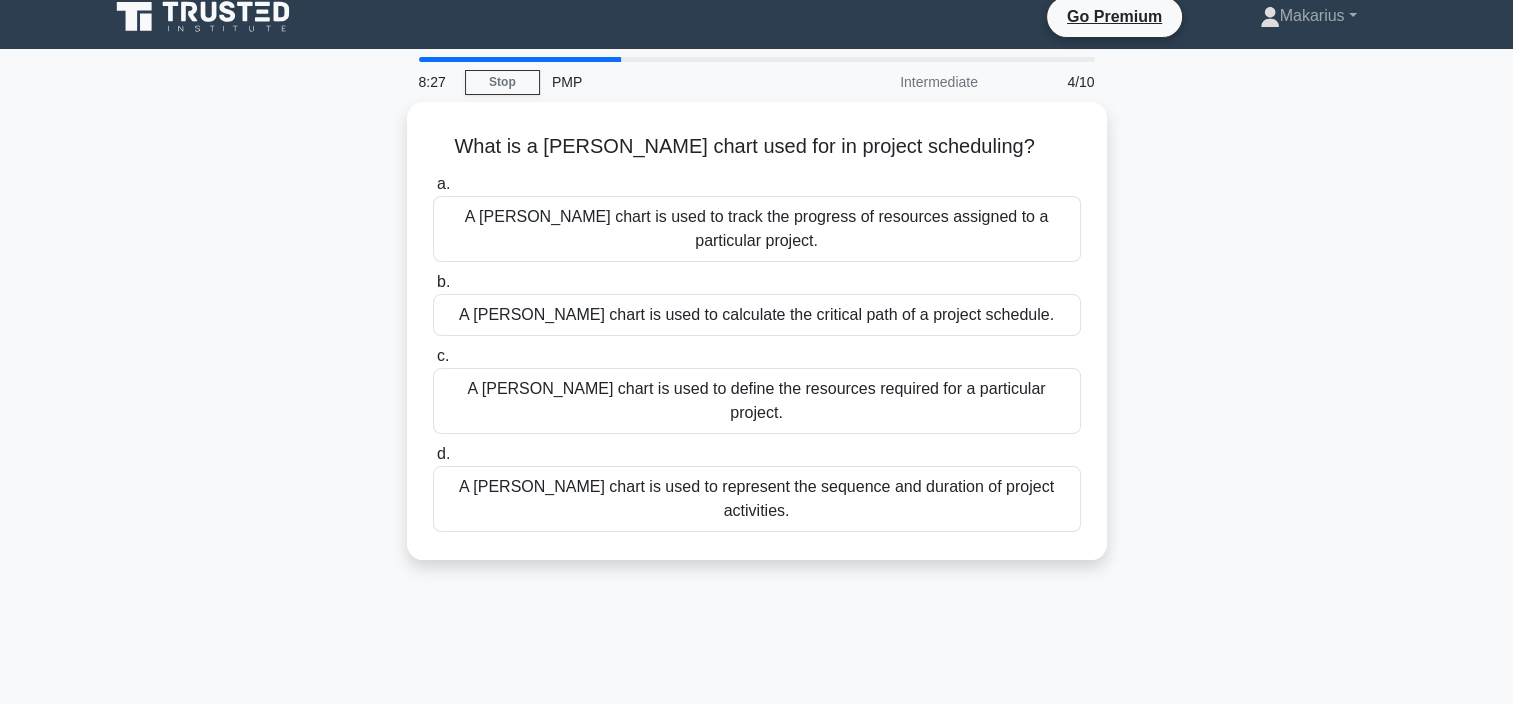 scroll, scrollTop: 0, scrollLeft: 0, axis: both 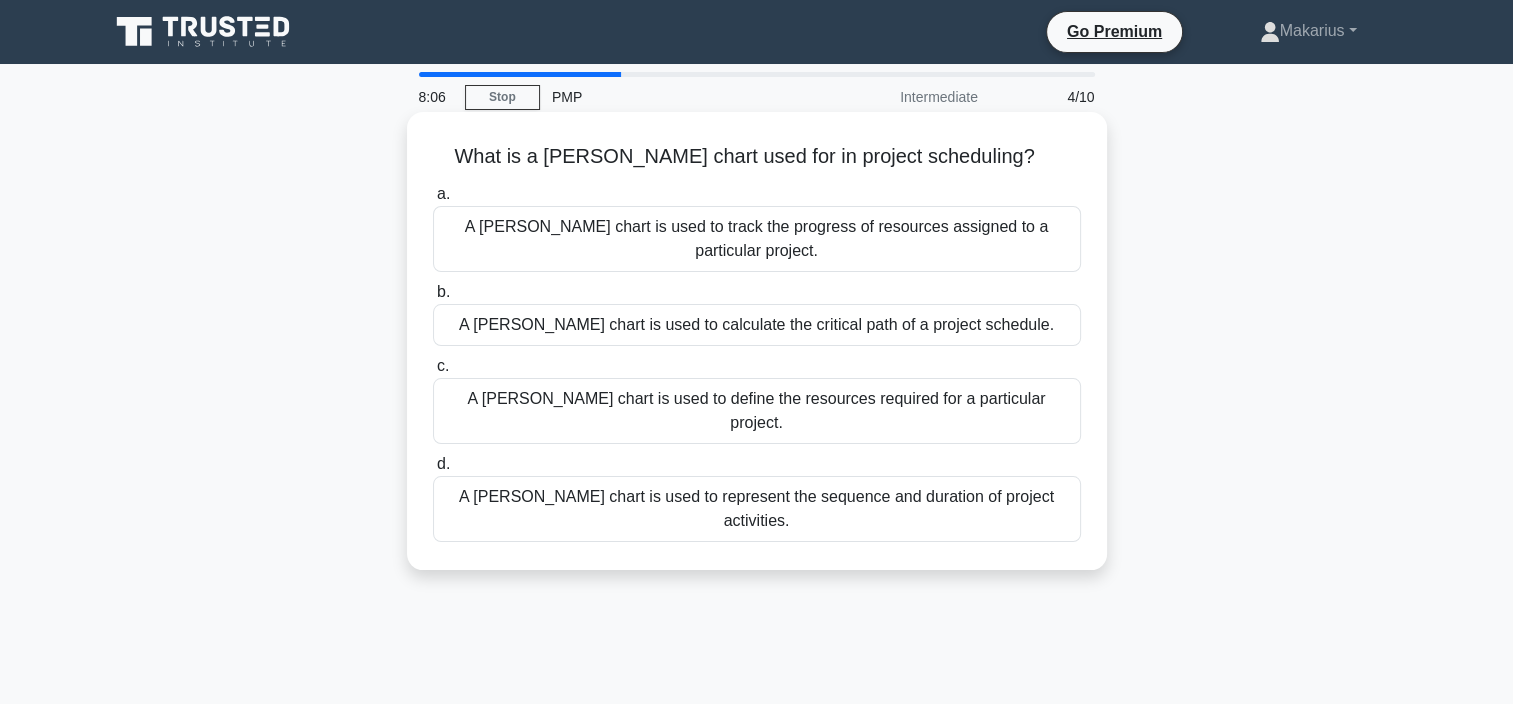 click on "A [PERSON_NAME] chart is used to represent the sequence and duration of project activities." at bounding box center [757, 509] 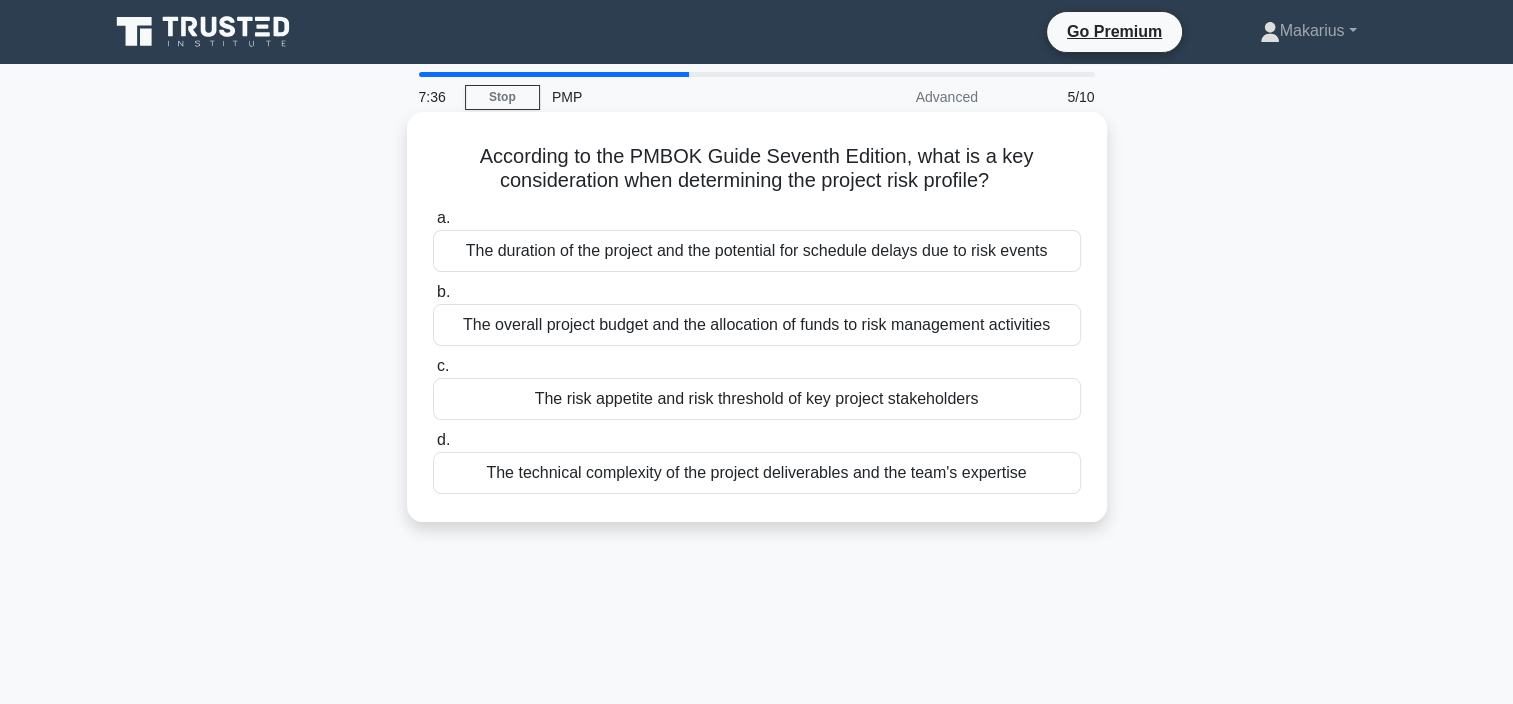 click on "The risk appetite and risk threshold of key project stakeholders" at bounding box center [757, 399] 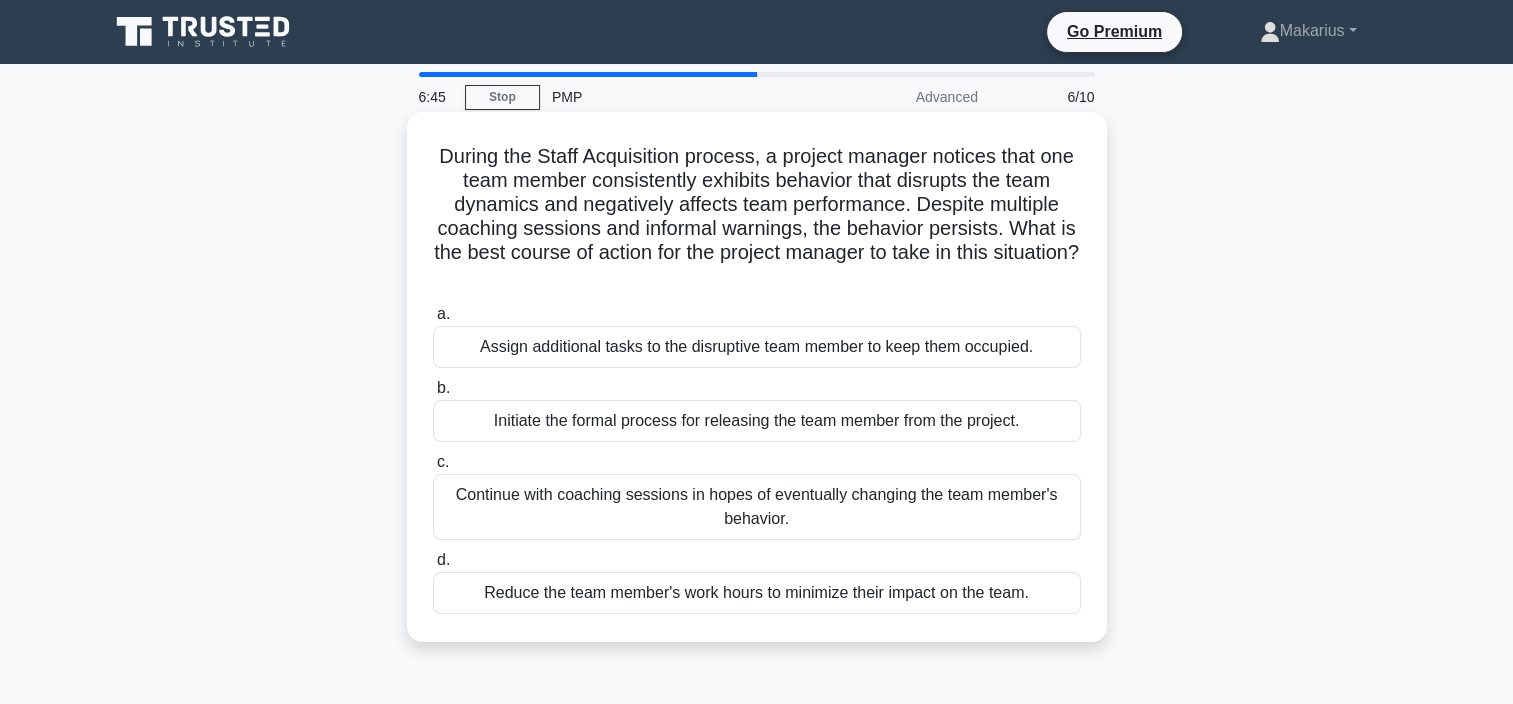 click on "Continue with coaching sessions in hopes of eventually changing the team member's behavior." at bounding box center (757, 507) 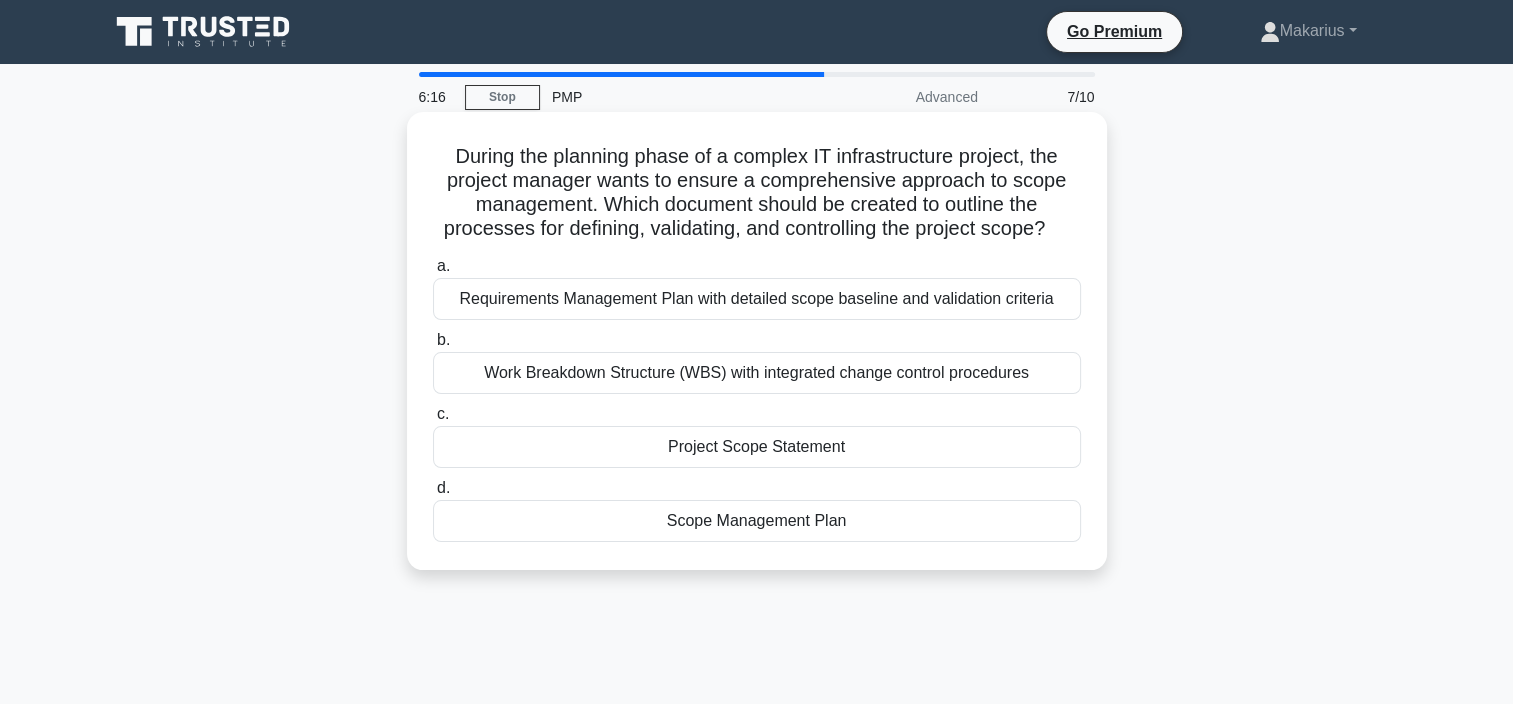click on "Scope Management Plan" at bounding box center (757, 521) 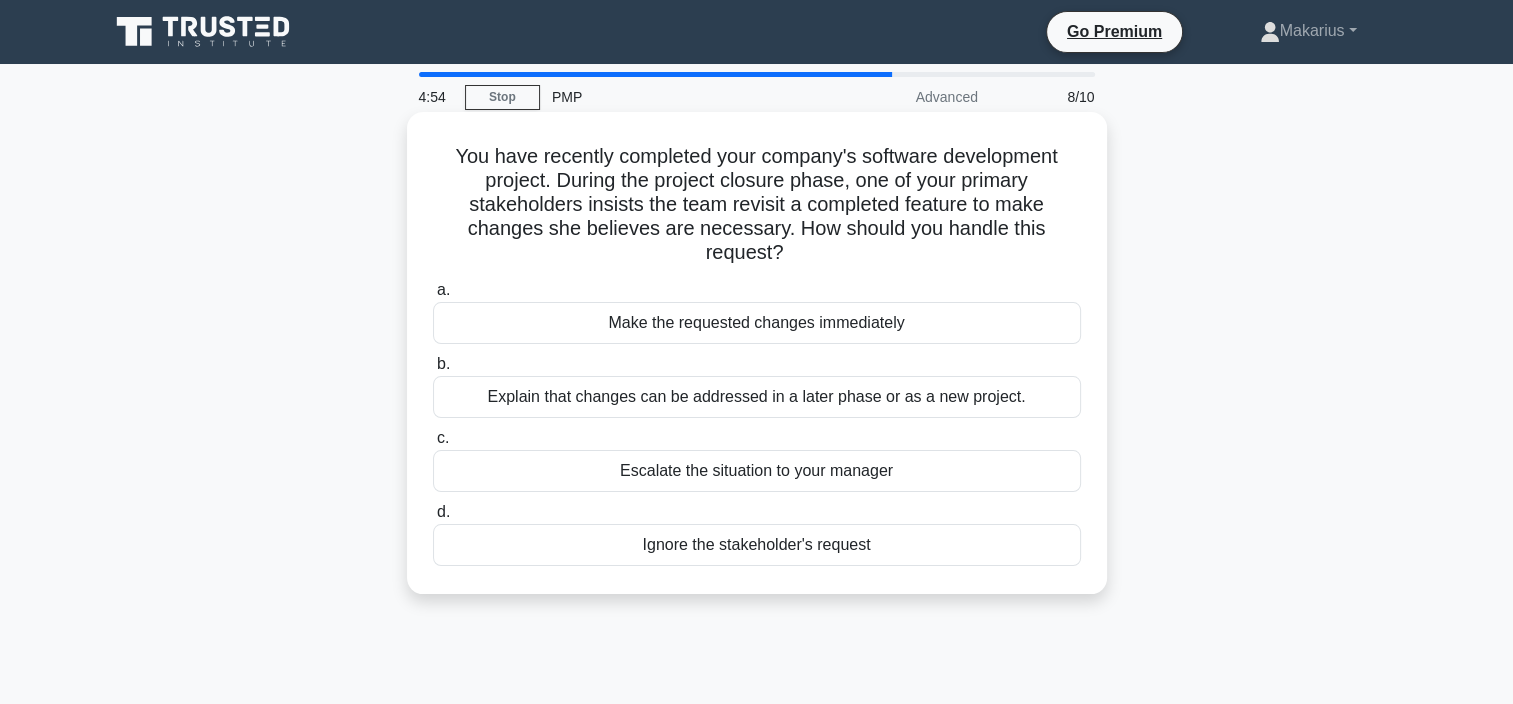 click on "Escalate the situation to your manager" at bounding box center [757, 471] 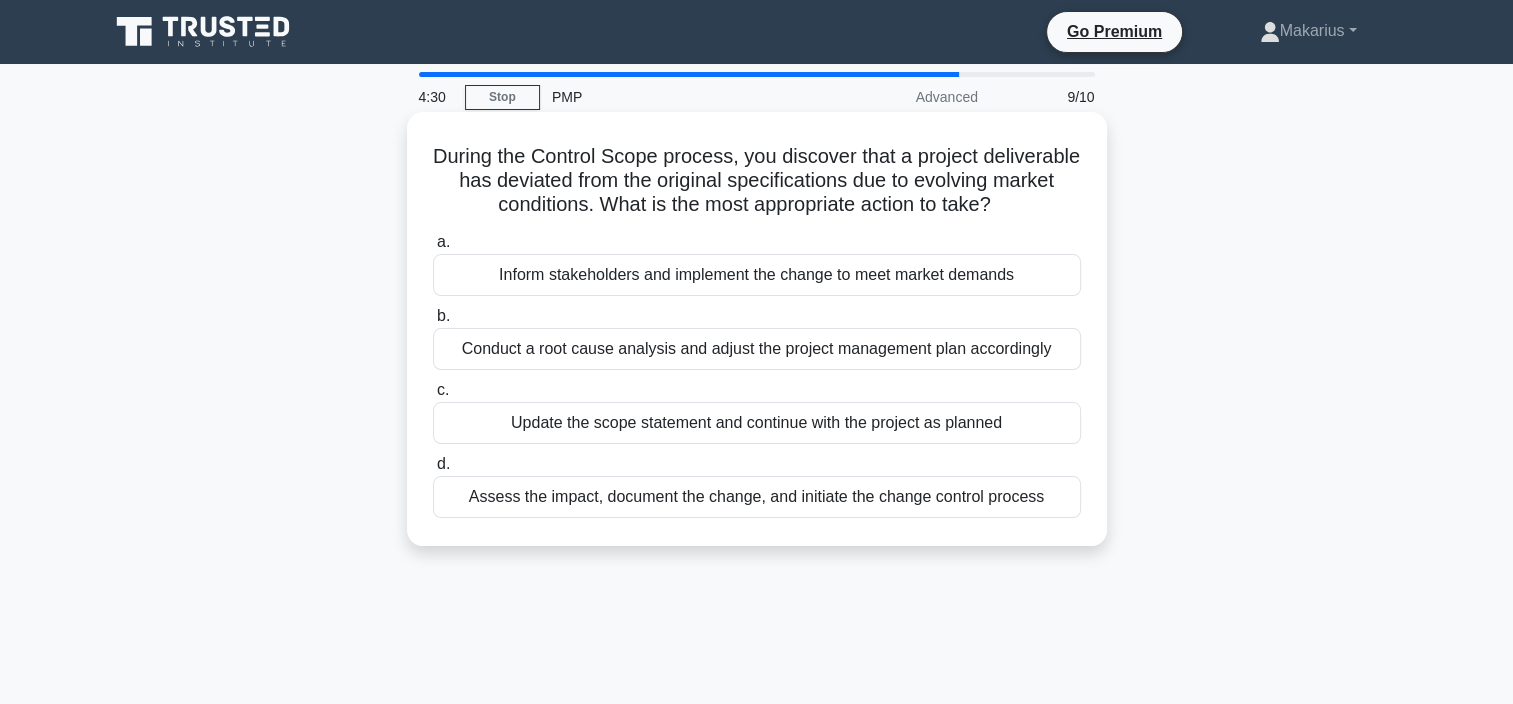 click on "Assess the impact, document the change, and initiate the change control process" at bounding box center [757, 497] 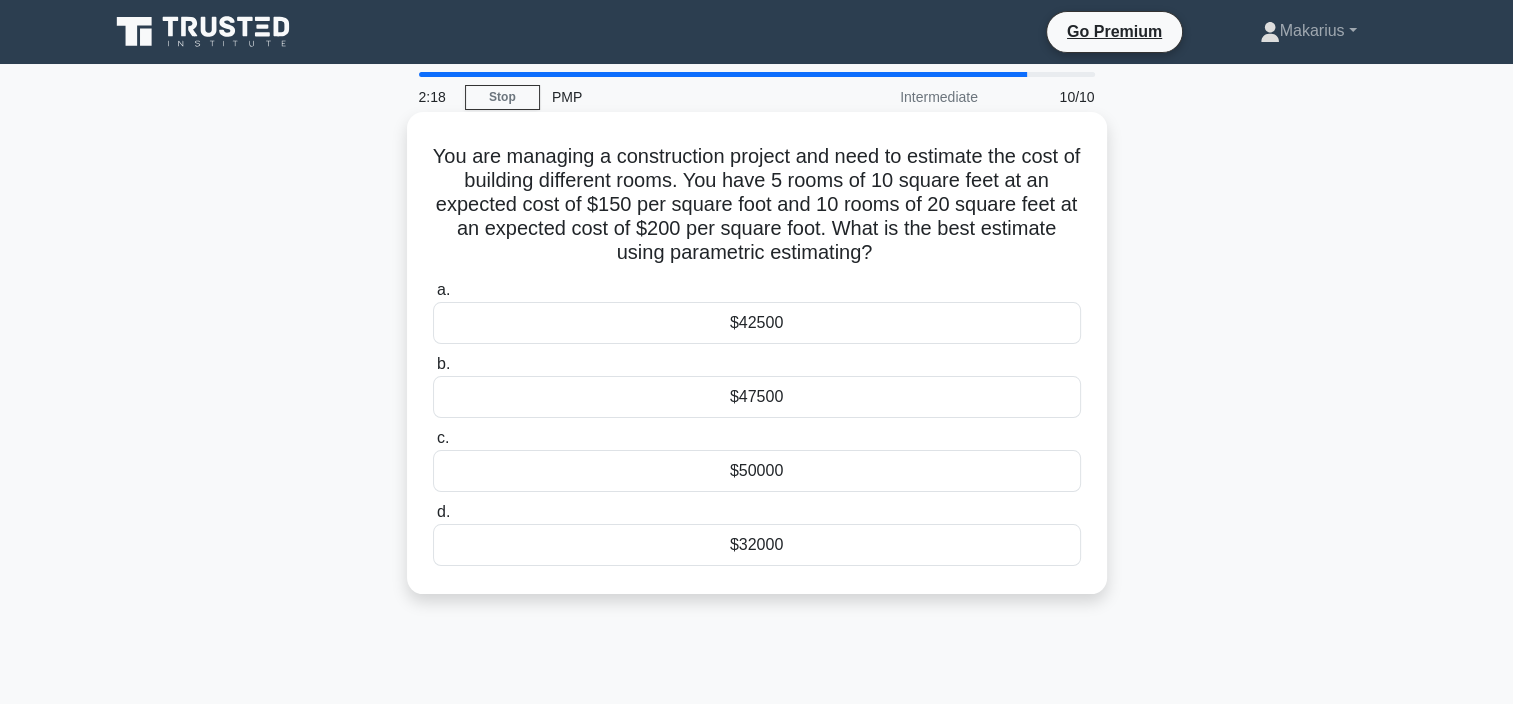 click on "$47500" at bounding box center (757, 397) 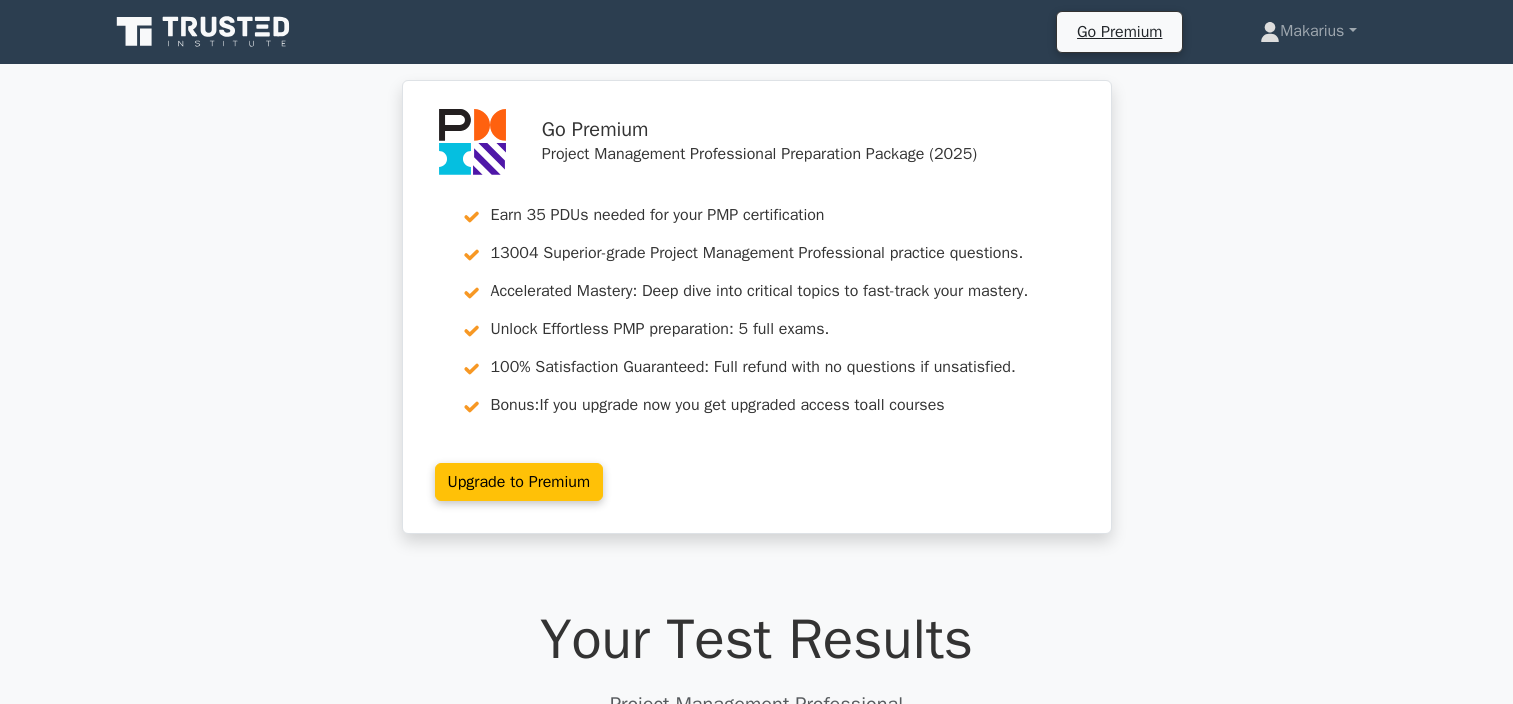 scroll, scrollTop: 0, scrollLeft: 0, axis: both 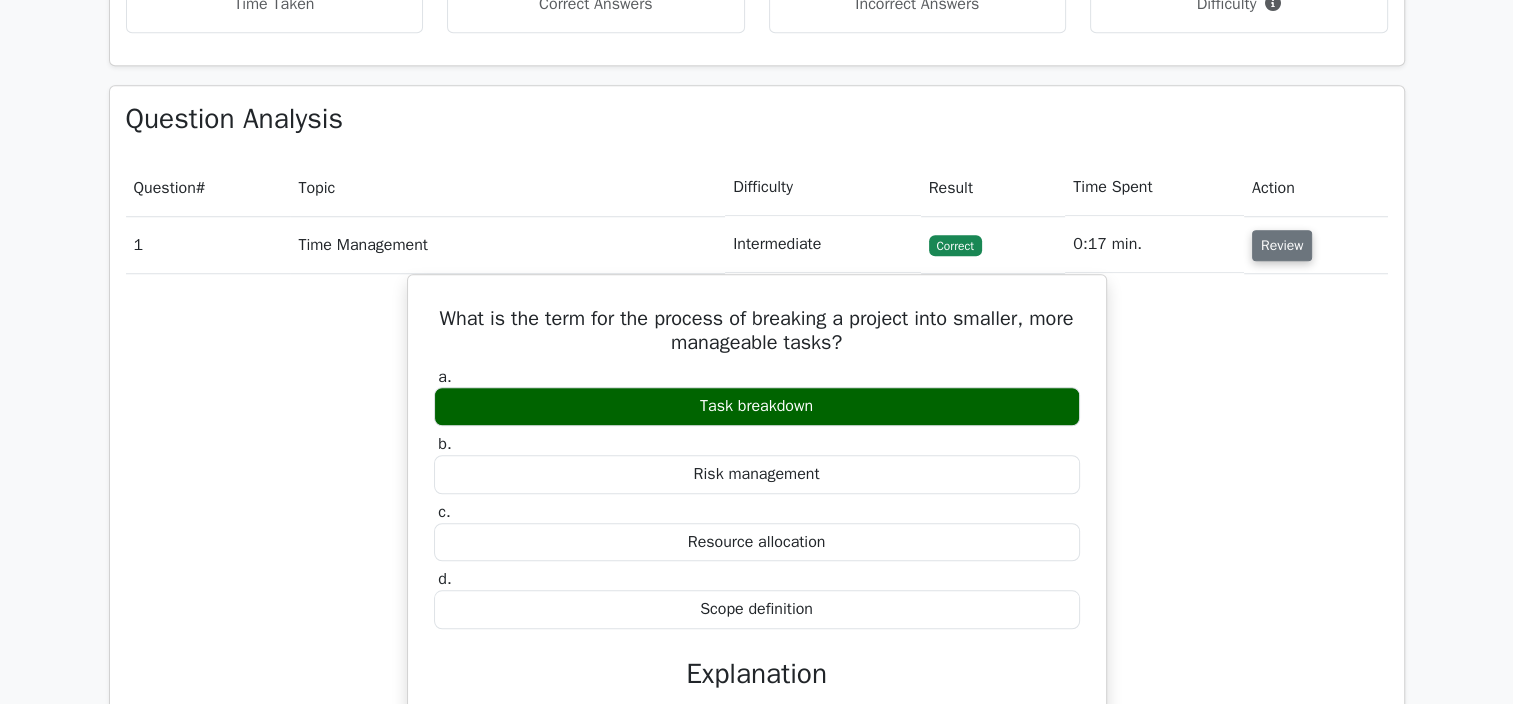 click on "Review" at bounding box center (1282, 245) 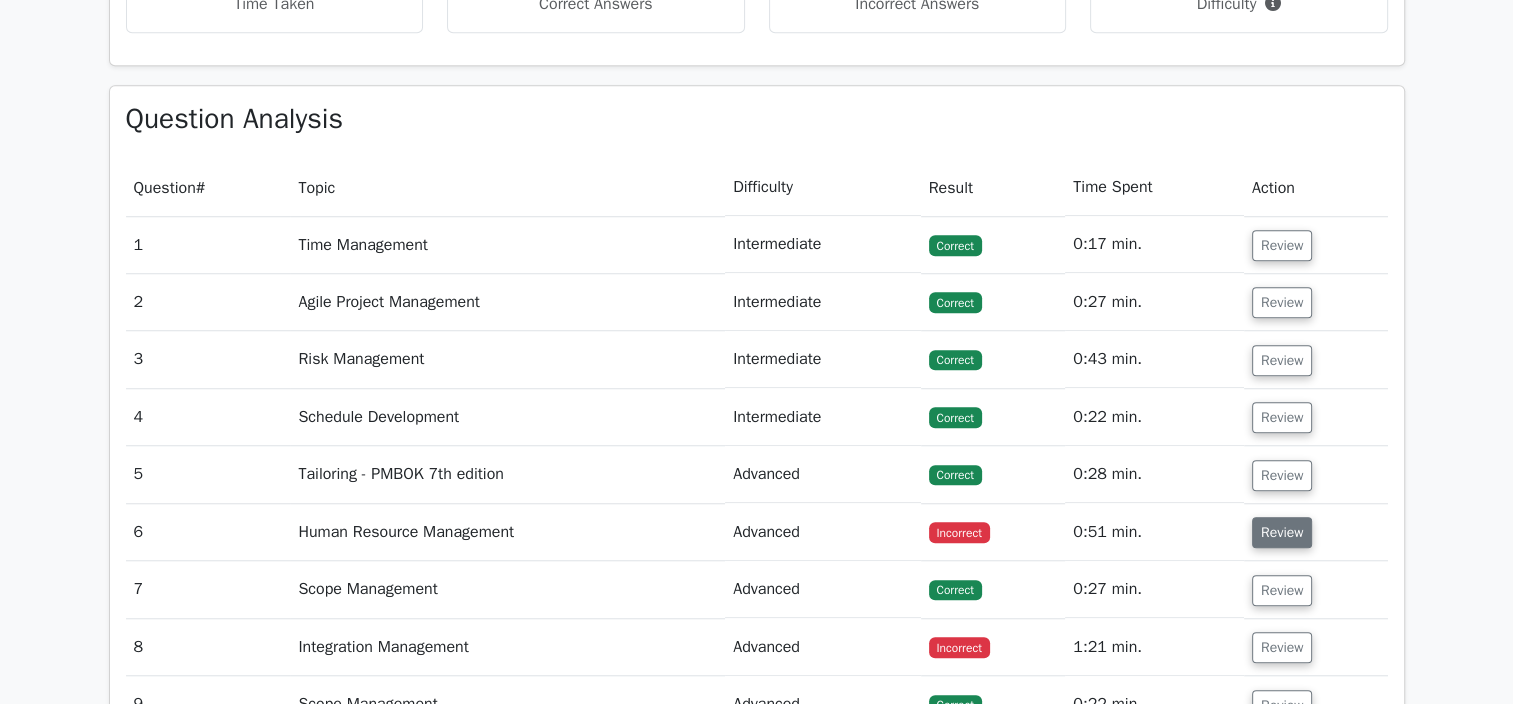 click on "Review" at bounding box center [1282, 532] 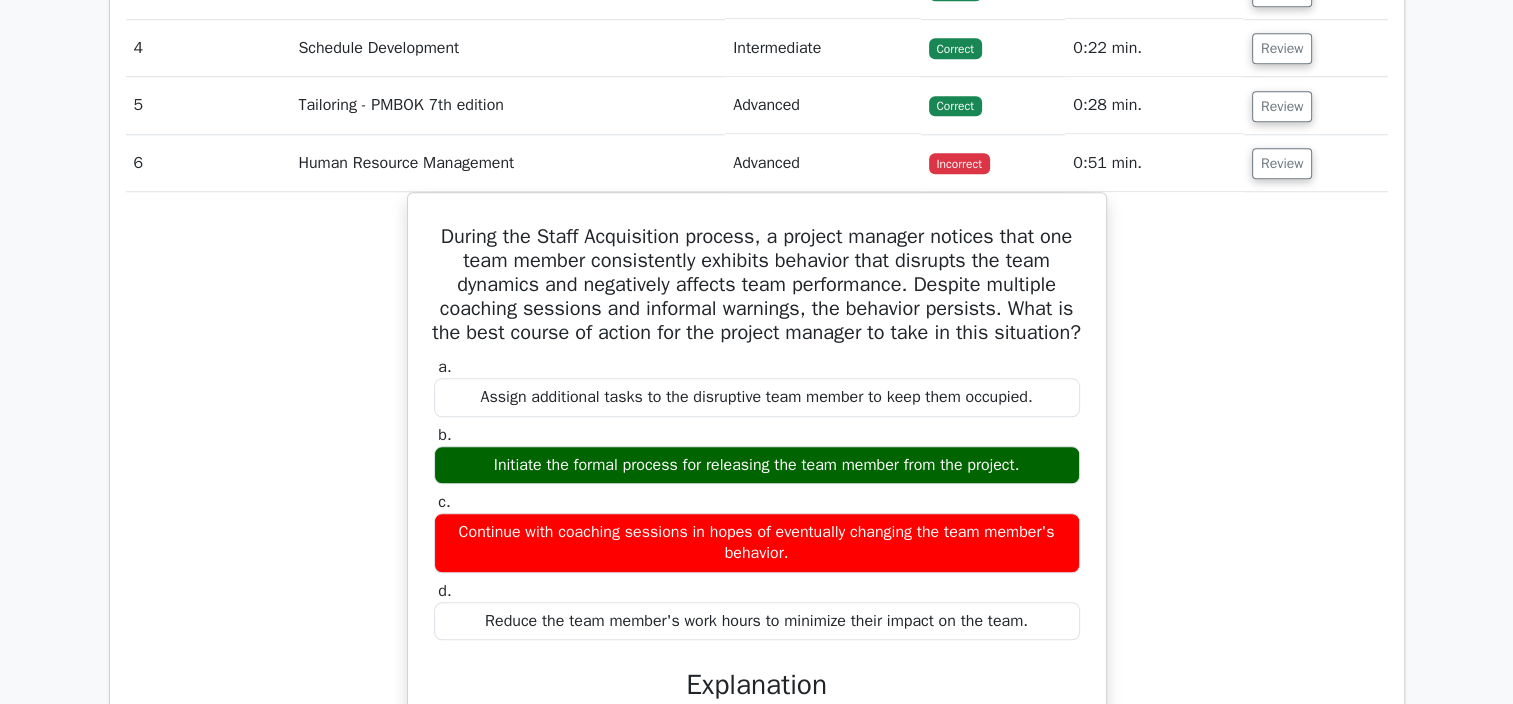 scroll, scrollTop: 1960, scrollLeft: 0, axis: vertical 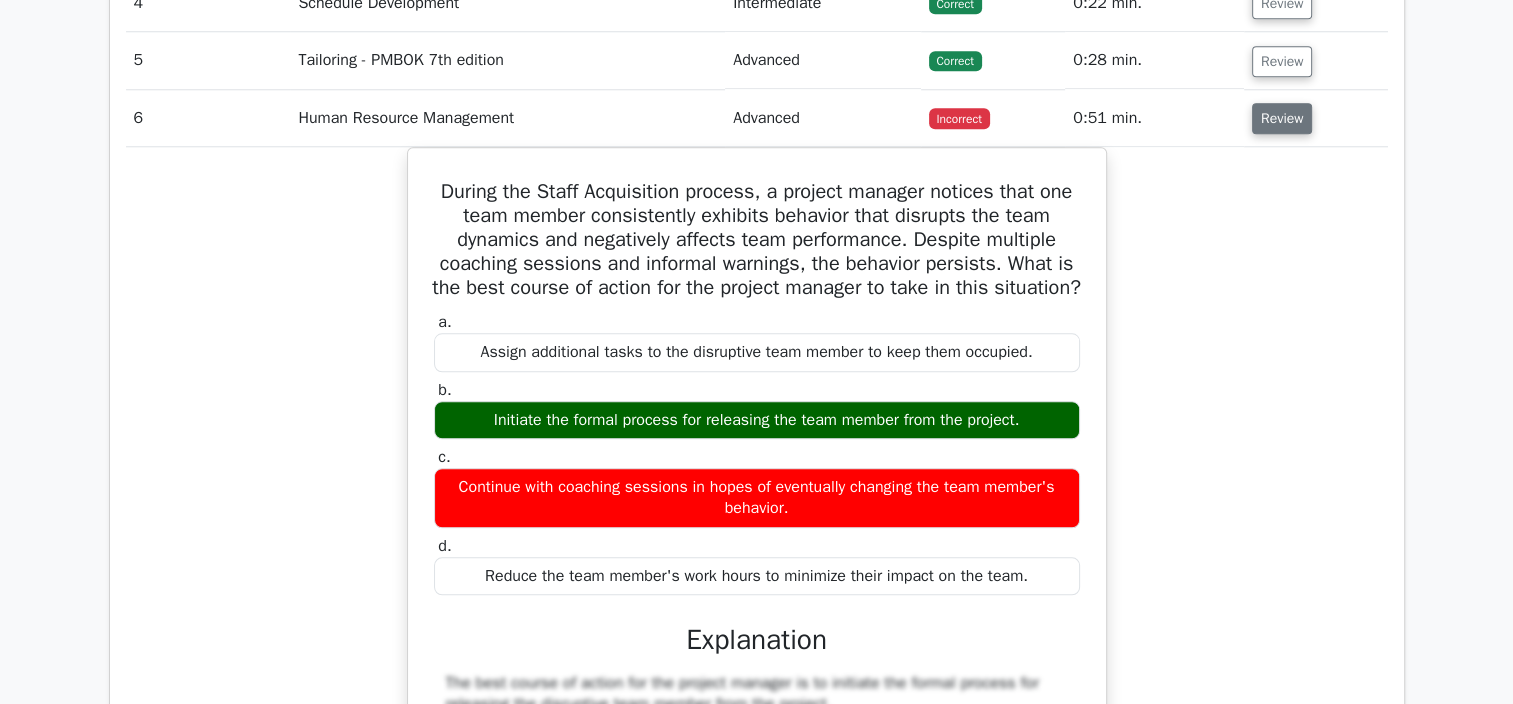click on "Review" at bounding box center (1282, 118) 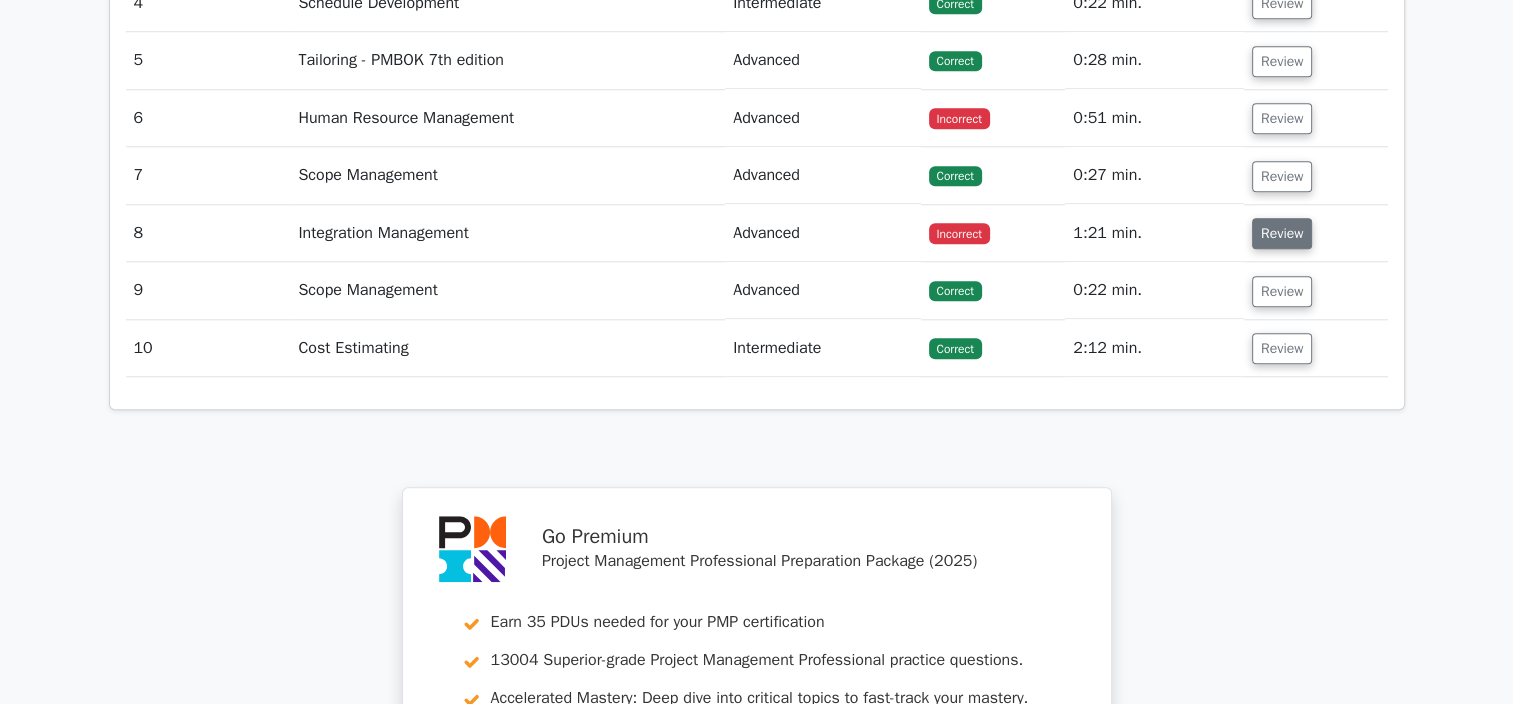 click on "Review" at bounding box center [1282, 233] 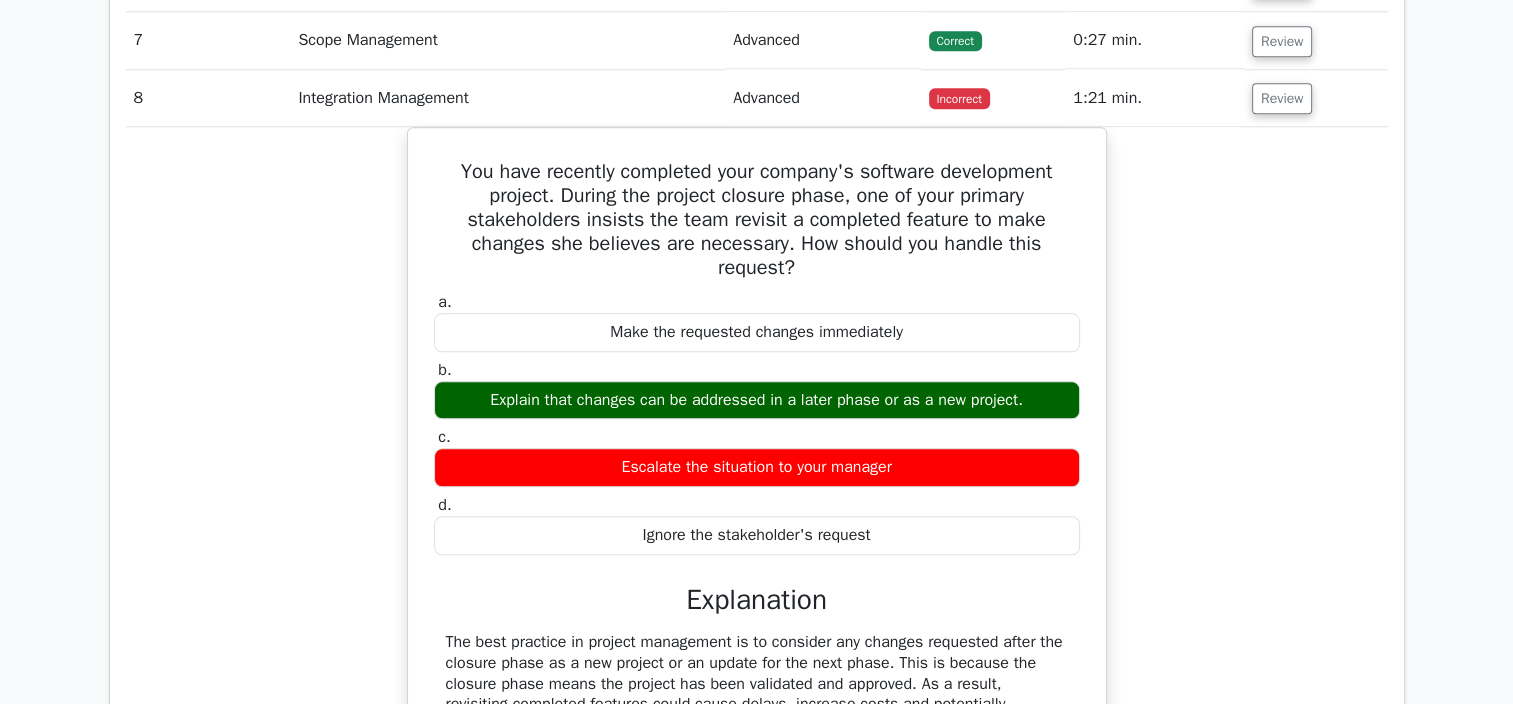 scroll, scrollTop: 2120, scrollLeft: 0, axis: vertical 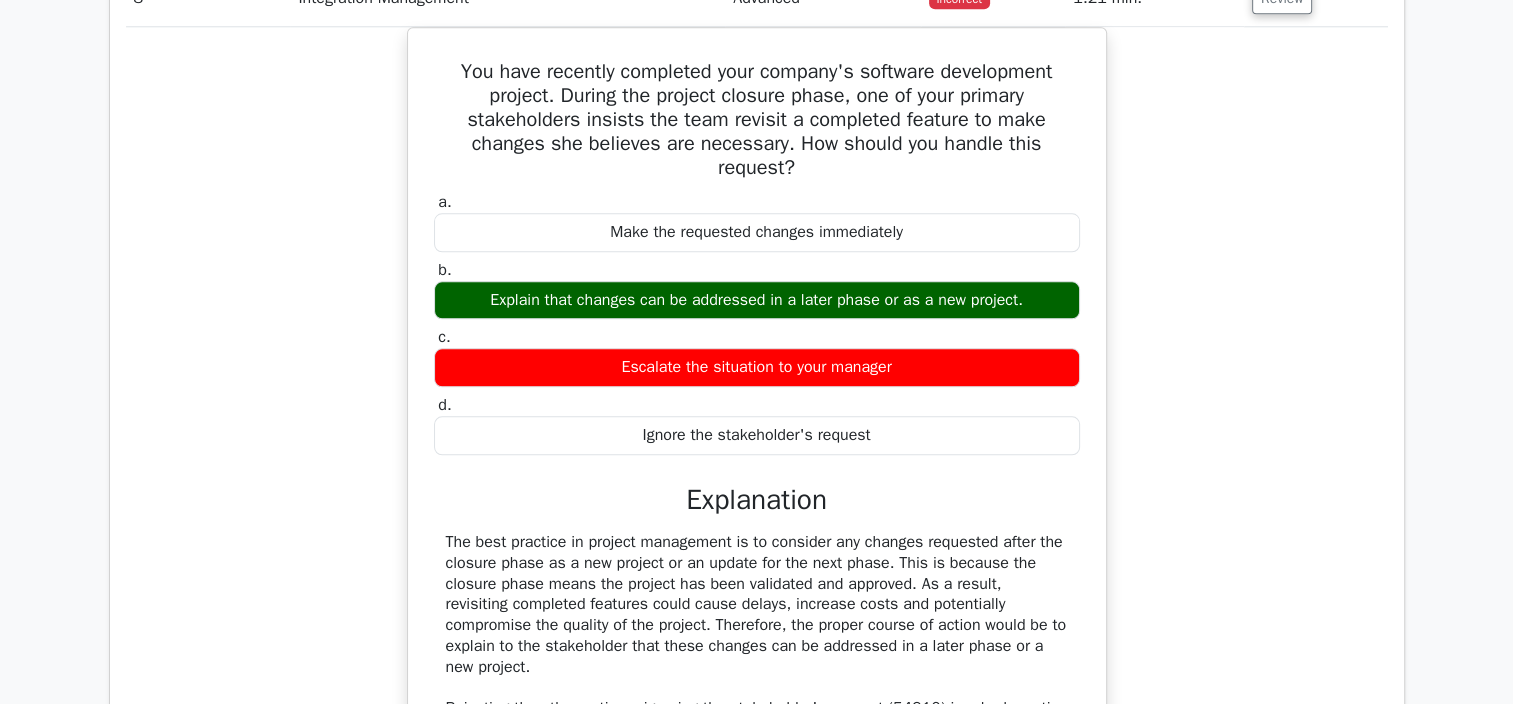 click on "Go Premium
Project Management Professional Preparation Package (2025)
Earn 35 PDUs needed for your PMP certification
13004 Superior-grade  Project Management Professional practice questions.
Accelerated Mastery: Deep dive into critical topics to fast-track your mastery.
Unlock Effortless PMP preparation: 5 full exams.
100% Satisfaction Guaranteed: Full refund with no questions if unsatisfied.
Bonus: all courses" at bounding box center [756, -155] 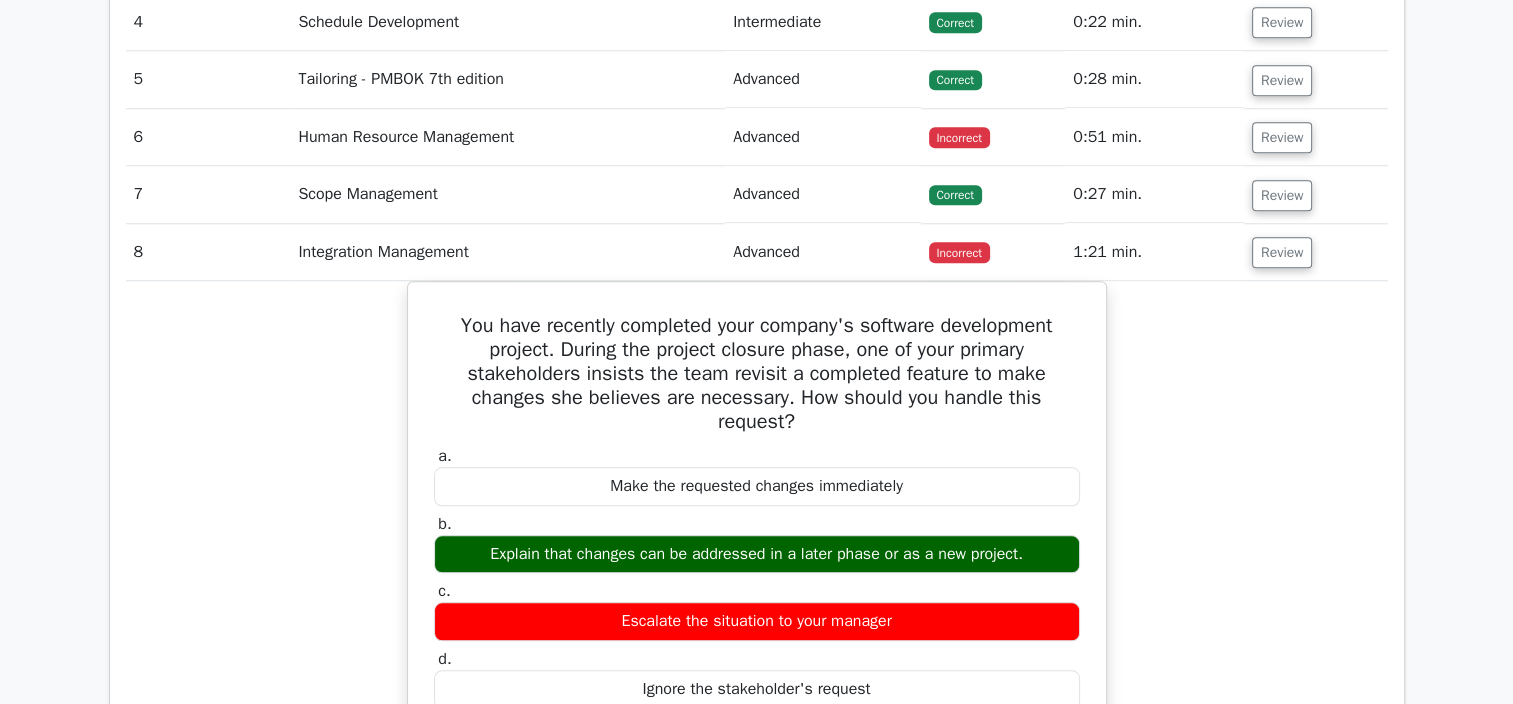 scroll, scrollTop: 1956, scrollLeft: 0, axis: vertical 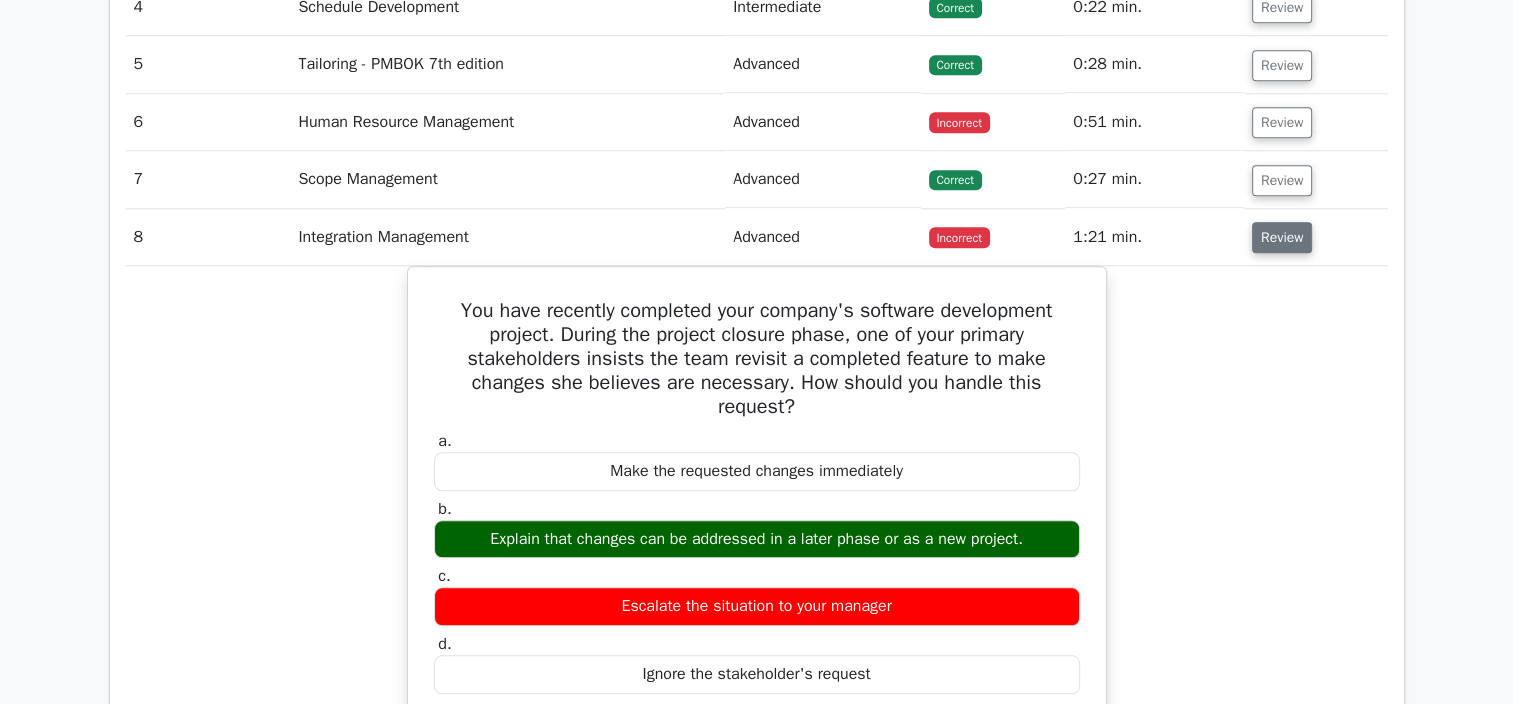 click on "Review" at bounding box center (1282, 237) 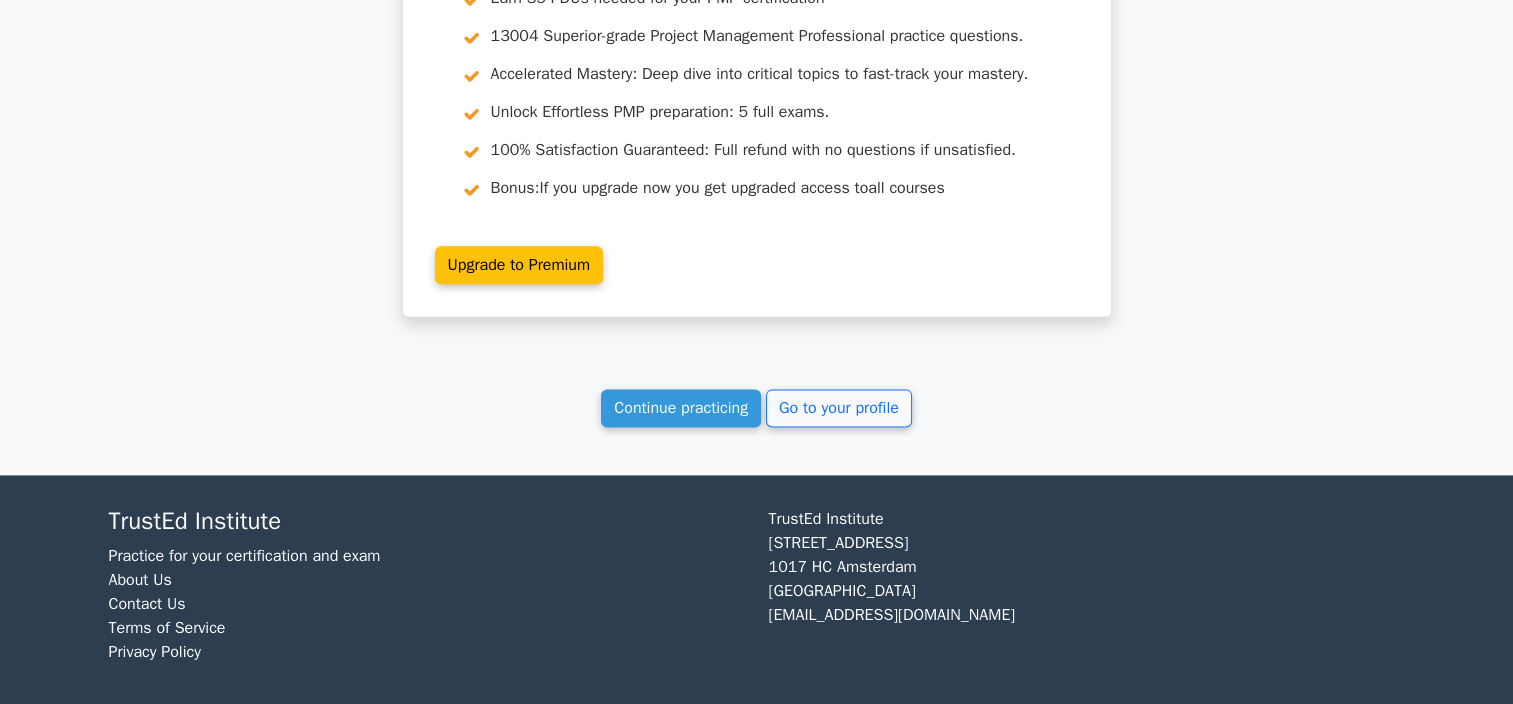 scroll, scrollTop: 2581, scrollLeft: 0, axis: vertical 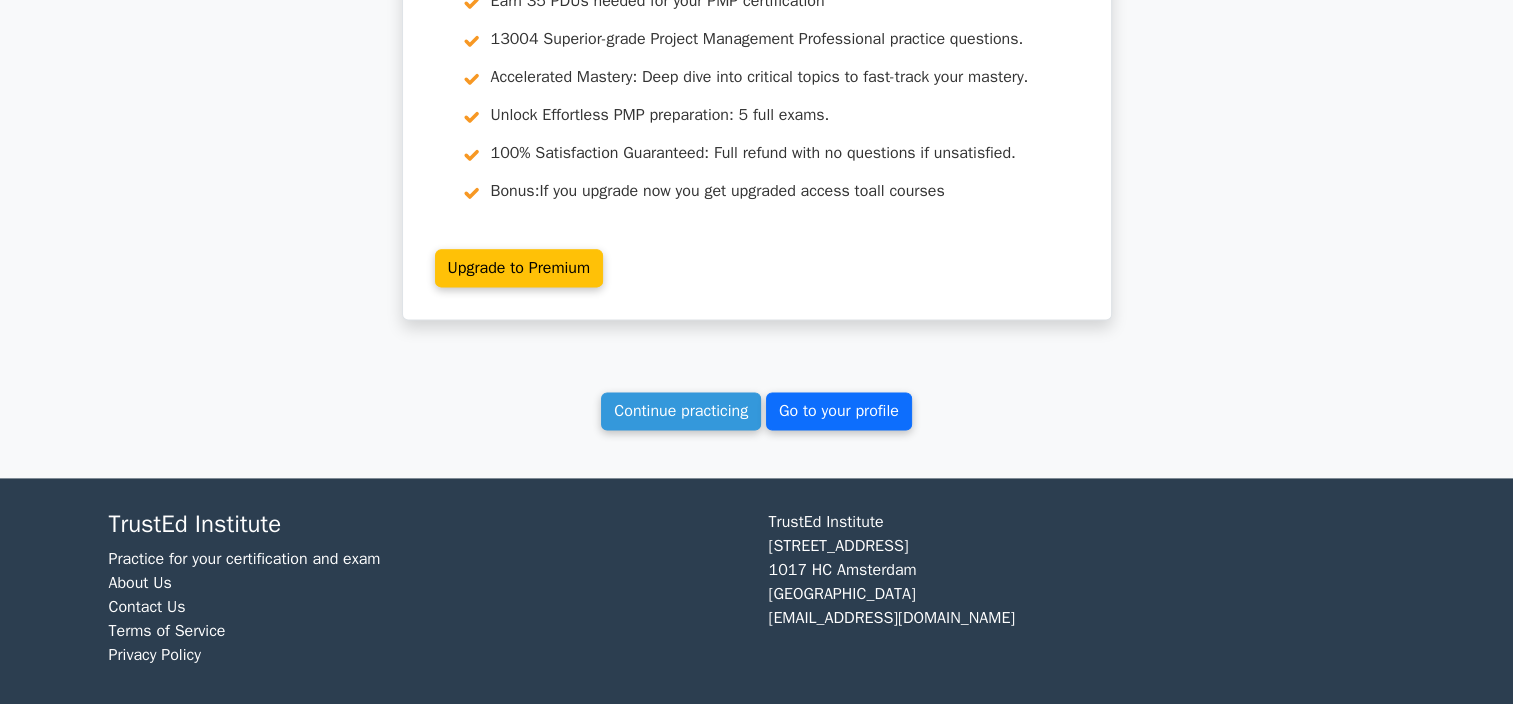 click on "Go to your profile" at bounding box center (839, 411) 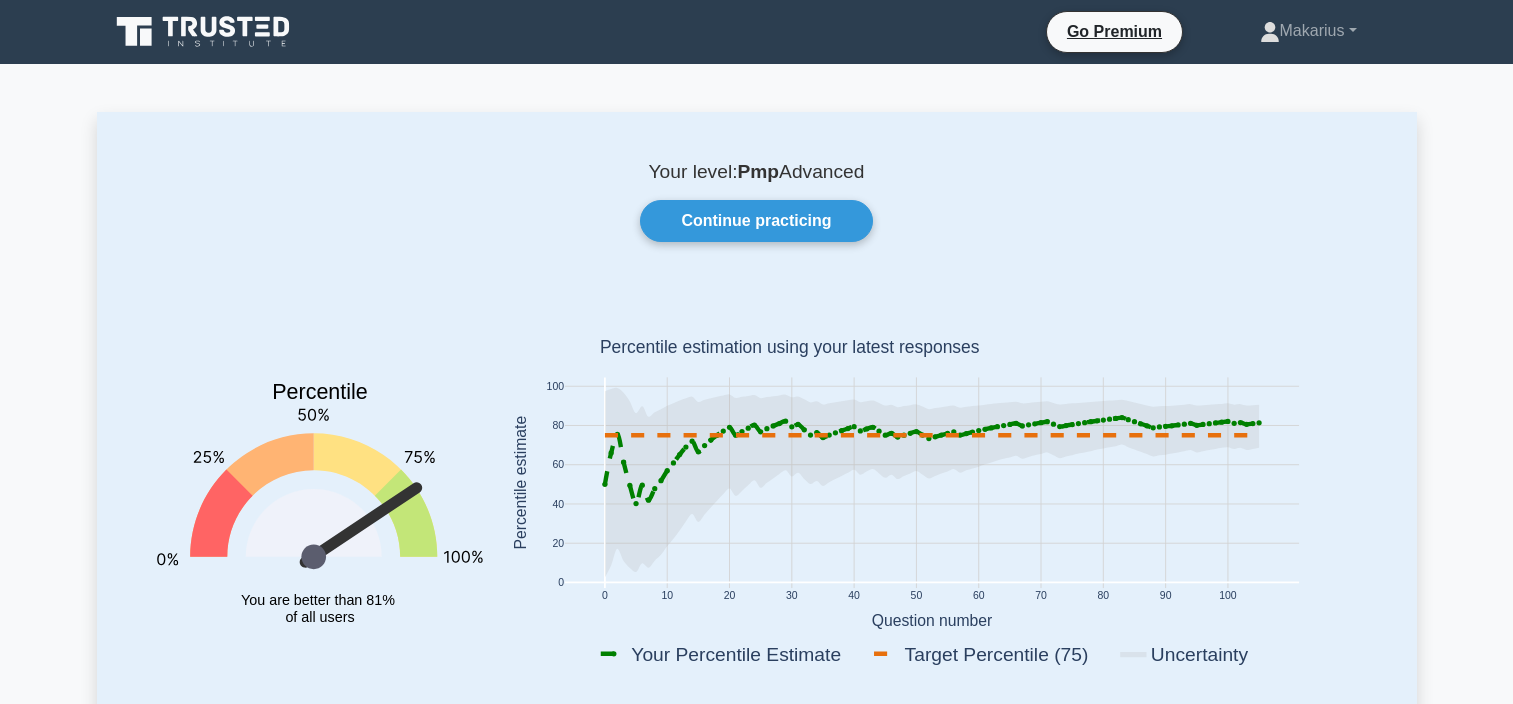 scroll, scrollTop: 0, scrollLeft: 0, axis: both 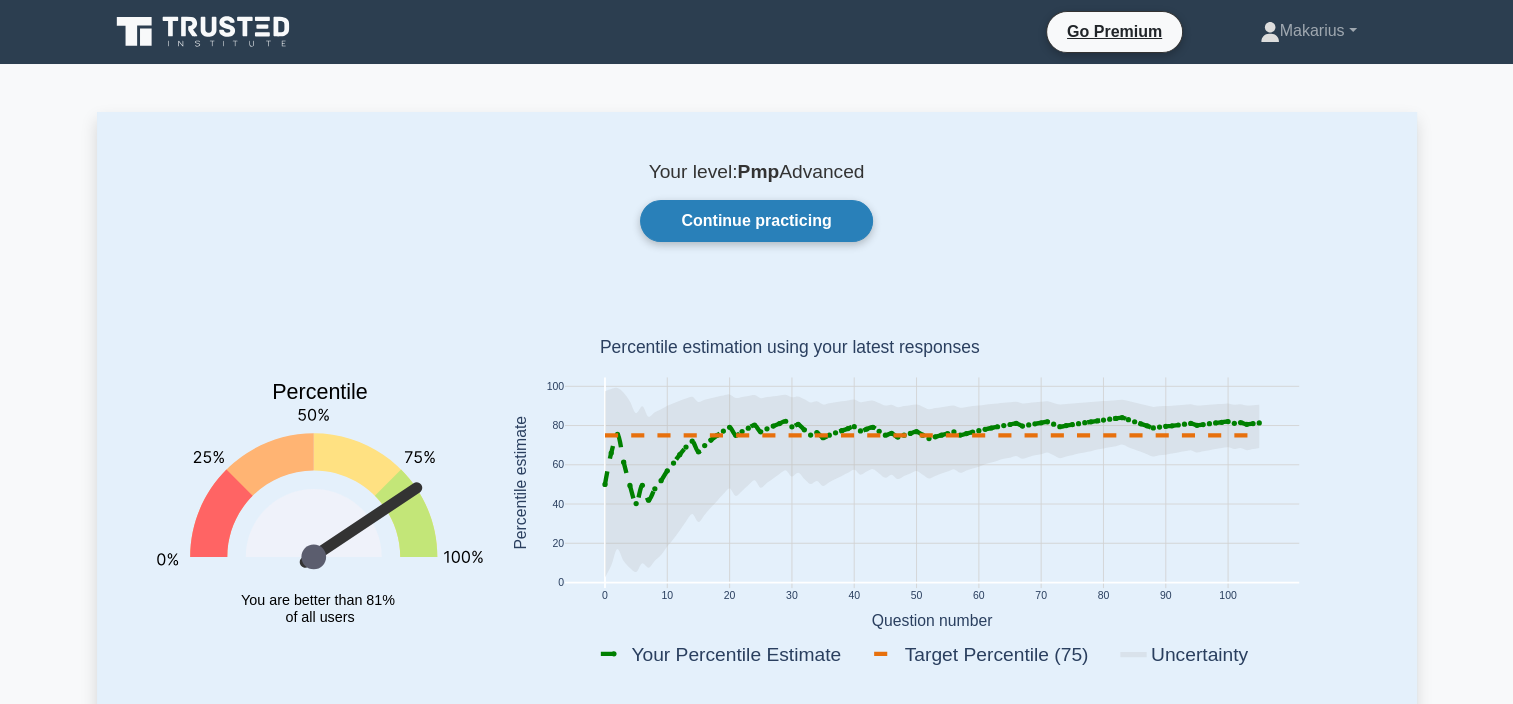 click on "Continue practicing" at bounding box center (756, 221) 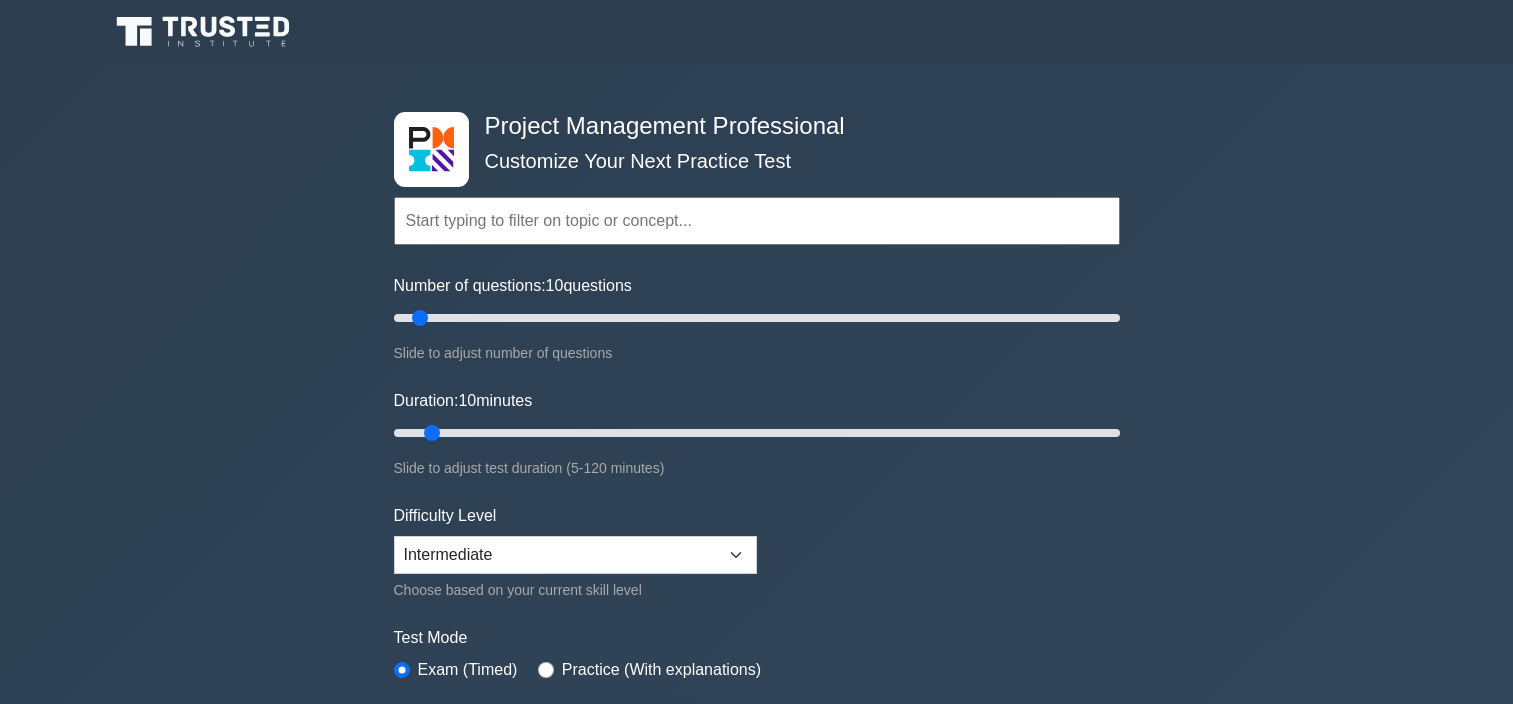 scroll, scrollTop: 0, scrollLeft: 0, axis: both 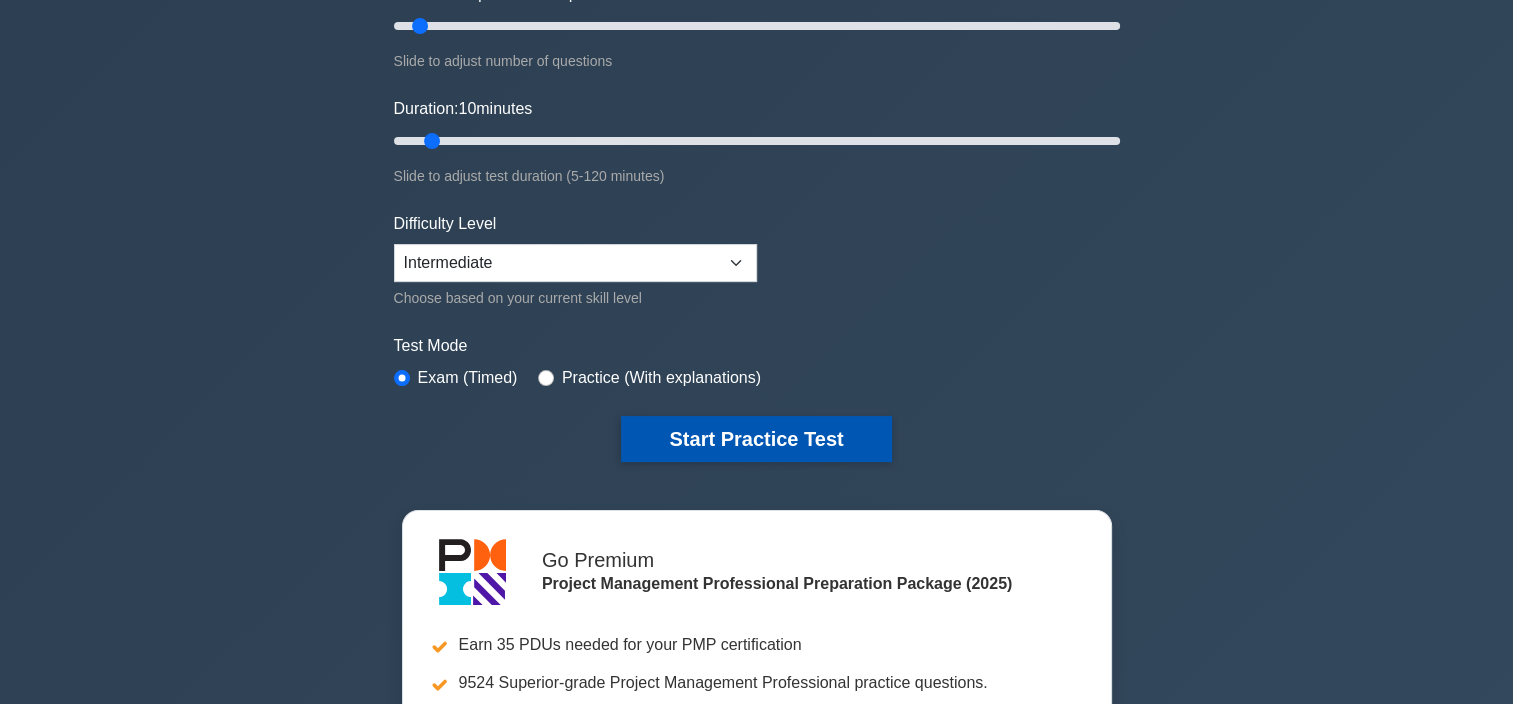 click on "Start Practice Test" at bounding box center [756, 439] 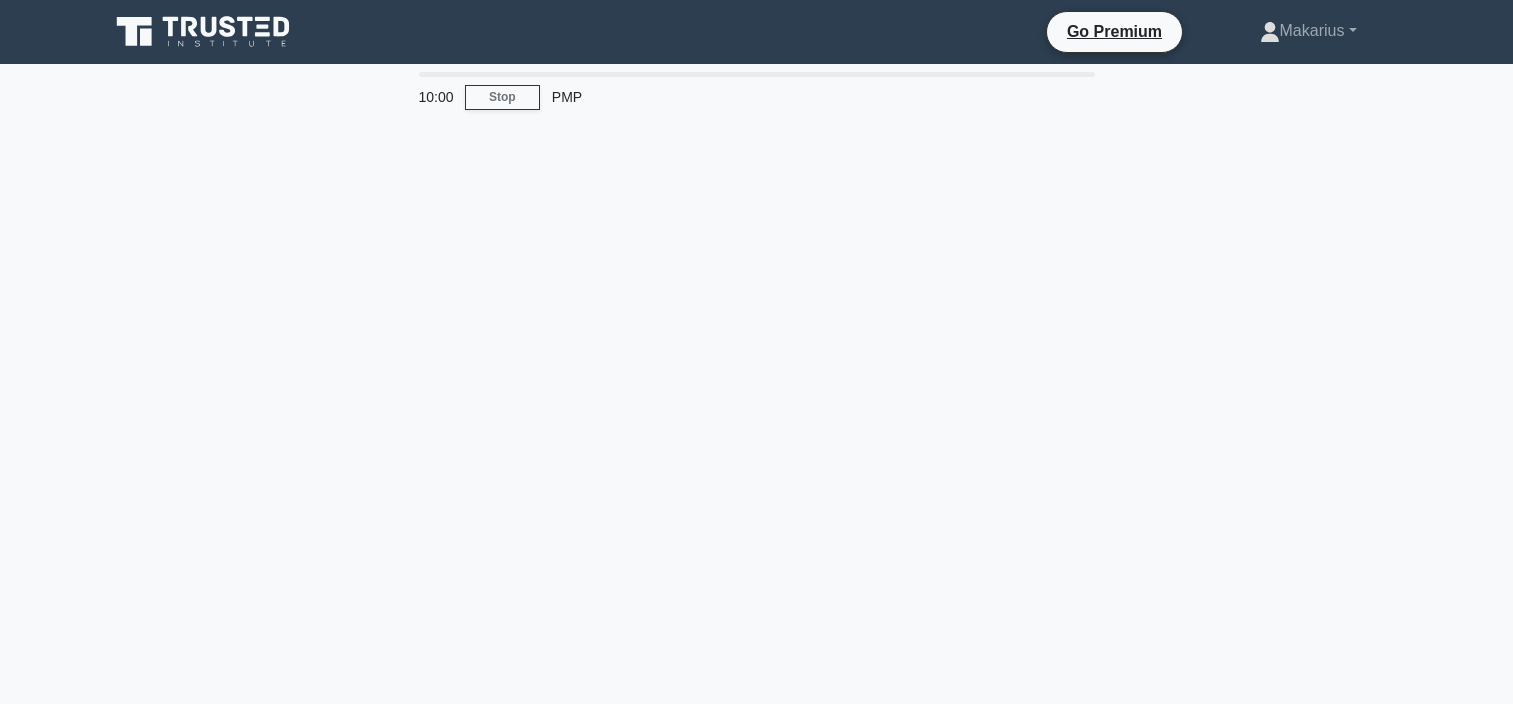 scroll, scrollTop: 0, scrollLeft: 0, axis: both 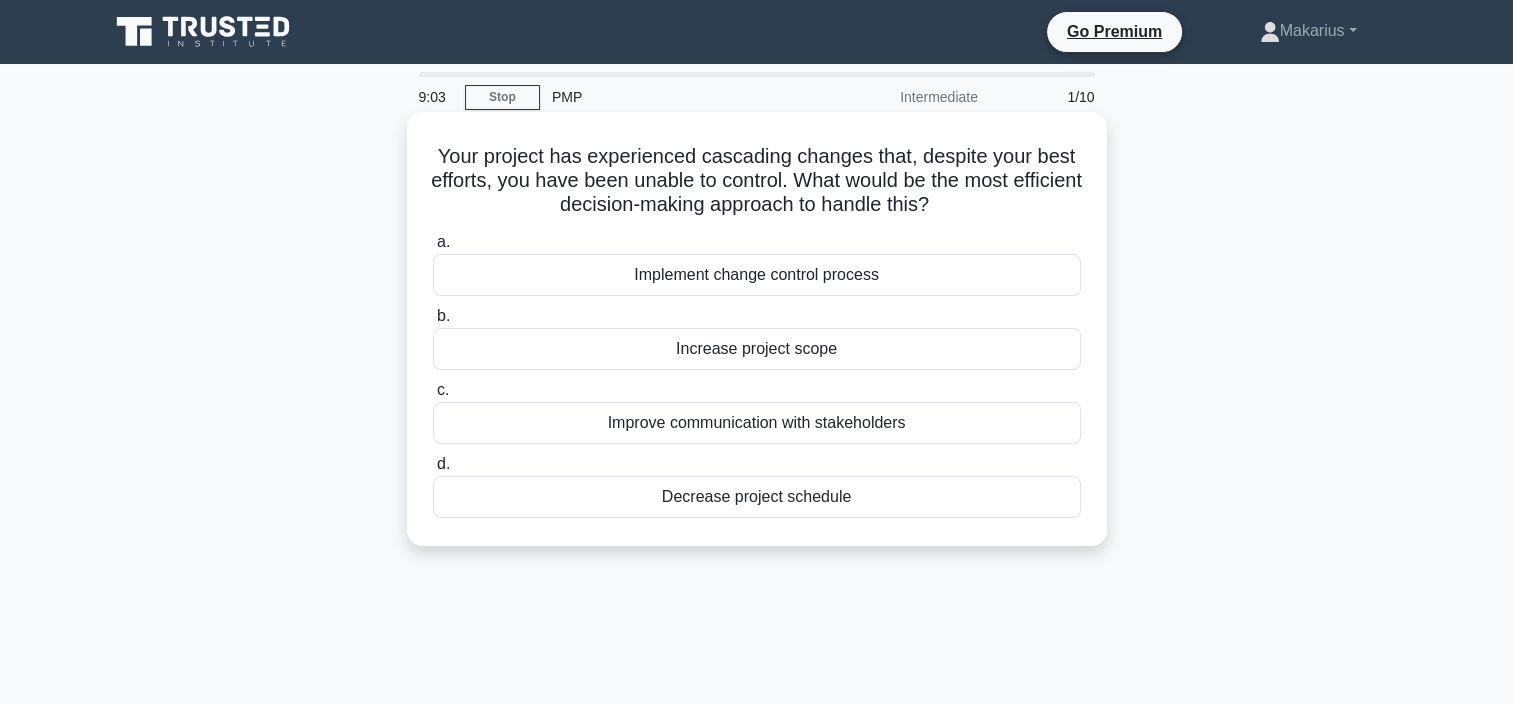 click on "Improve communication with stakeholders" at bounding box center (757, 423) 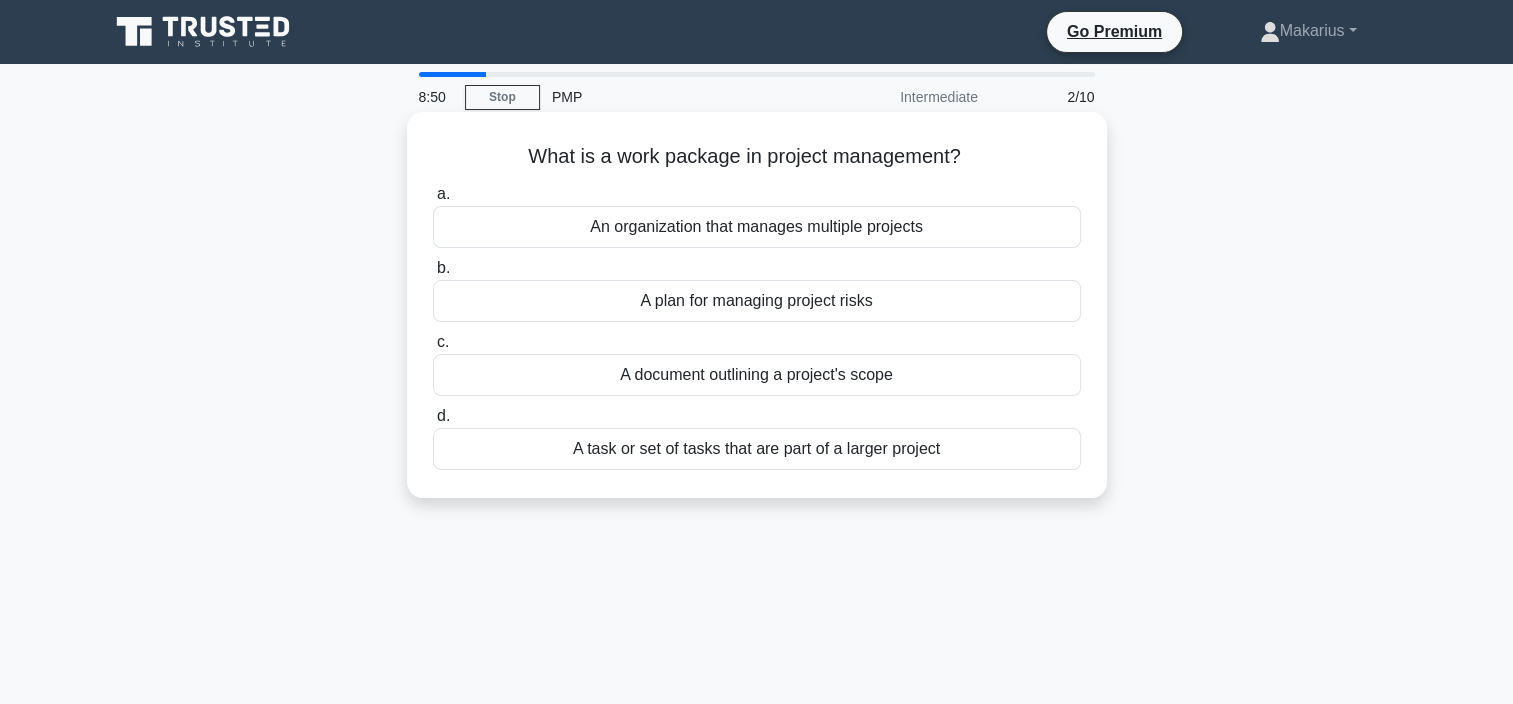 click on "A task or set of tasks that are part of a larger project" at bounding box center [757, 449] 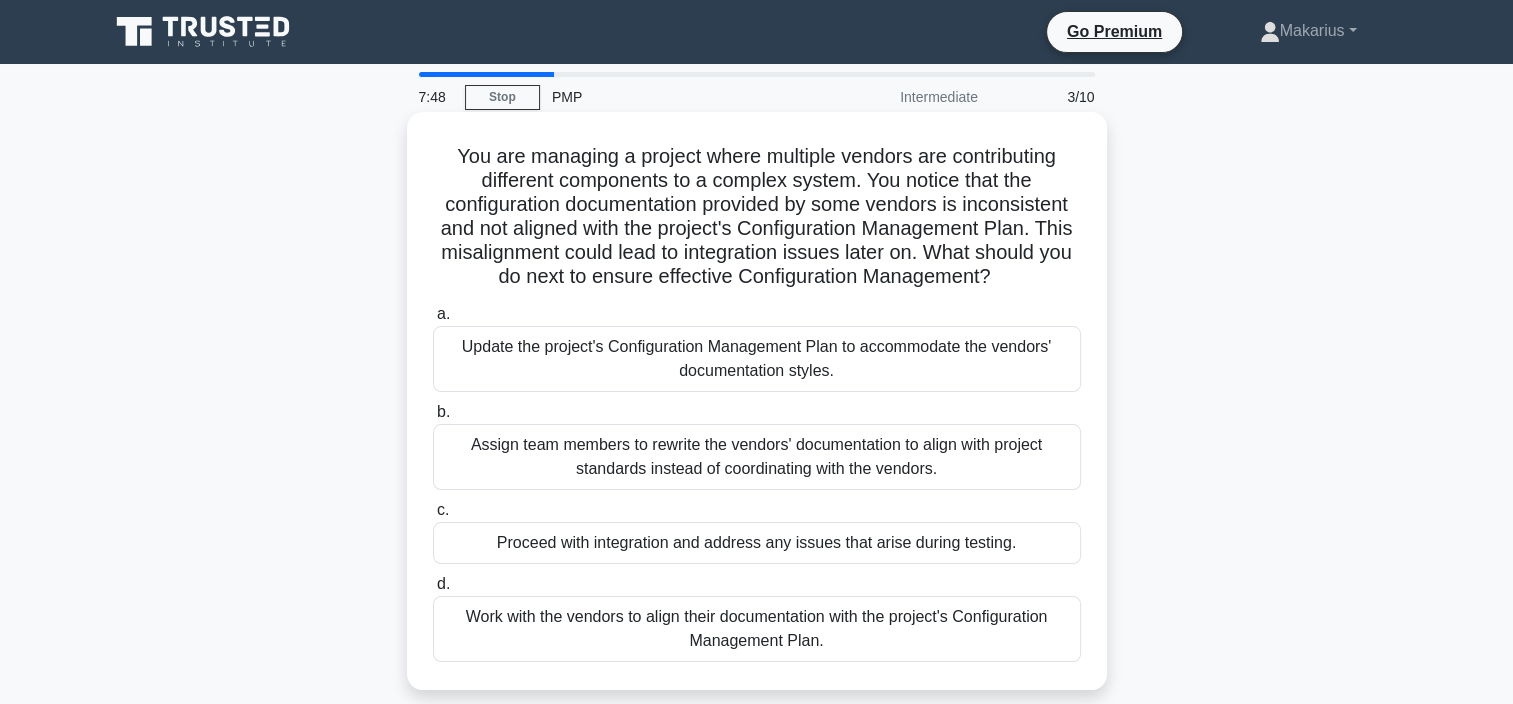 click on "Work with the vendors to align their documentation with the project's Configuration Management Plan." at bounding box center [757, 629] 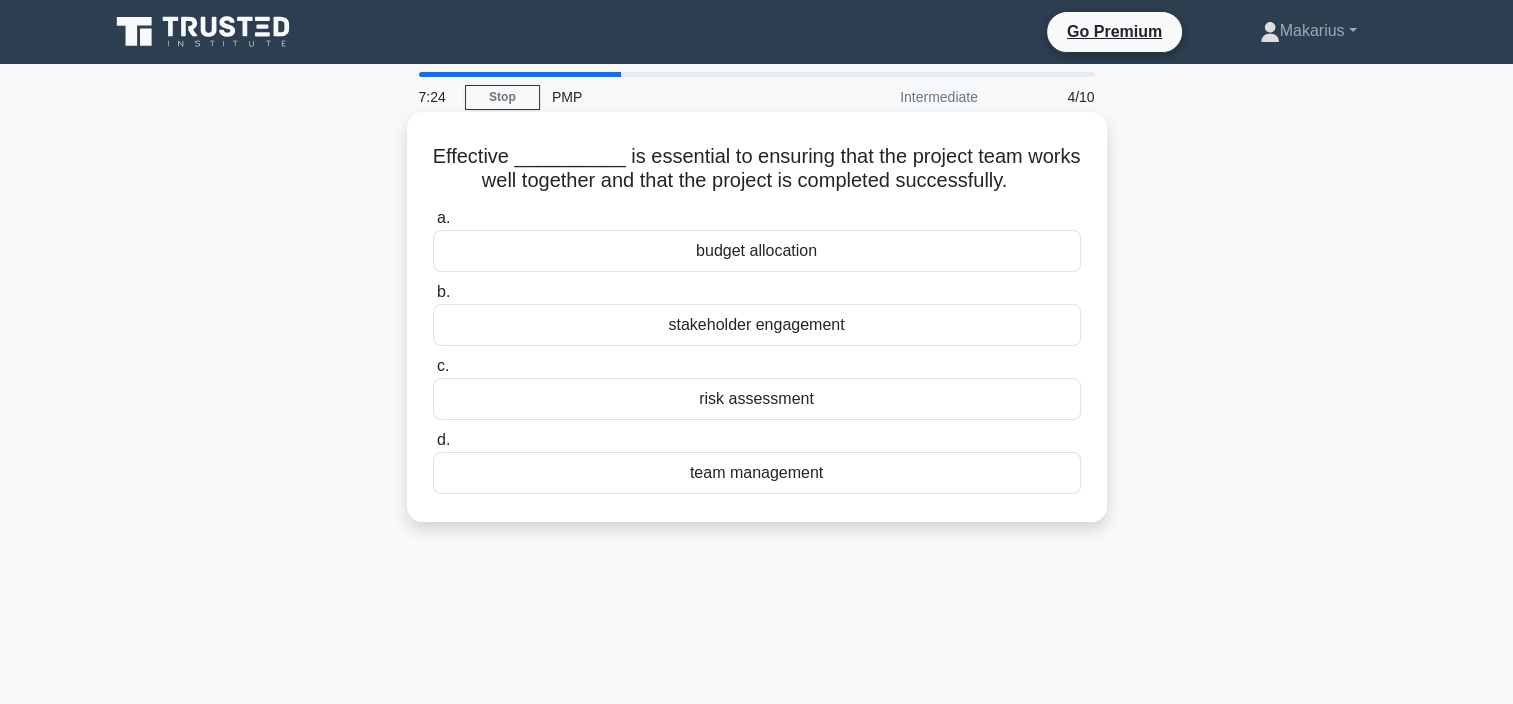click on "stakeholder engagement" at bounding box center (757, 325) 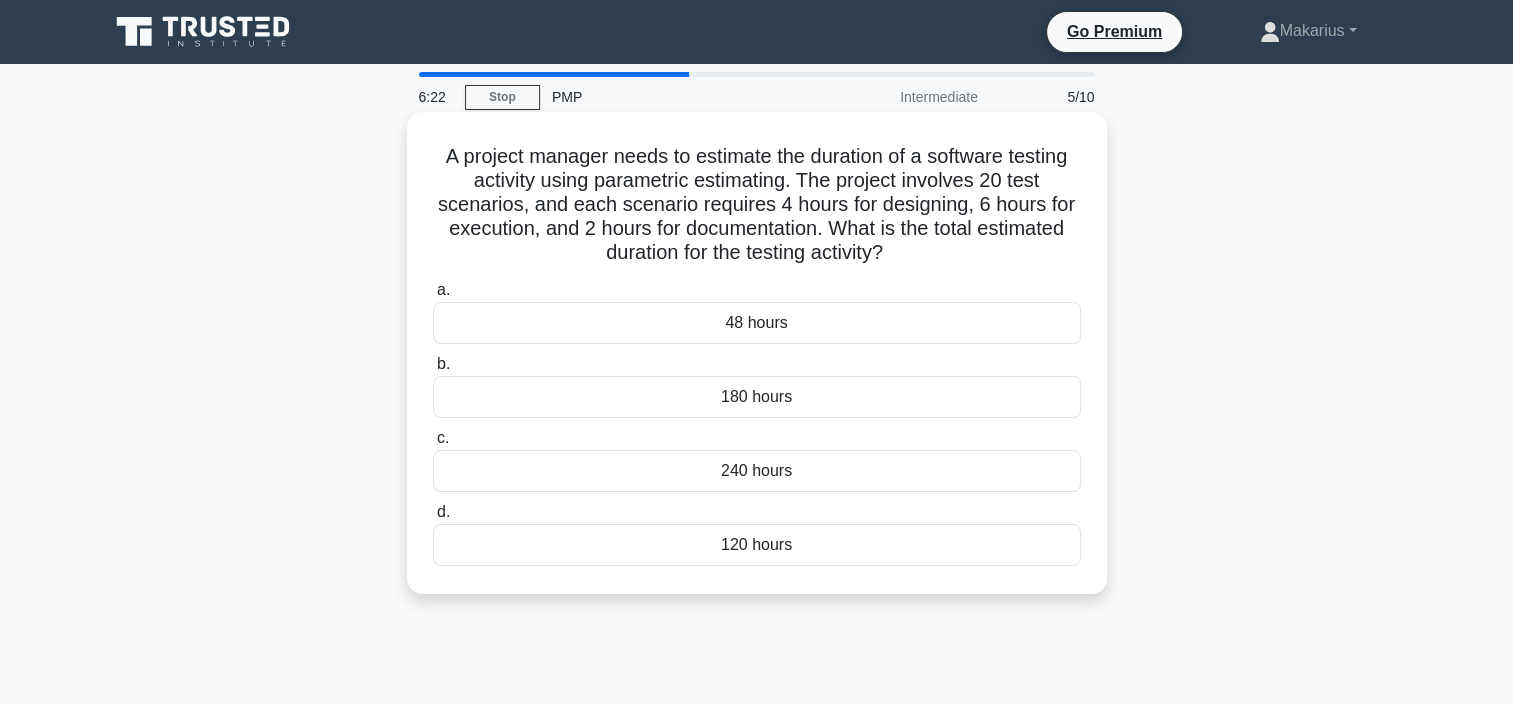 click on "240 hours" at bounding box center (757, 471) 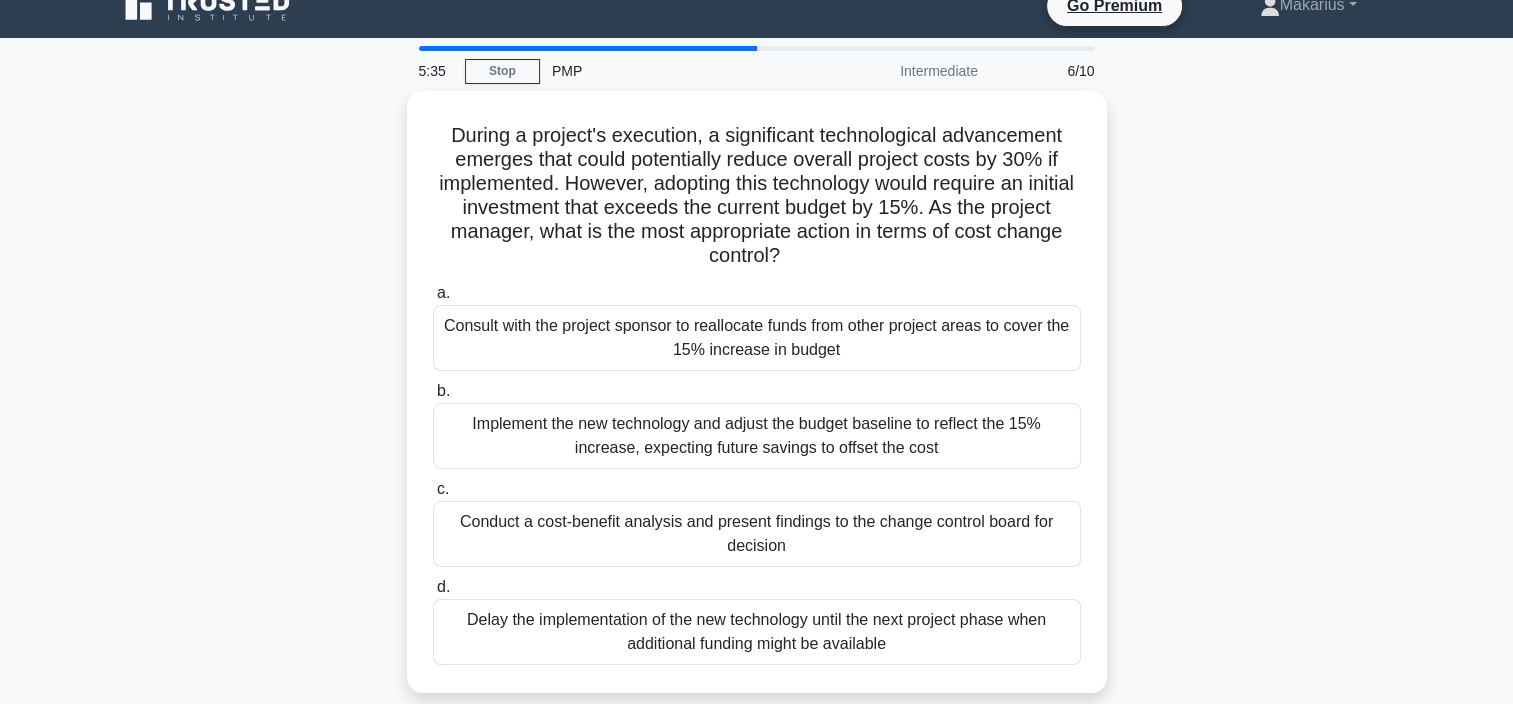 scroll, scrollTop: 40, scrollLeft: 0, axis: vertical 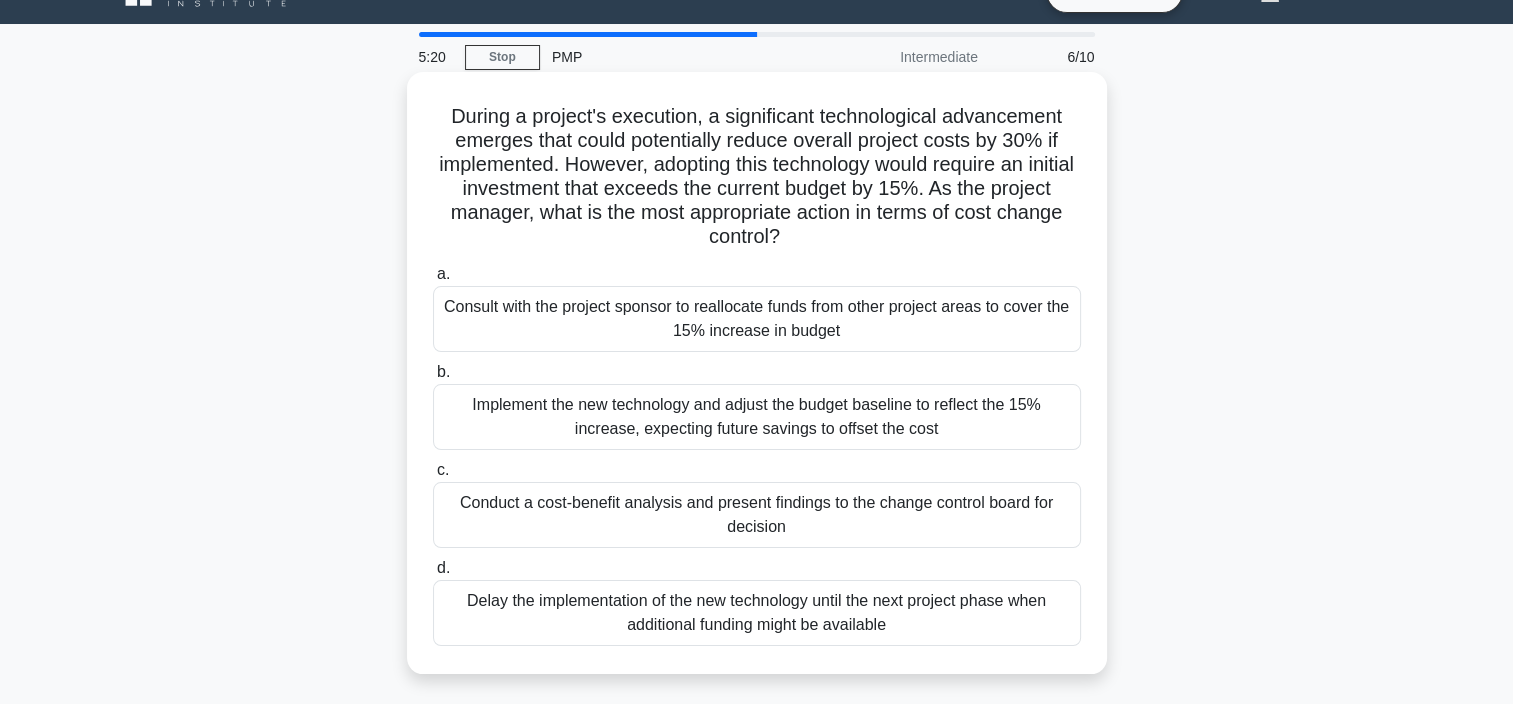 click on "Conduct a cost-benefit analysis and present findings to the change control board for decision" at bounding box center (757, 515) 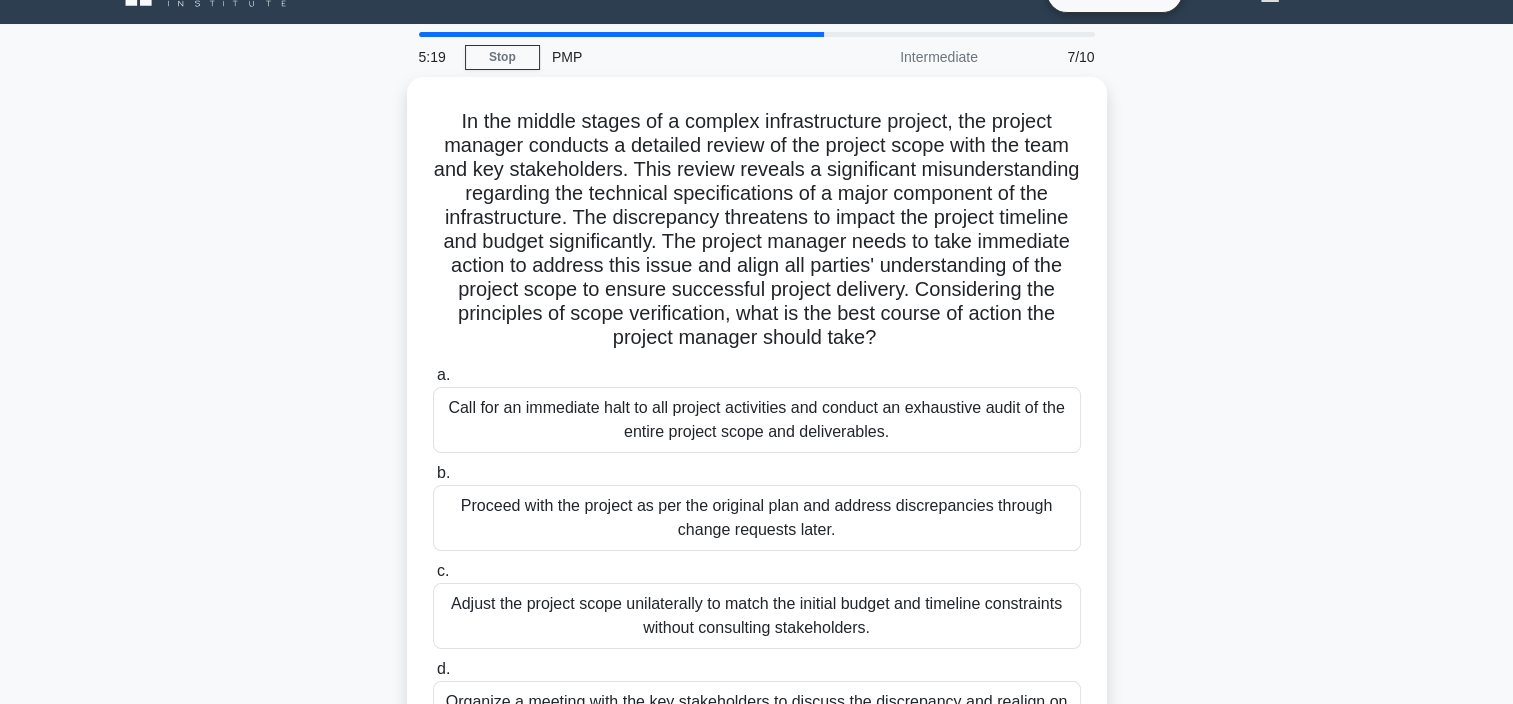 scroll, scrollTop: 0, scrollLeft: 0, axis: both 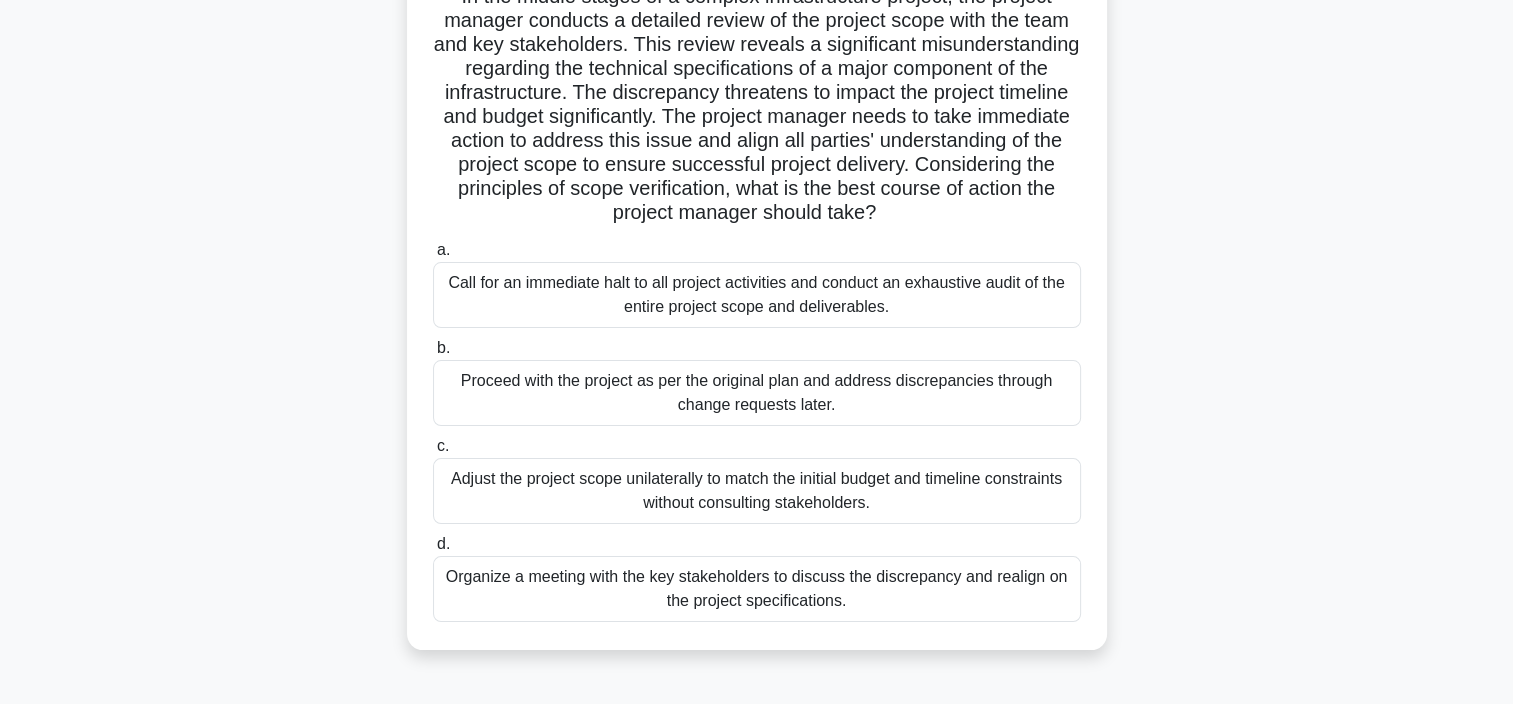 click on "Organize a meeting with the key stakeholders to discuss the discrepancy and realign on the project specifications." at bounding box center (757, 589) 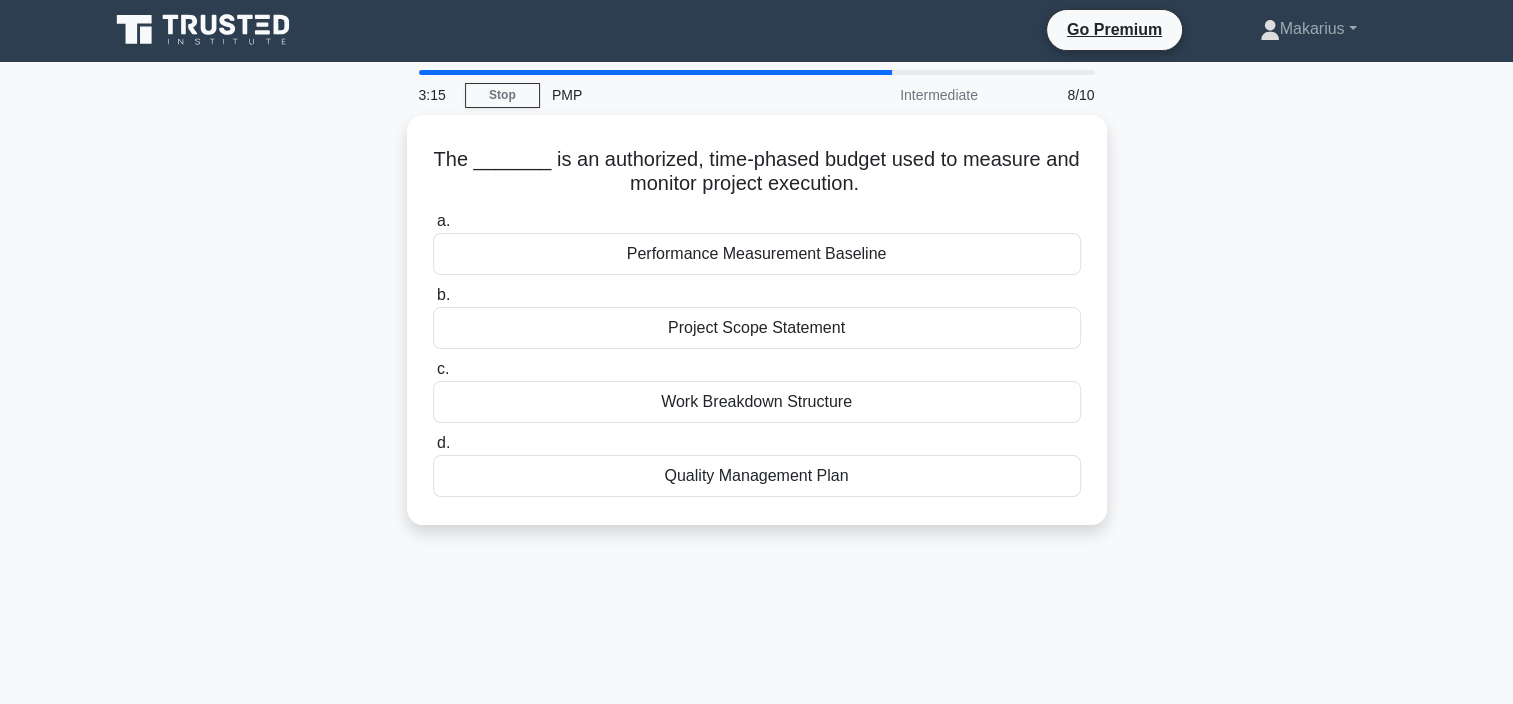 scroll, scrollTop: 0, scrollLeft: 0, axis: both 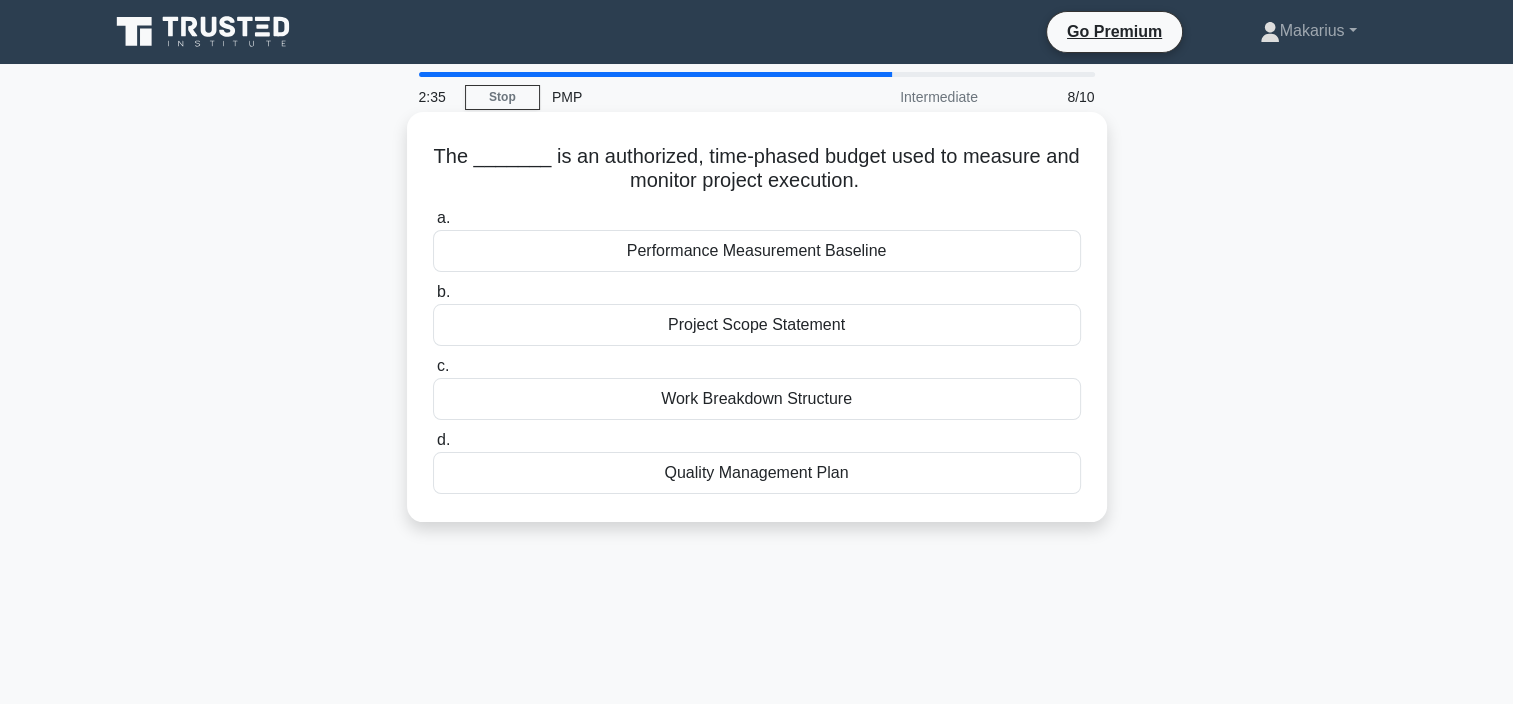 click on "Performance Measurement Baseline" at bounding box center (757, 251) 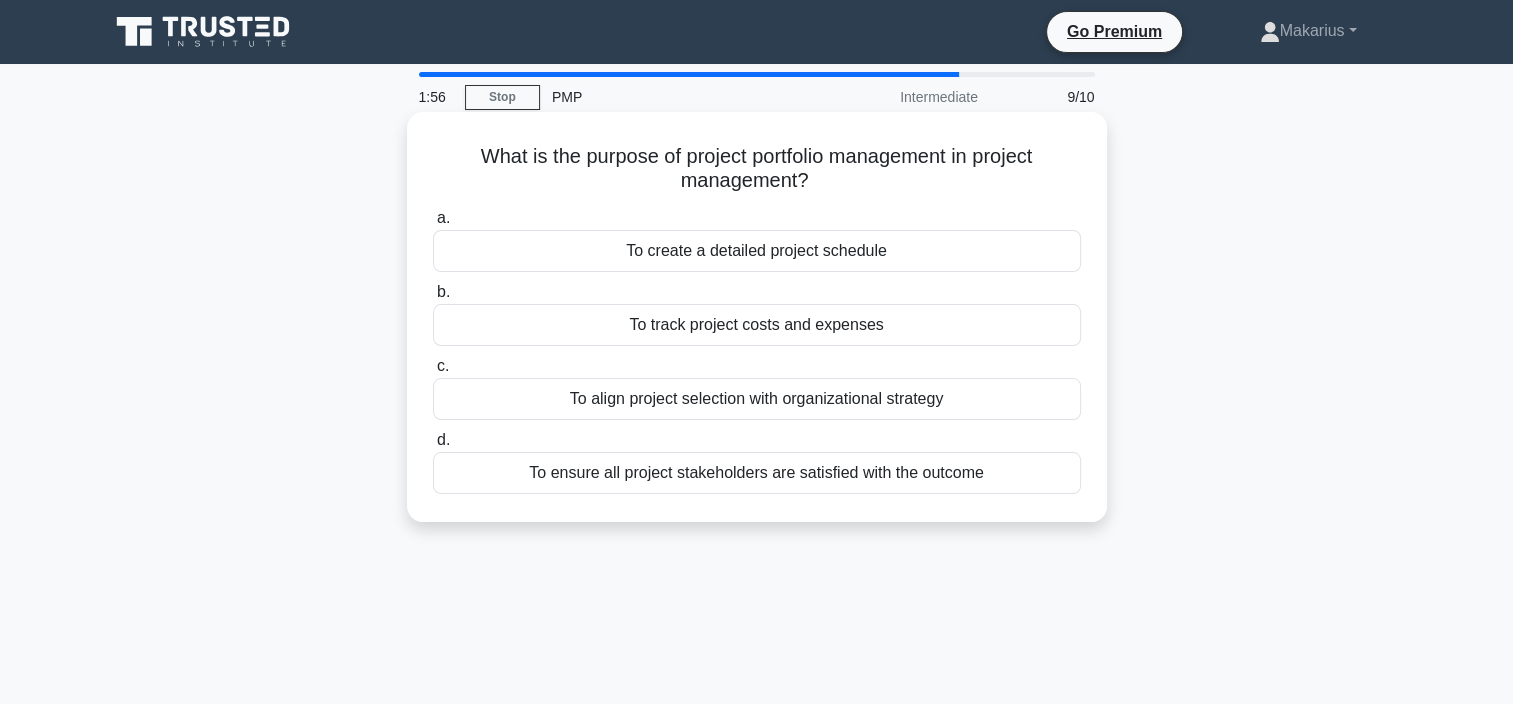 click on "To align project selection with organizational strategy" at bounding box center (757, 399) 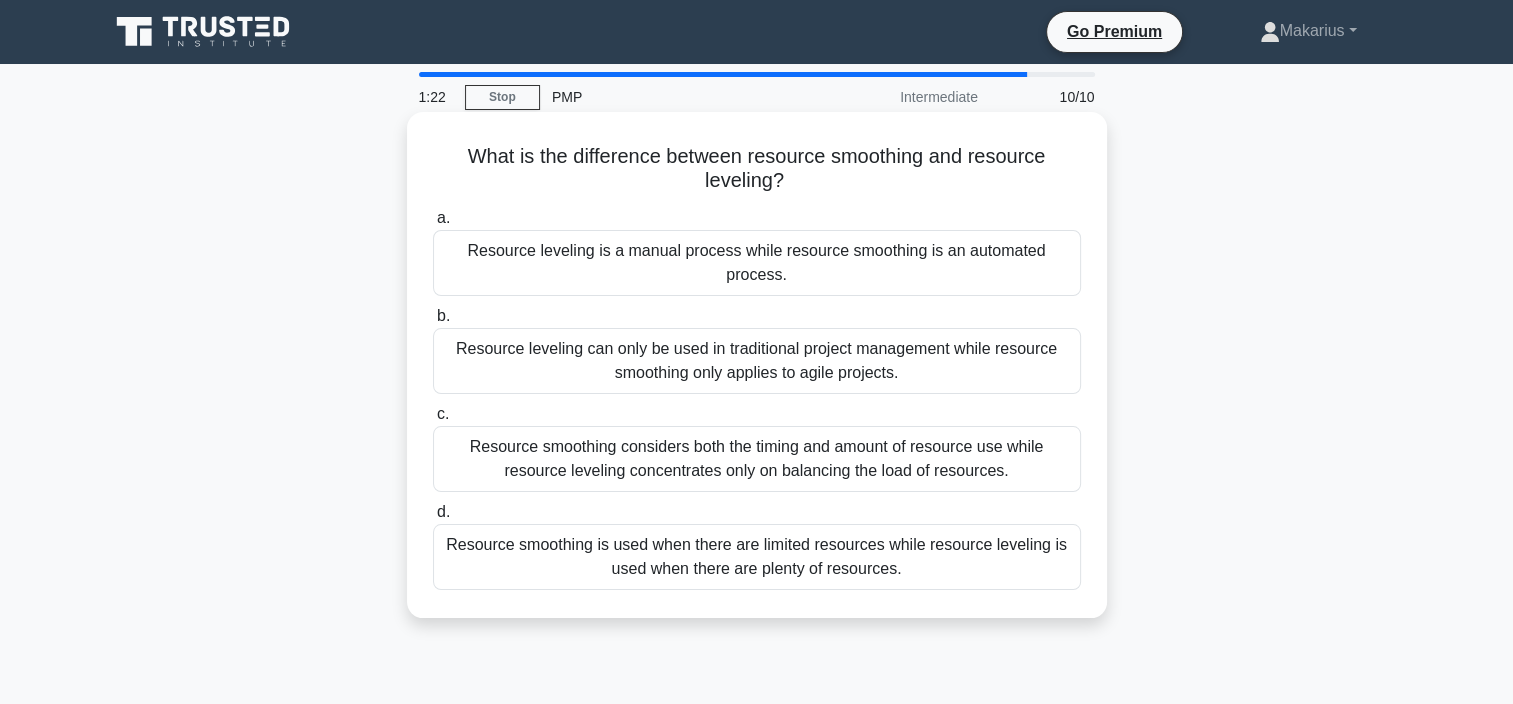 click on "Resource smoothing is used when there are limited resources while resource leveling is used when there are plenty of resources." at bounding box center [757, 557] 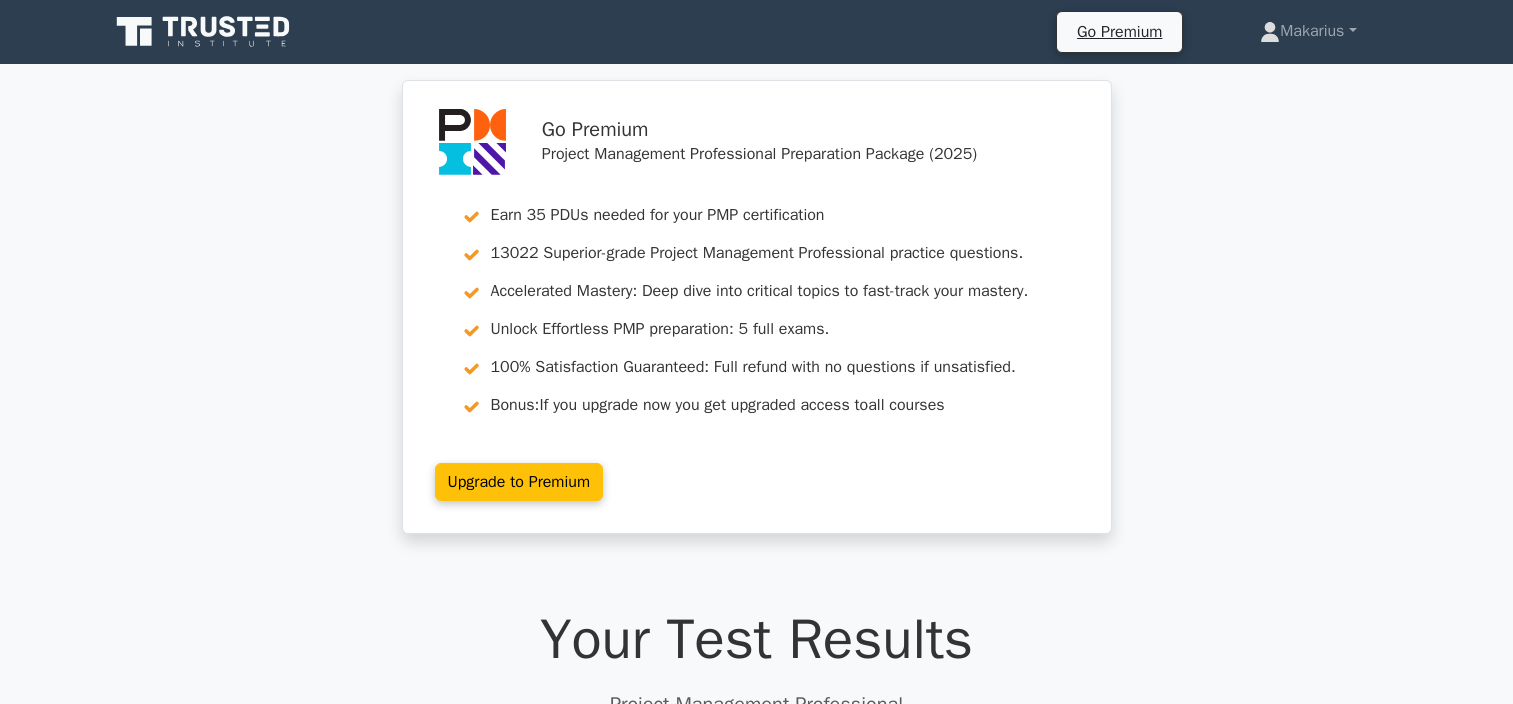 scroll, scrollTop: 0, scrollLeft: 0, axis: both 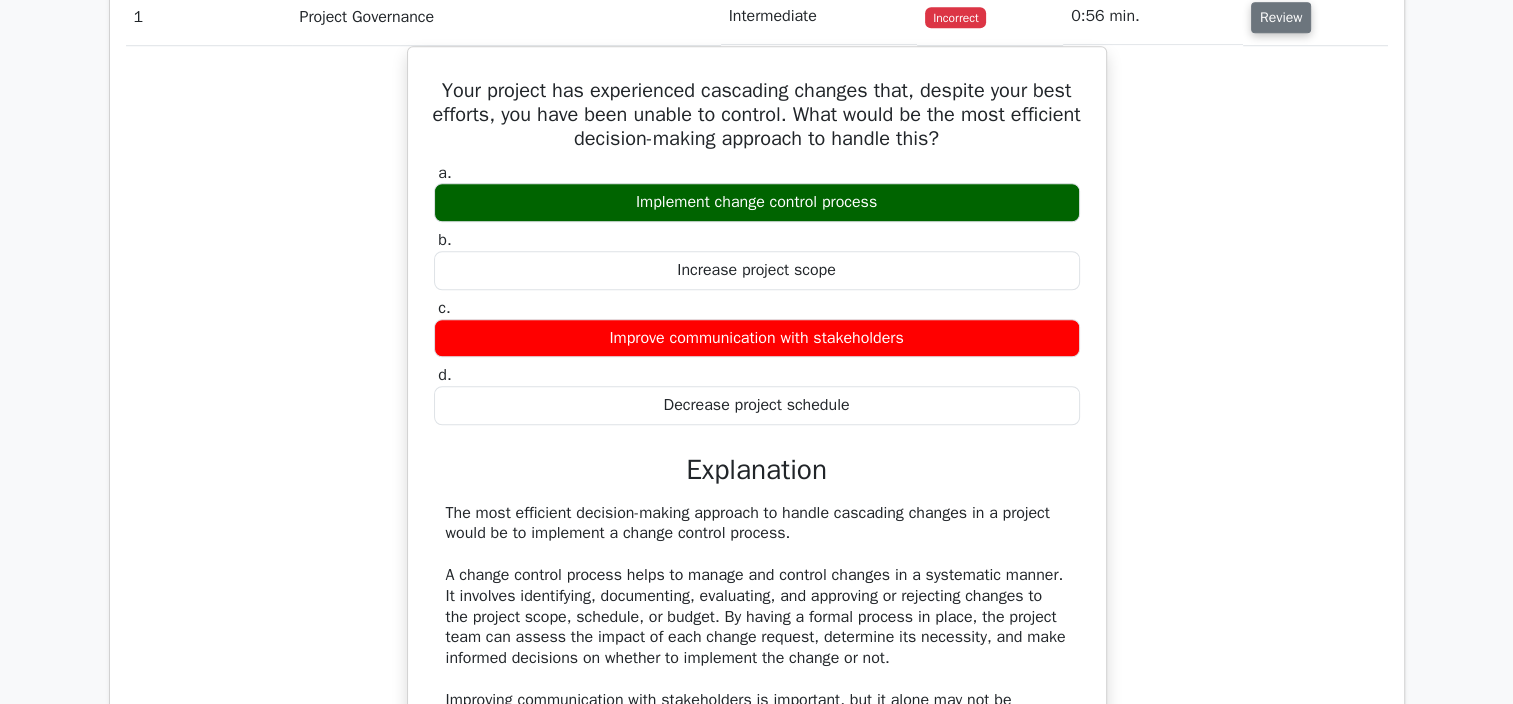 click on "Review" at bounding box center [1281, 17] 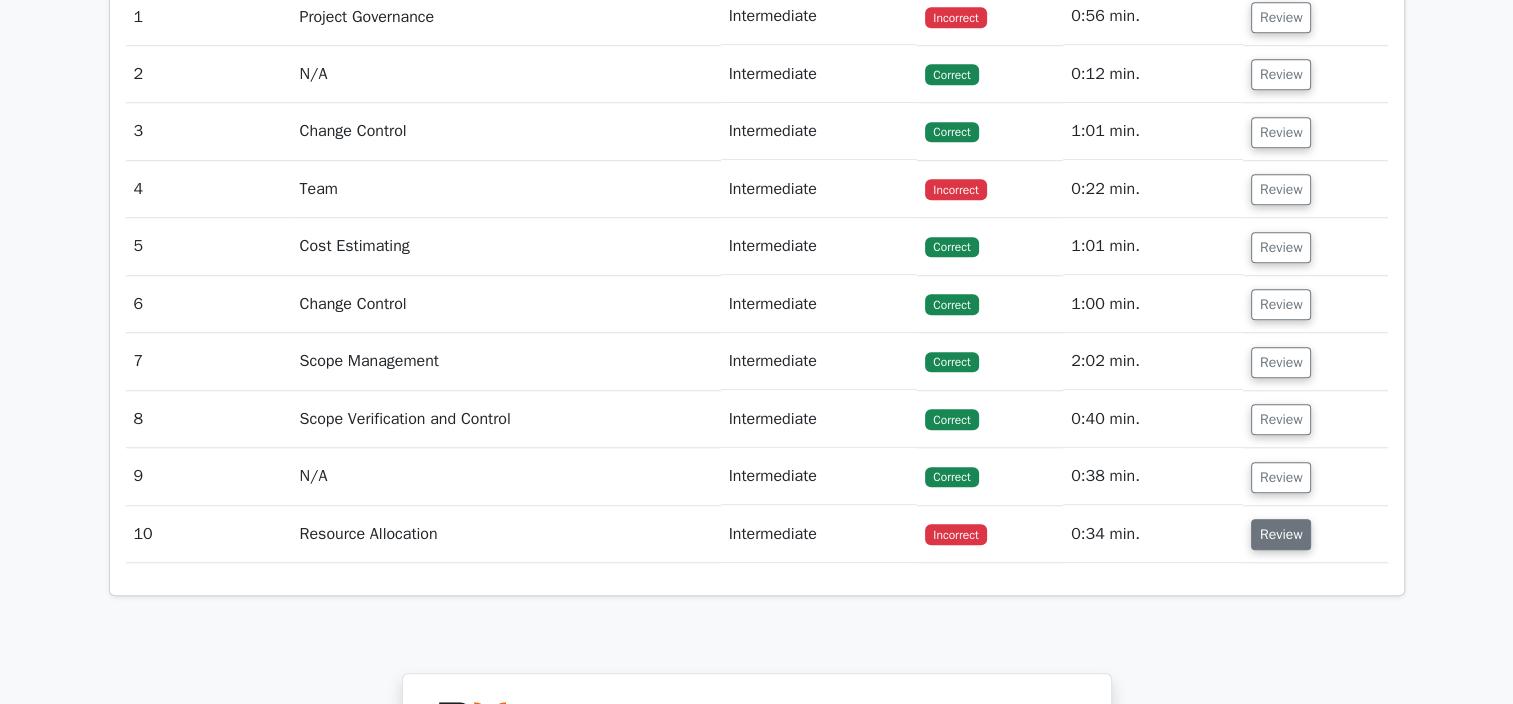 click on "Review" at bounding box center [1281, 534] 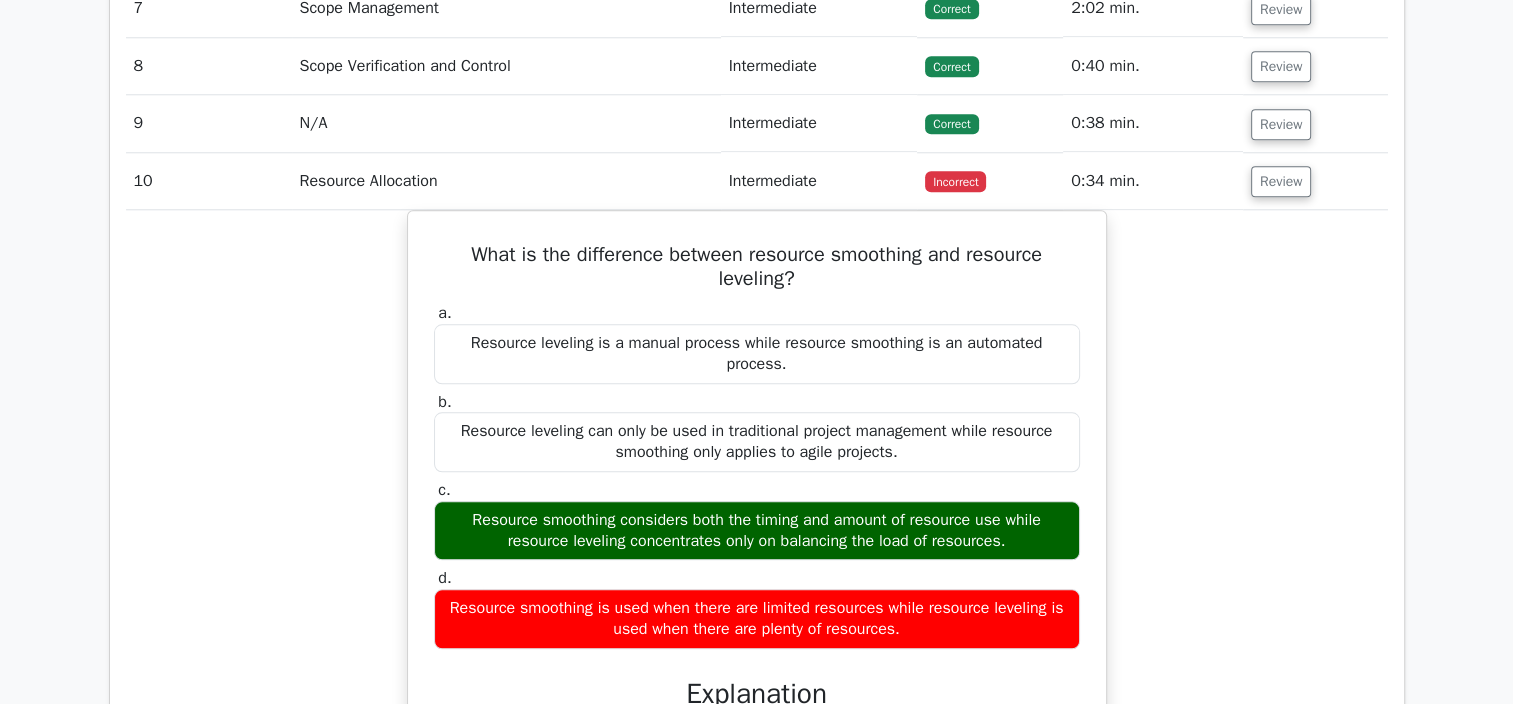 scroll, scrollTop: 2030, scrollLeft: 0, axis: vertical 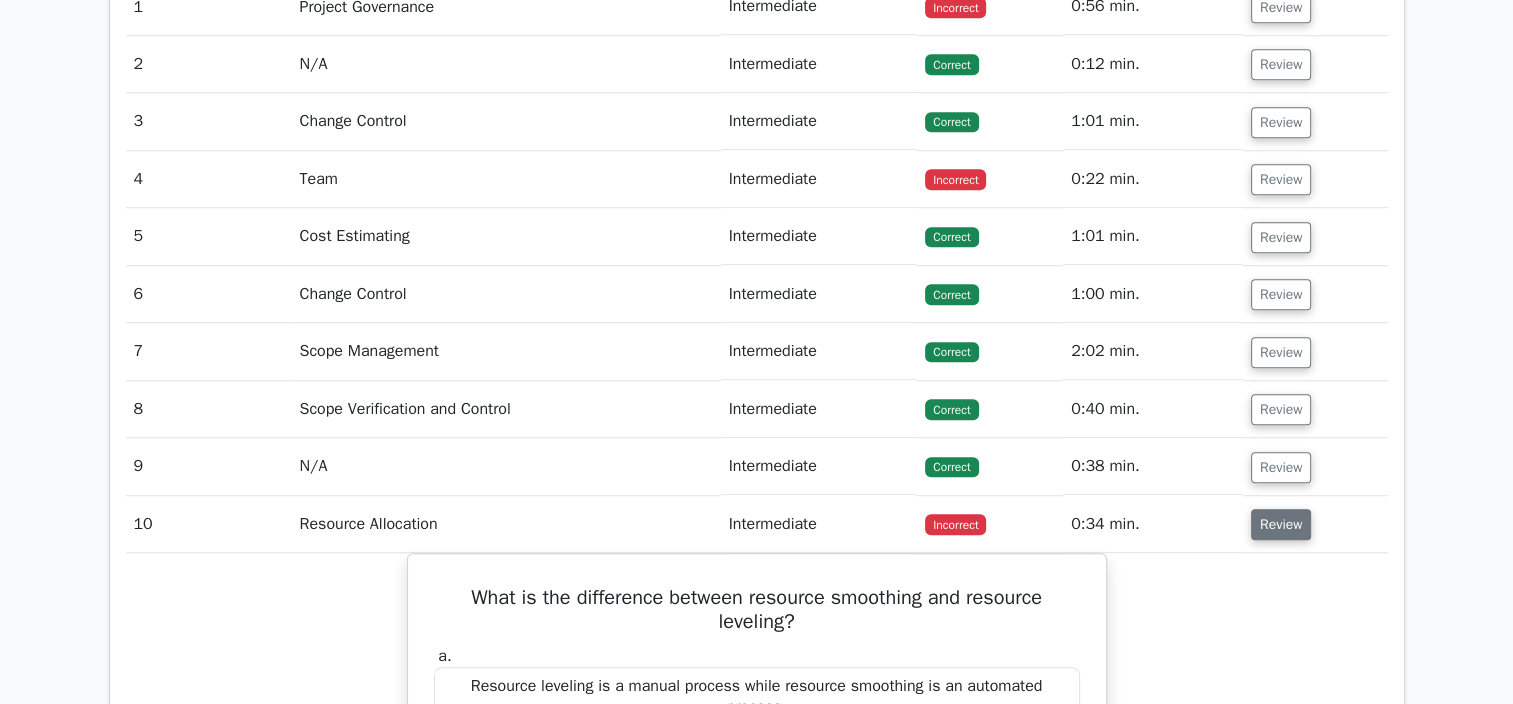 click on "Review" at bounding box center [1281, 524] 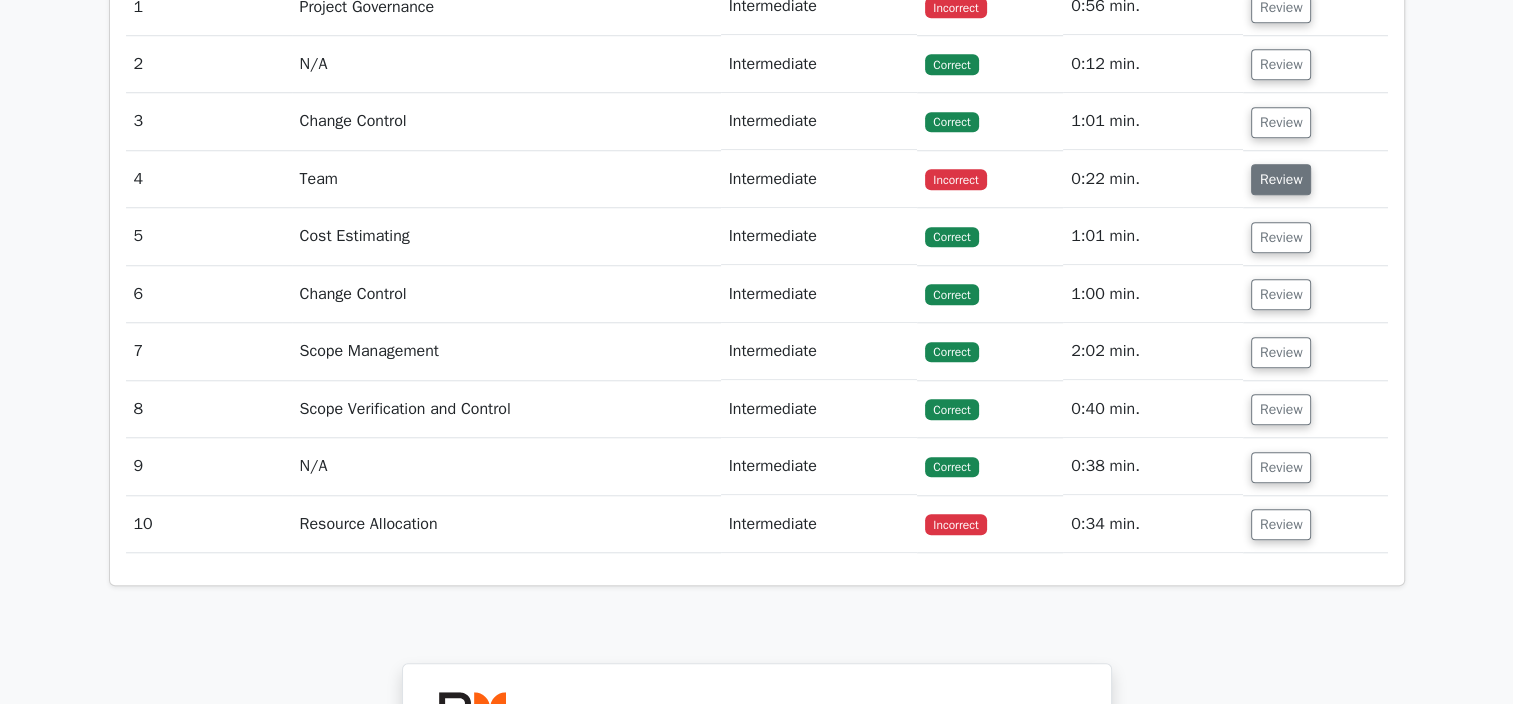 click on "Review" at bounding box center [1281, 179] 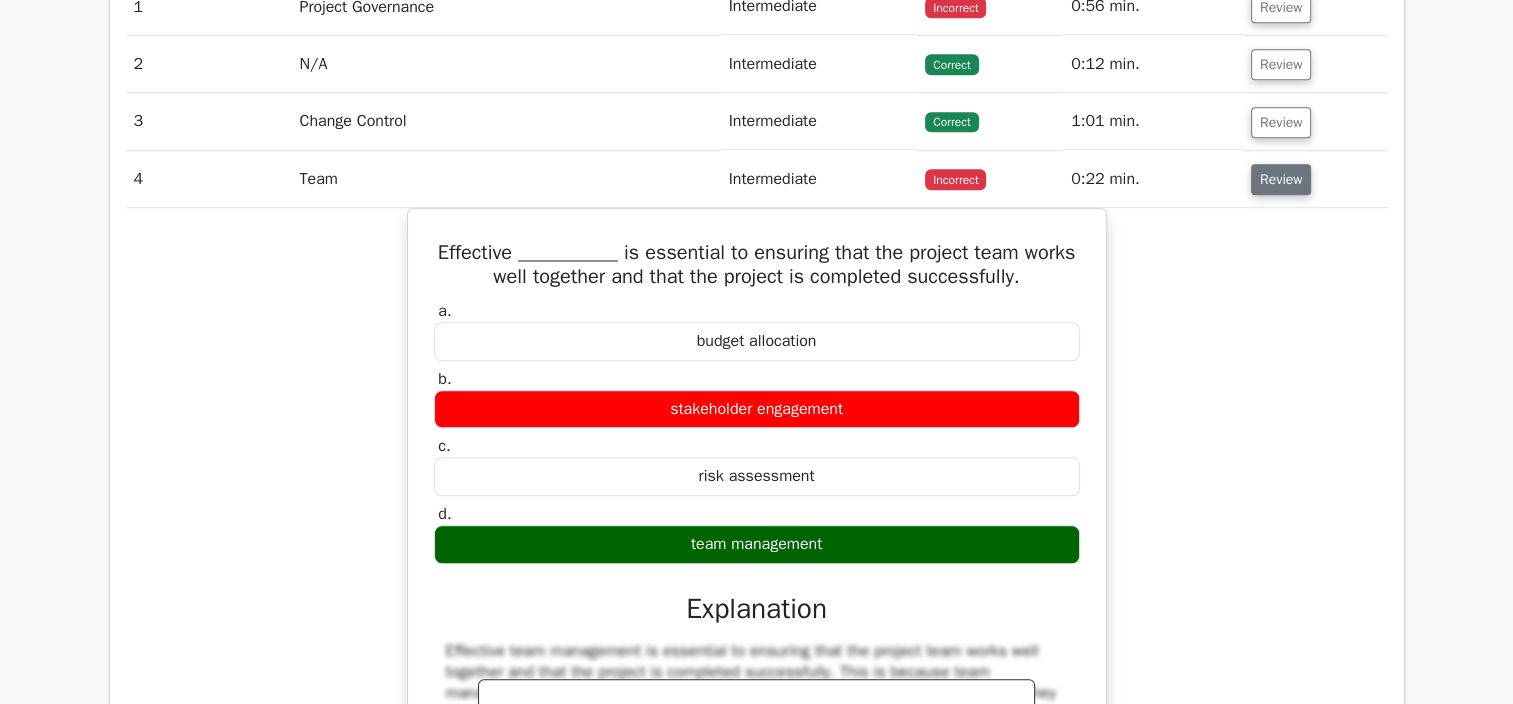 click on "Review" at bounding box center [1281, 179] 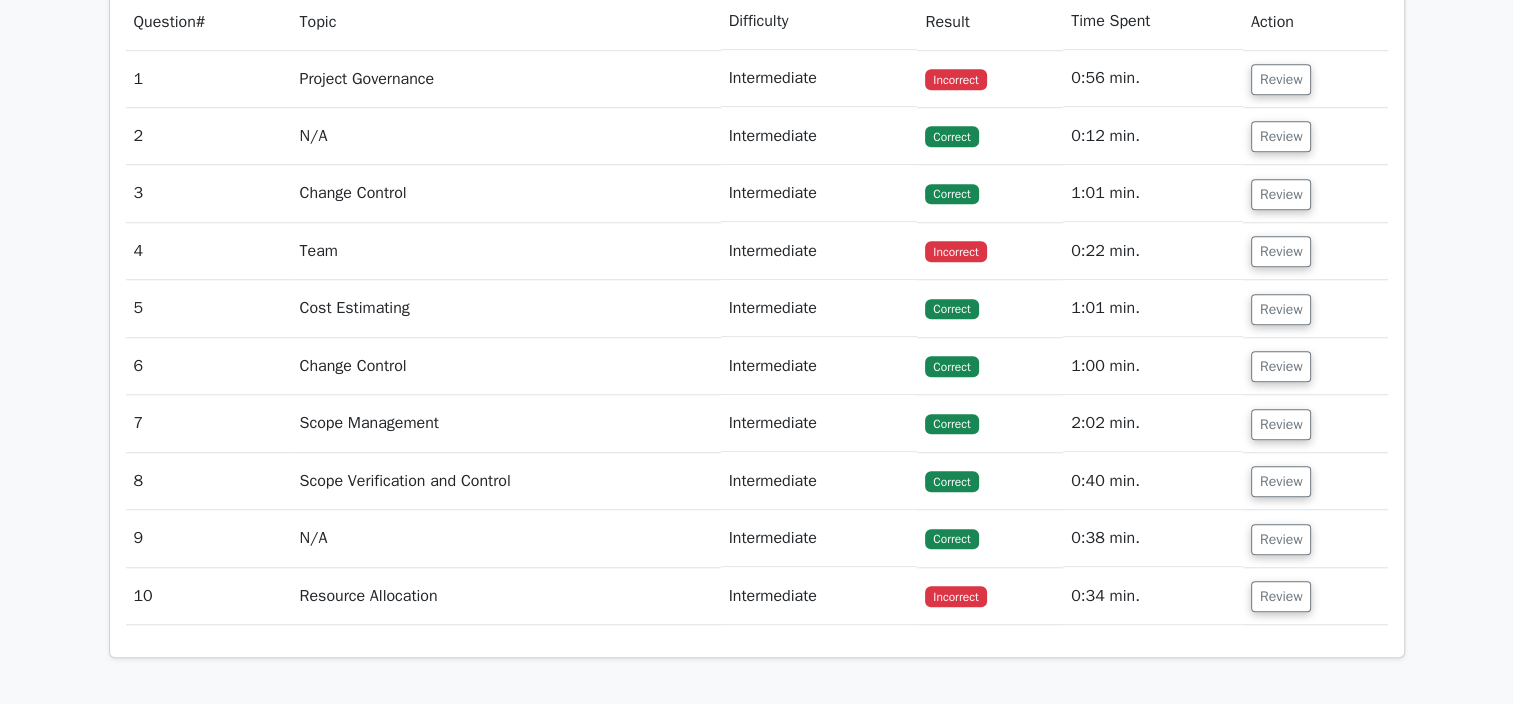 scroll, scrollTop: 1596, scrollLeft: 0, axis: vertical 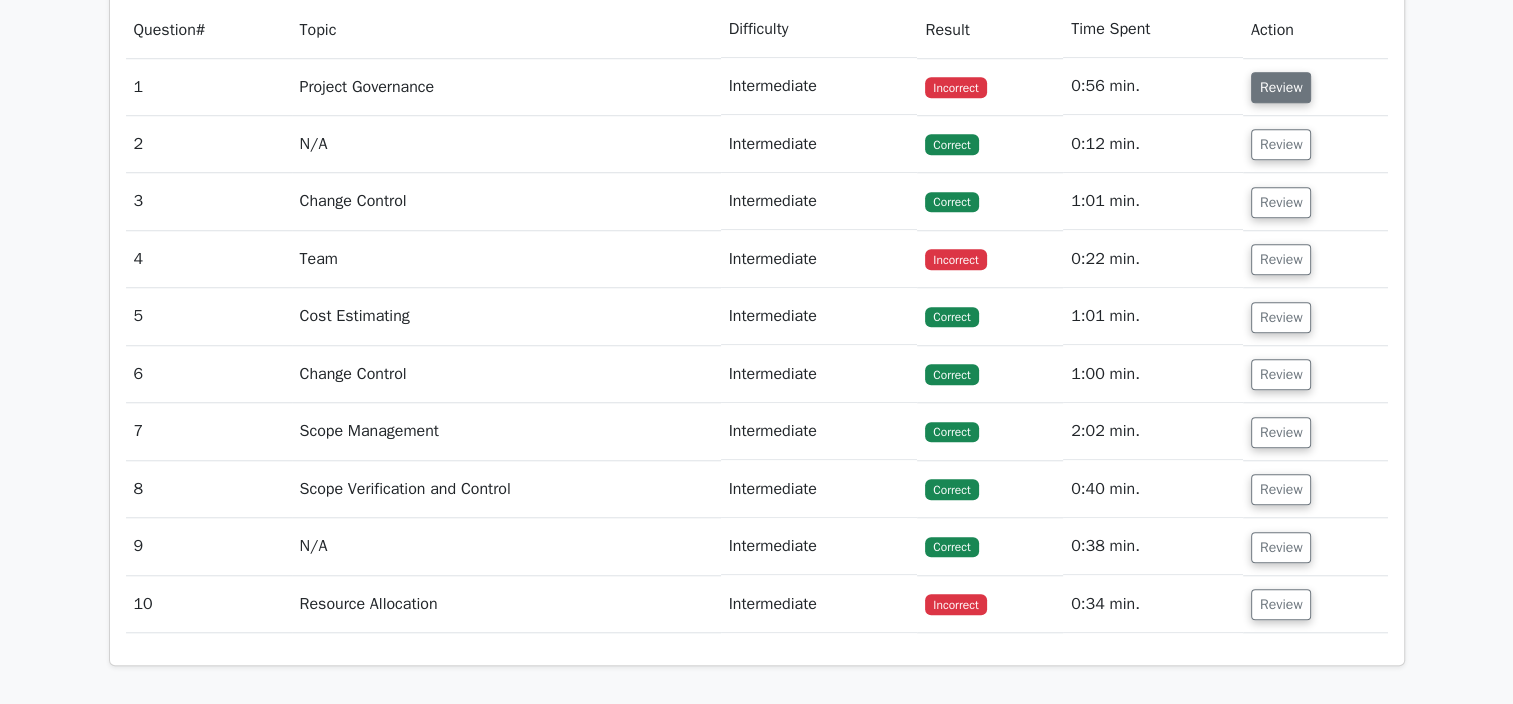 click on "Review" at bounding box center [1281, 87] 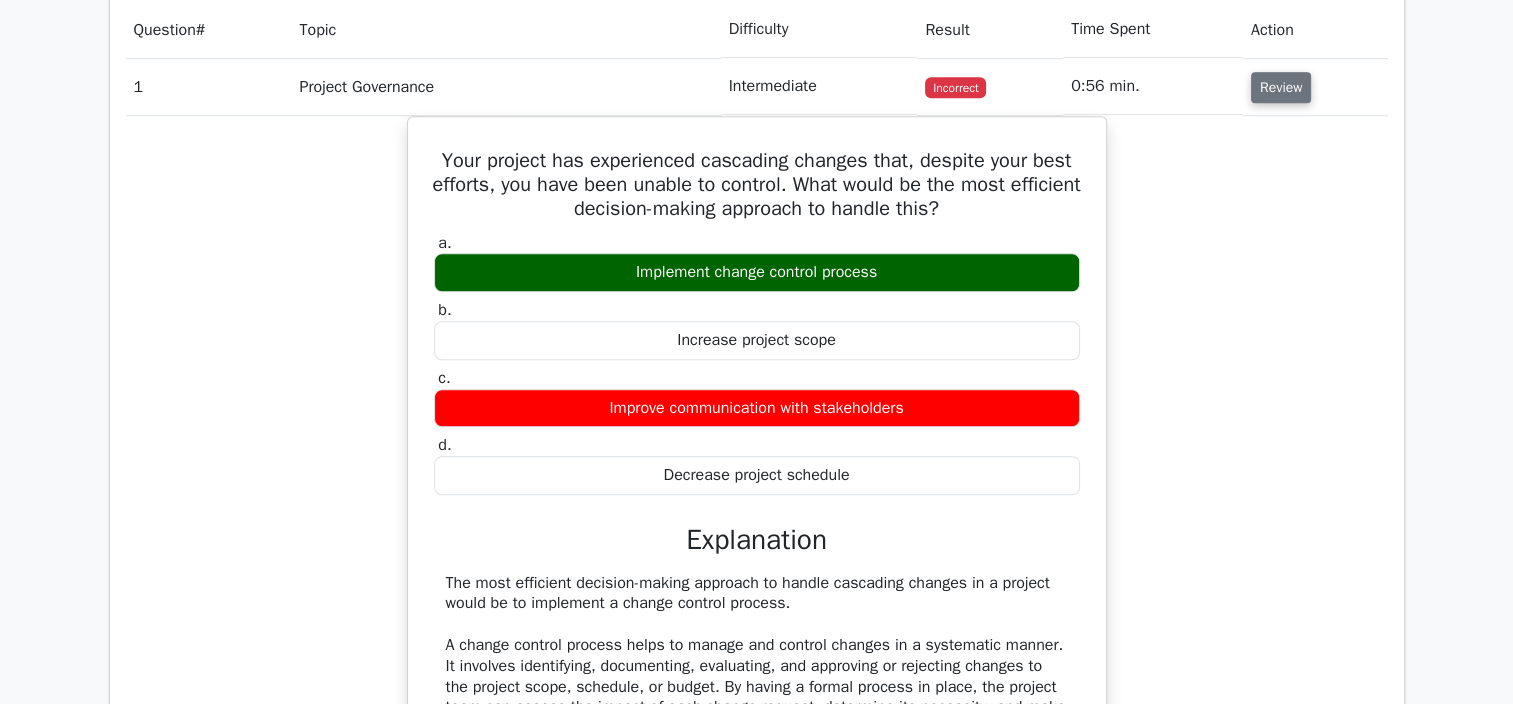 click on "Review" at bounding box center [1281, 87] 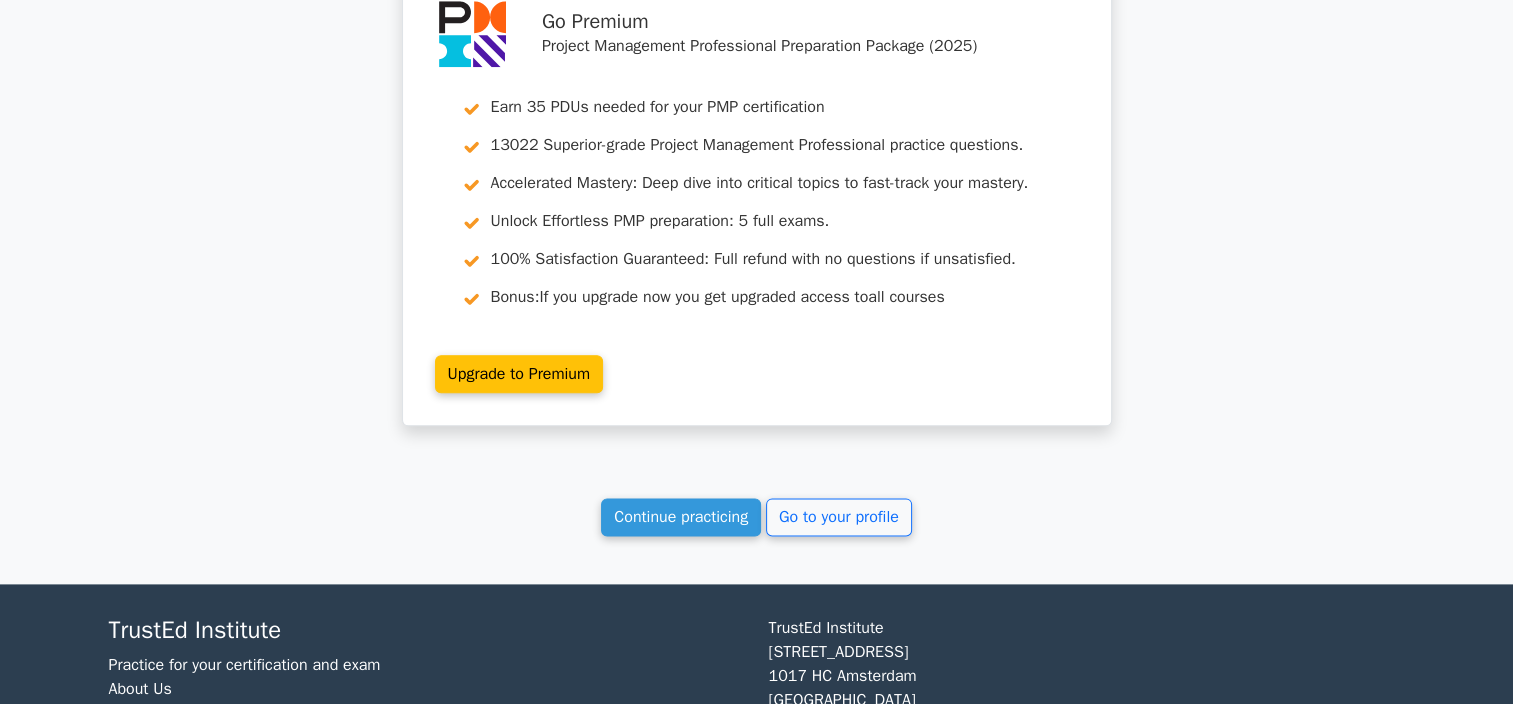 scroll, scrollTop: 2382, scrollLeft: 0, axis: vertical 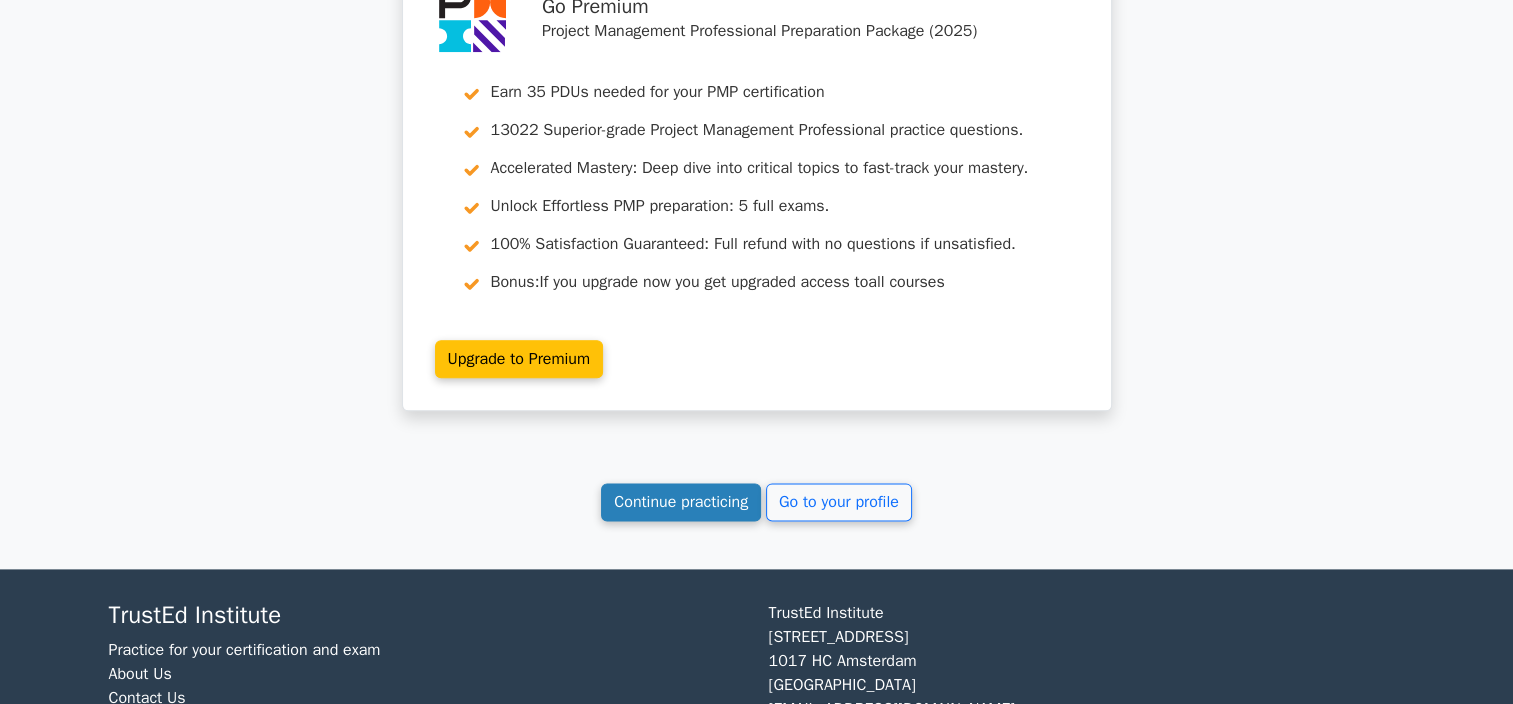click on "Continue practicing" at bounding box center [681, 502] 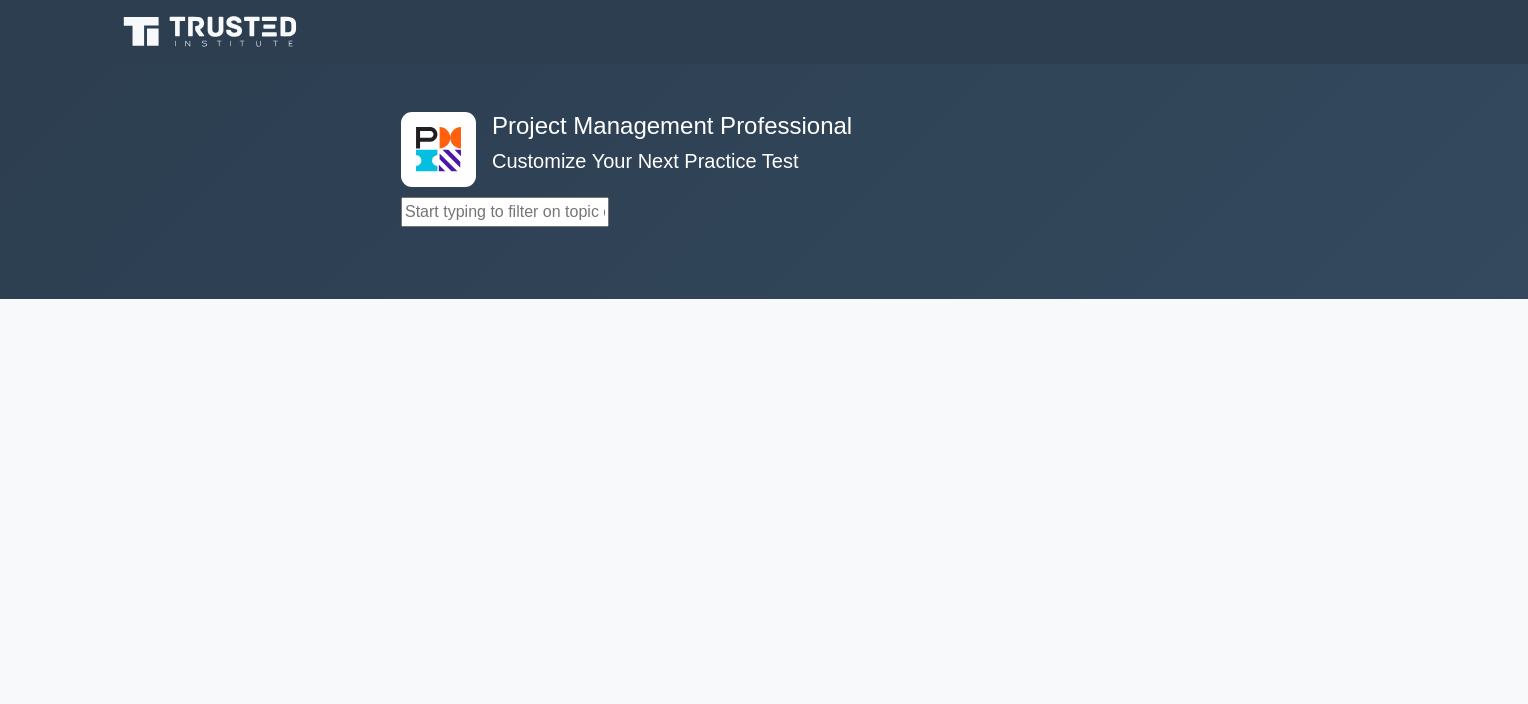 scroll, scrollTop: 0, scrollLeft: 0, axis: both 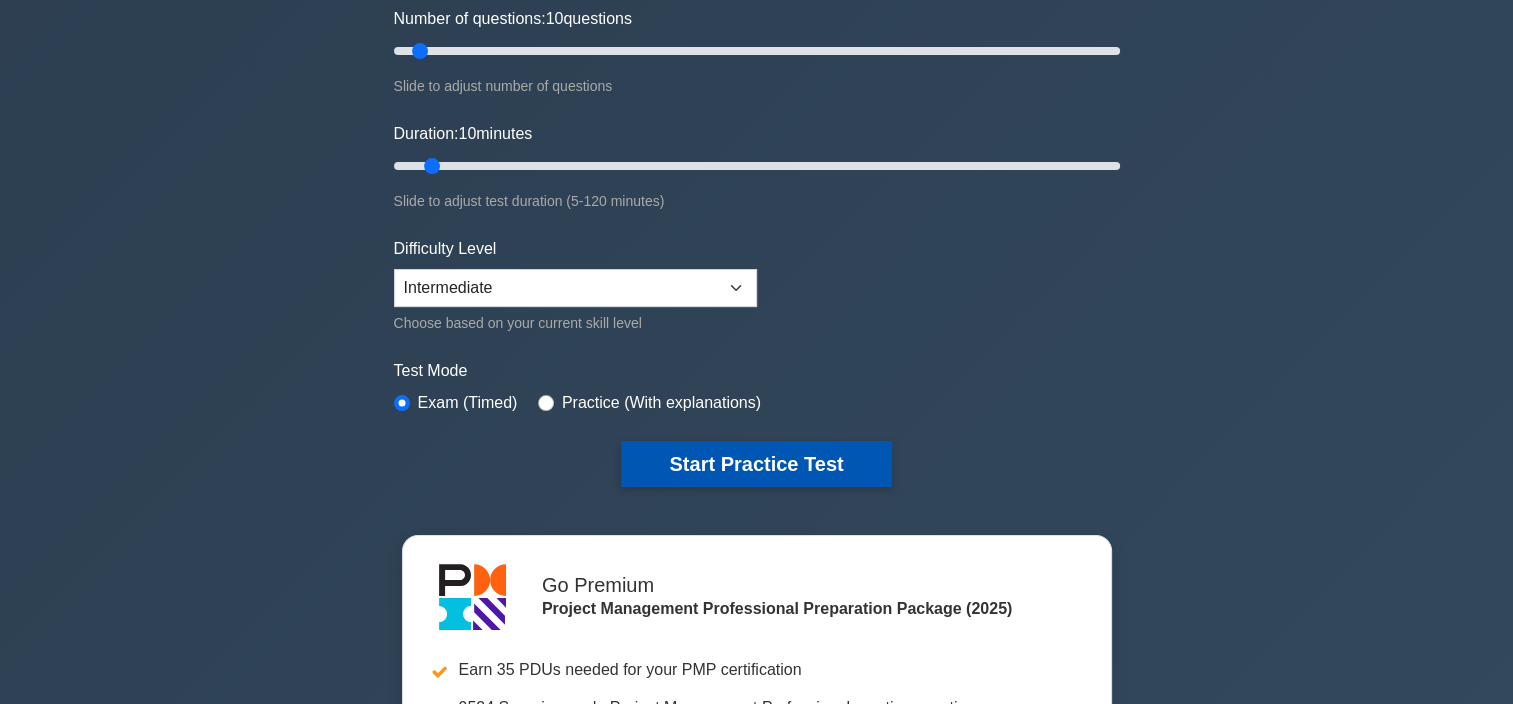 click on "Start Practice Test" at bounding box center (756, 464) 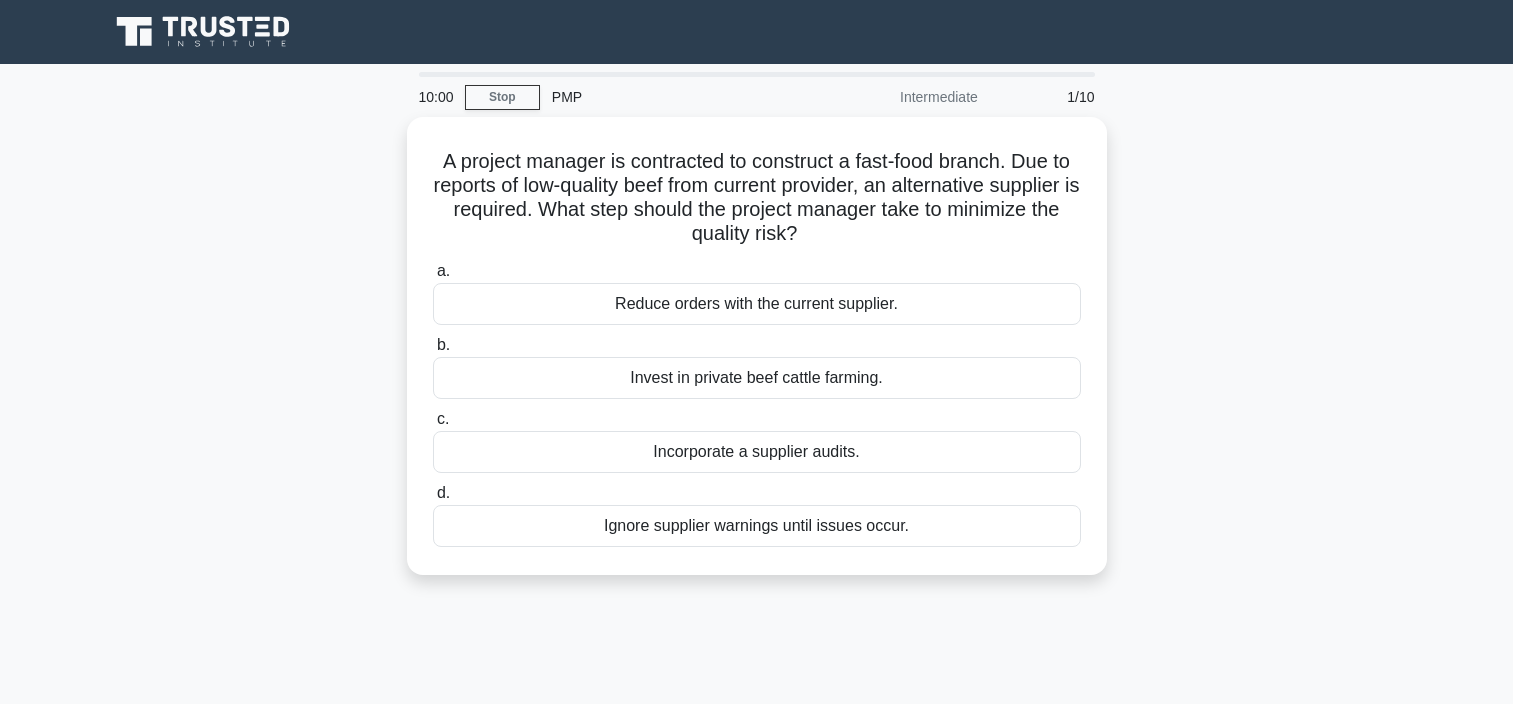 scroll, scrollTop: 0, scrollLeft: 0, axis: both 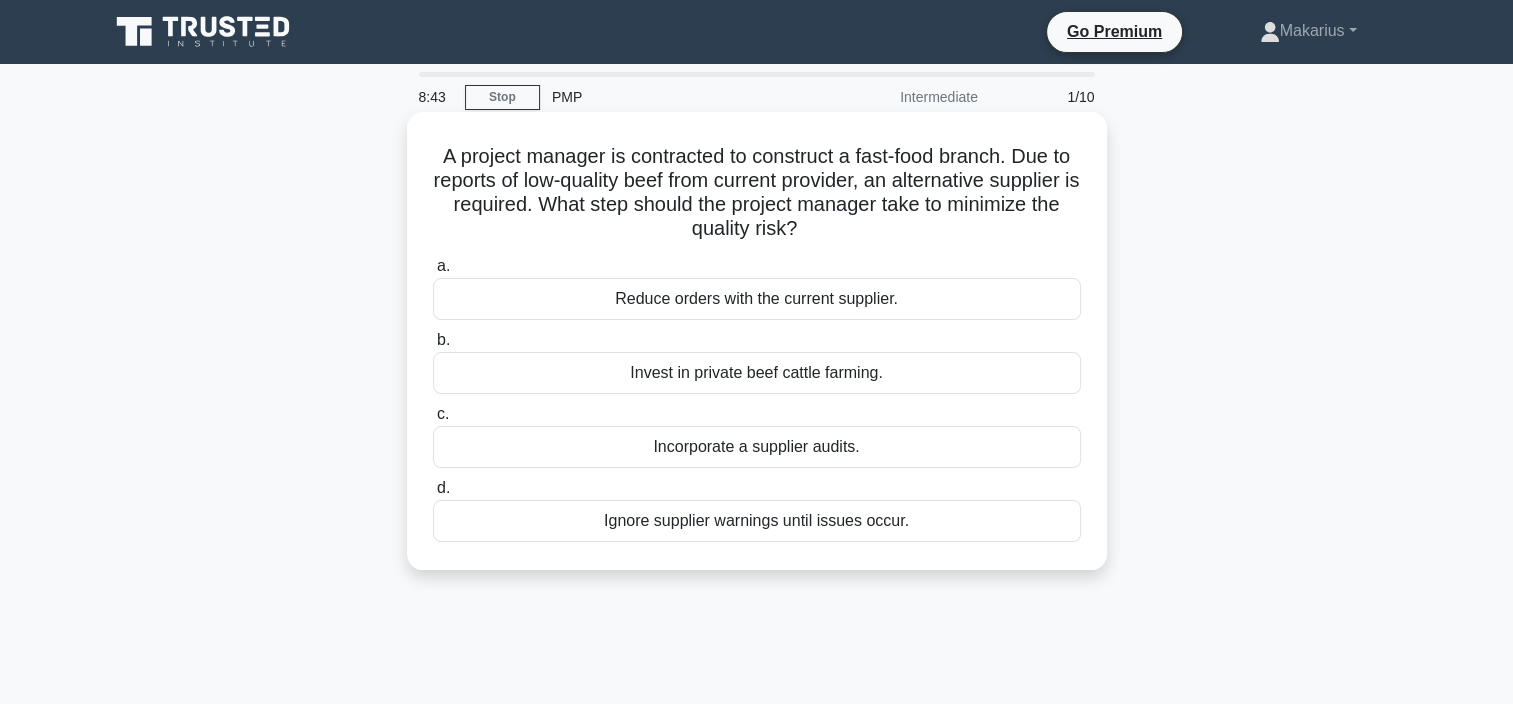 click on "Reduce orders with the current supplier." at bounding box center (757, 299) 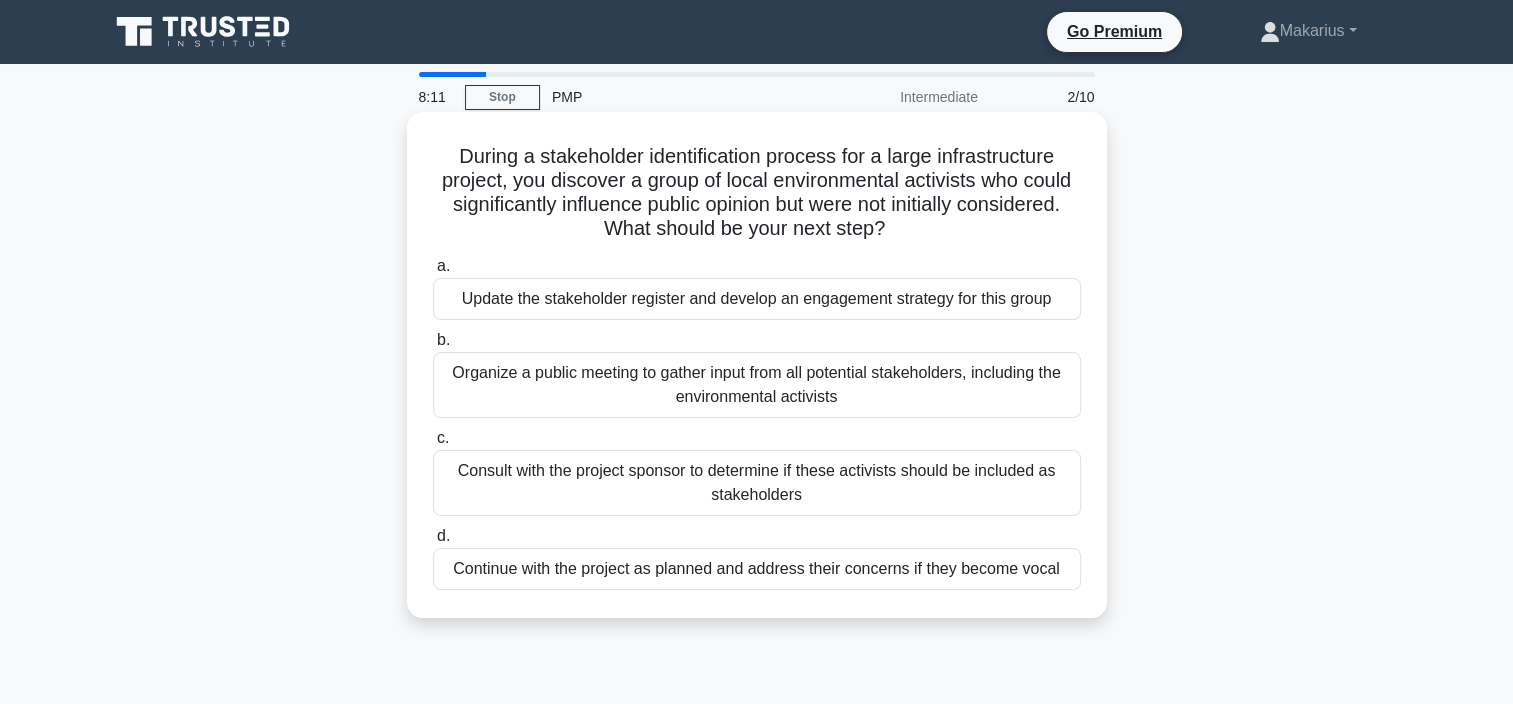 click on "Organize a public meeting to gather input from all potential stakeholders, including the environmental activists" at bounding box center (757, 385) 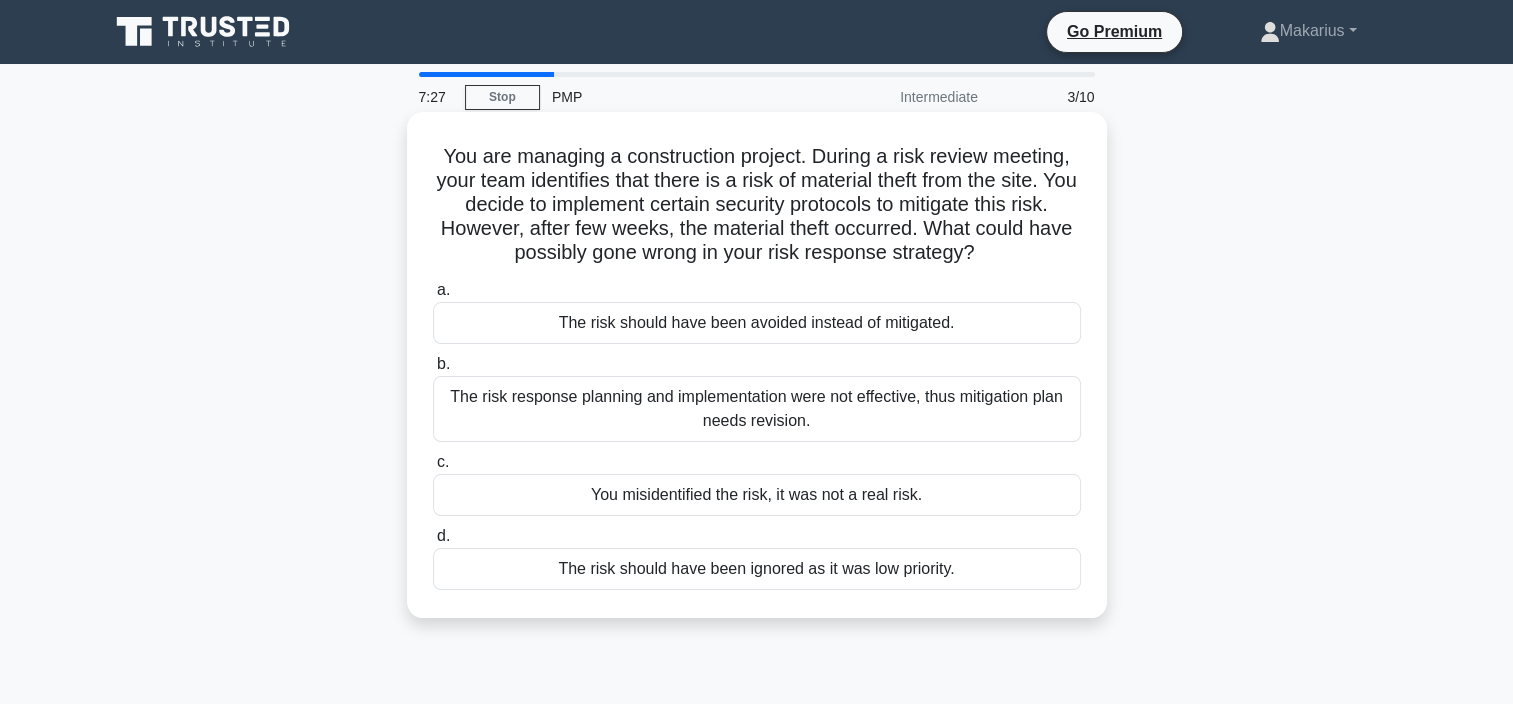 click on "The risk response planning and implementation were not effective, thus mitigation plan needs revision." at bounding box center (757, 409) 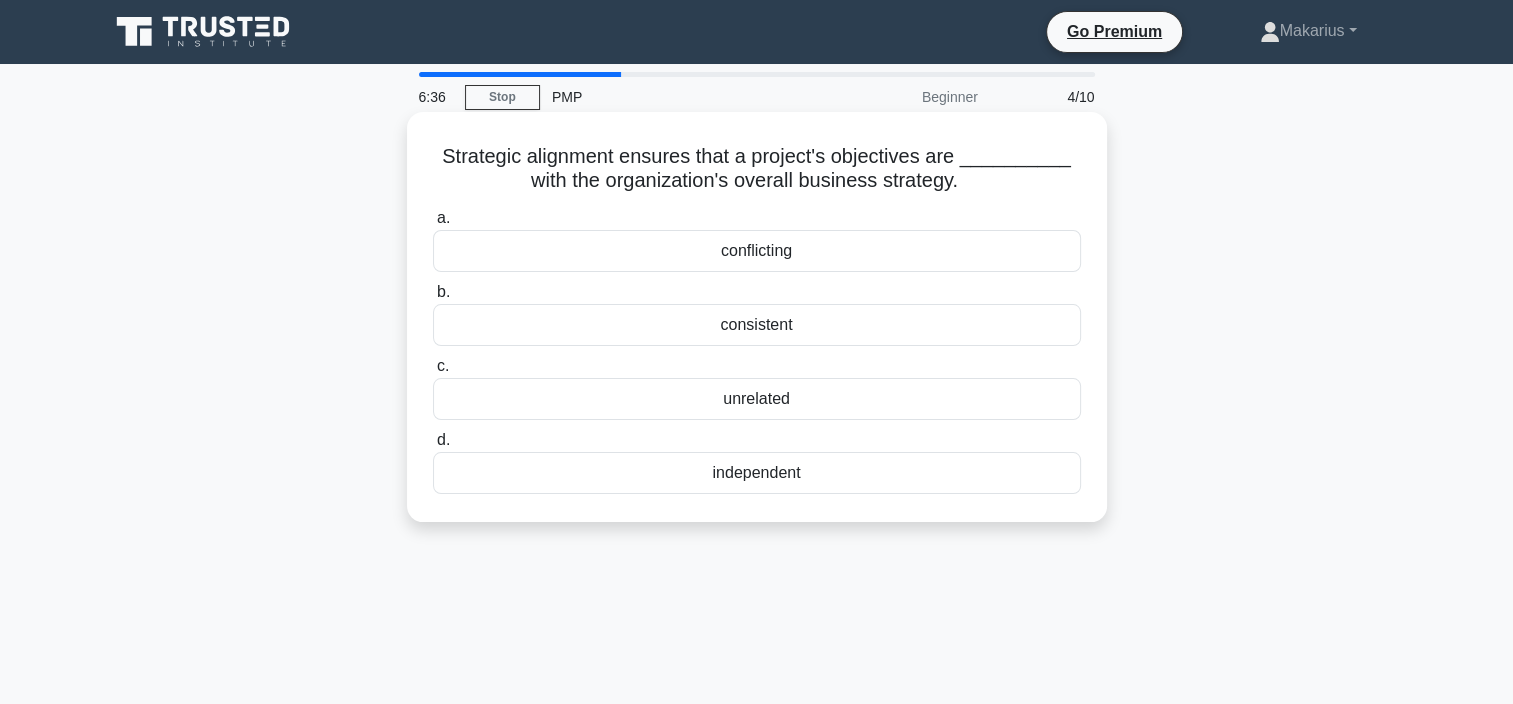 click on "consistent" at bounding box center (757, 325) 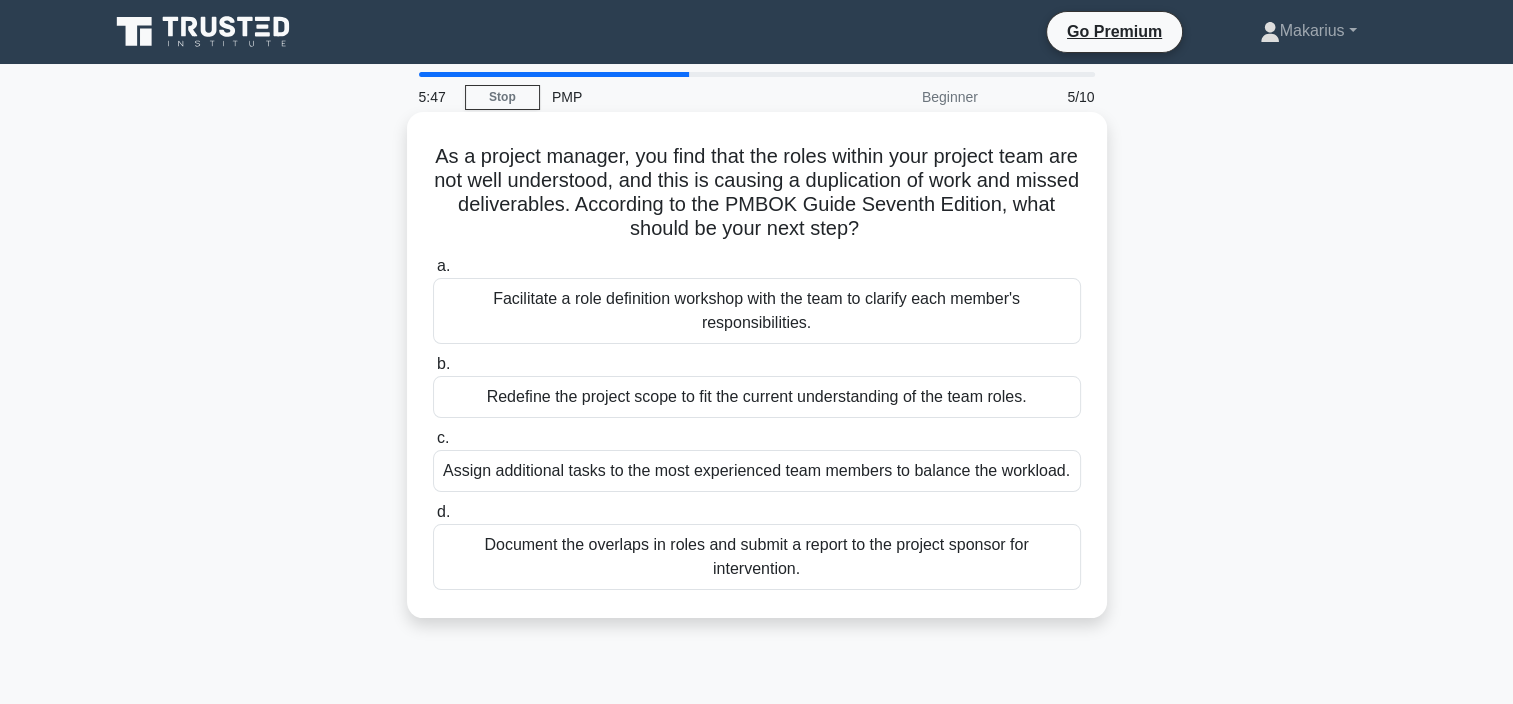 click on "Facilitate a role definition workshop with the team to clarify each member's responsibilities." at bounding box center [757, 311] 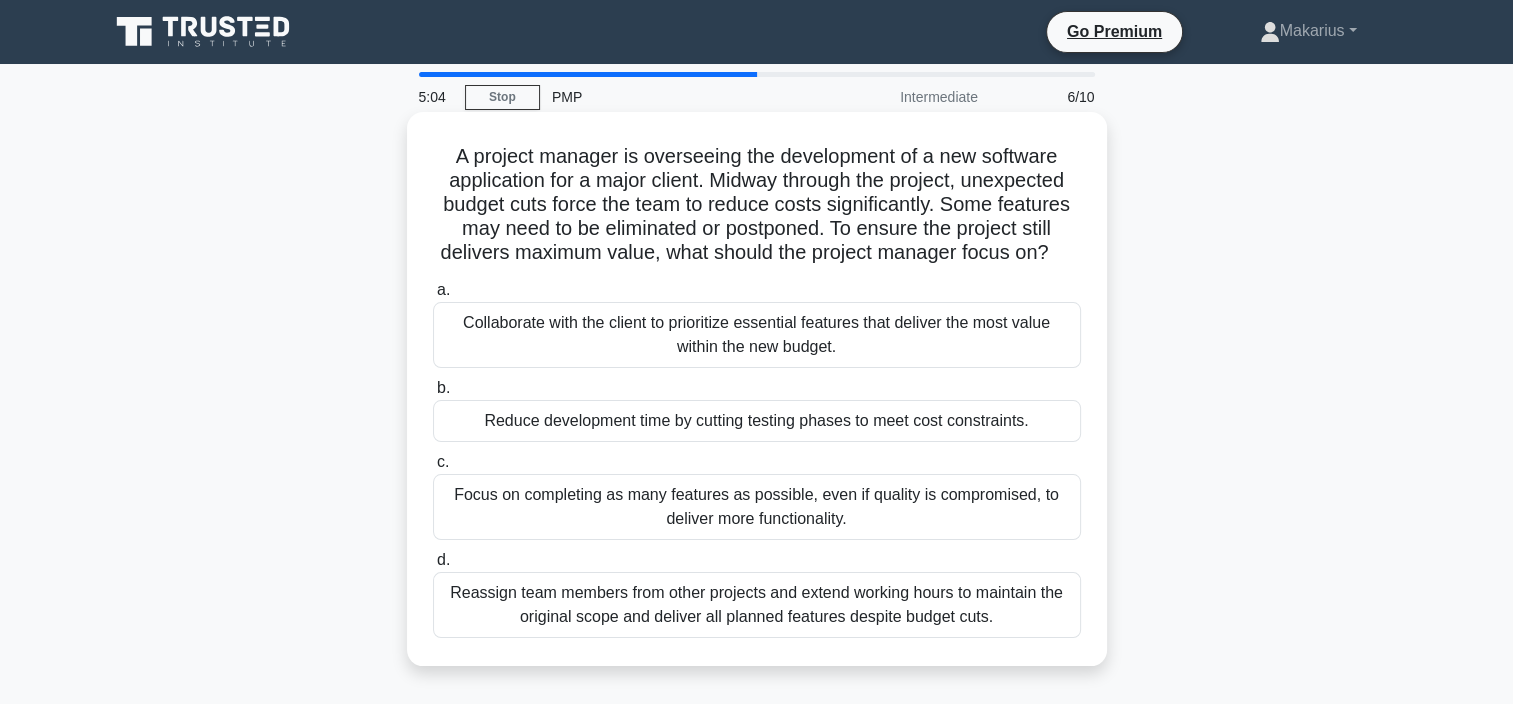 click on "Collaborate with the client to prioritize essential features that deliver the most value within the new budget." at bounding box center [757, 335] 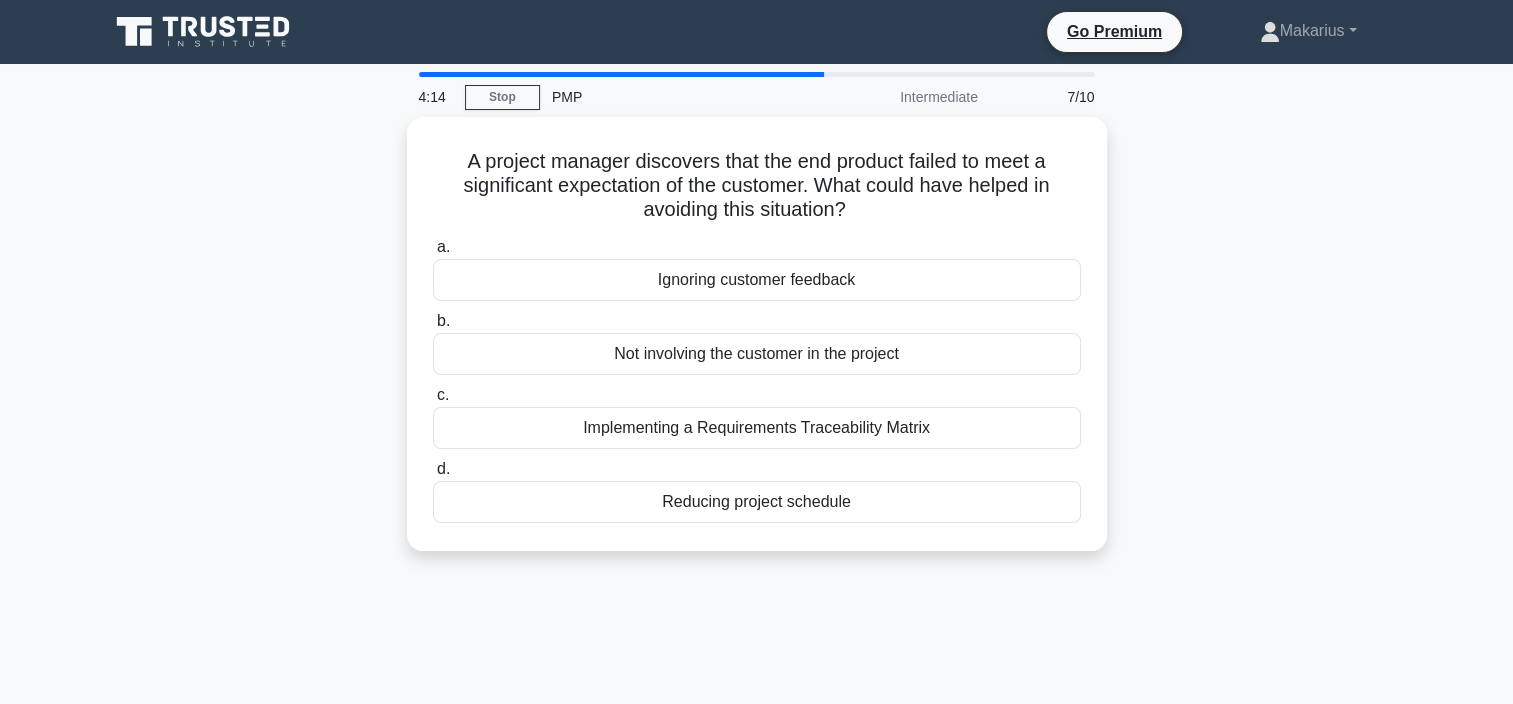 click on "Not involving the customer in the project" at bounding box center [757, 354] 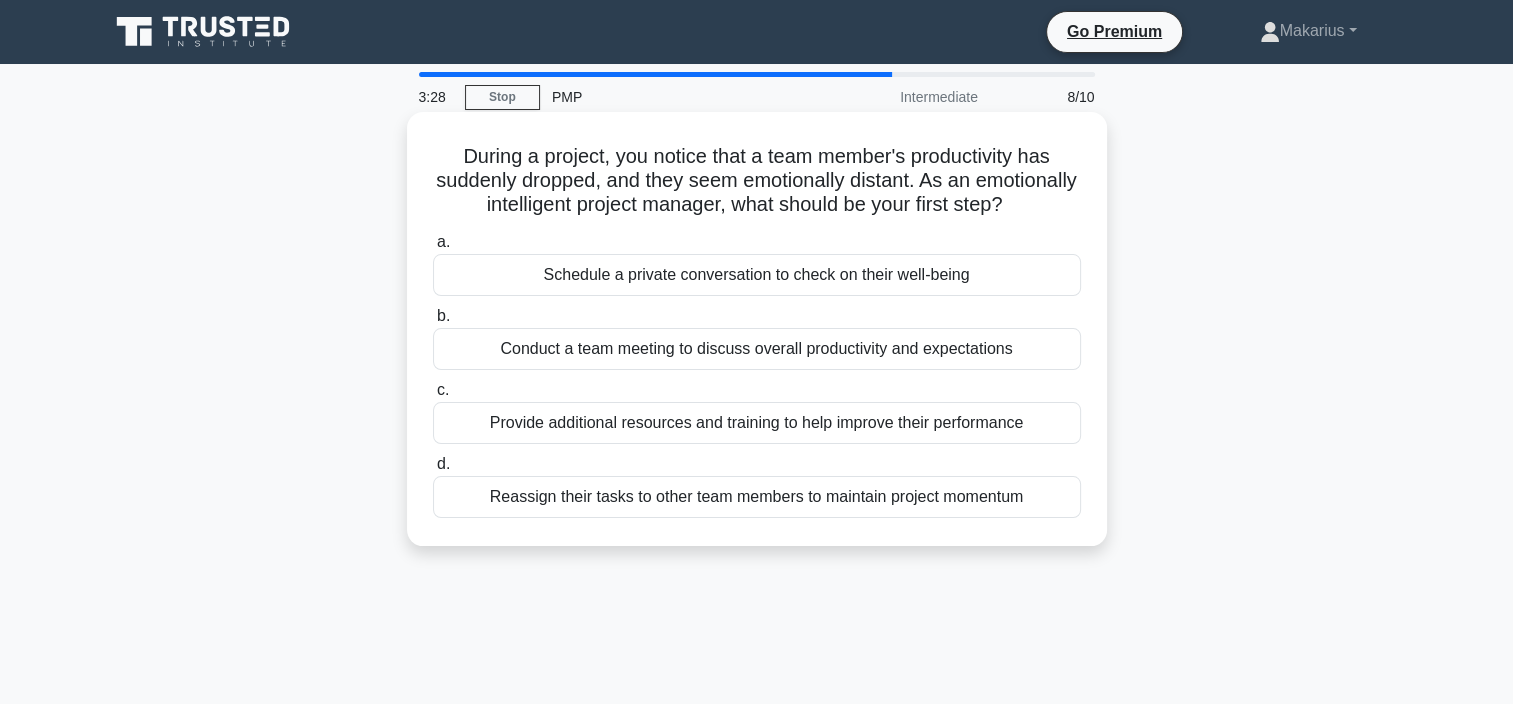click on "Schedule a private conversation to check on their well-being" at bounding box center (757, 275) 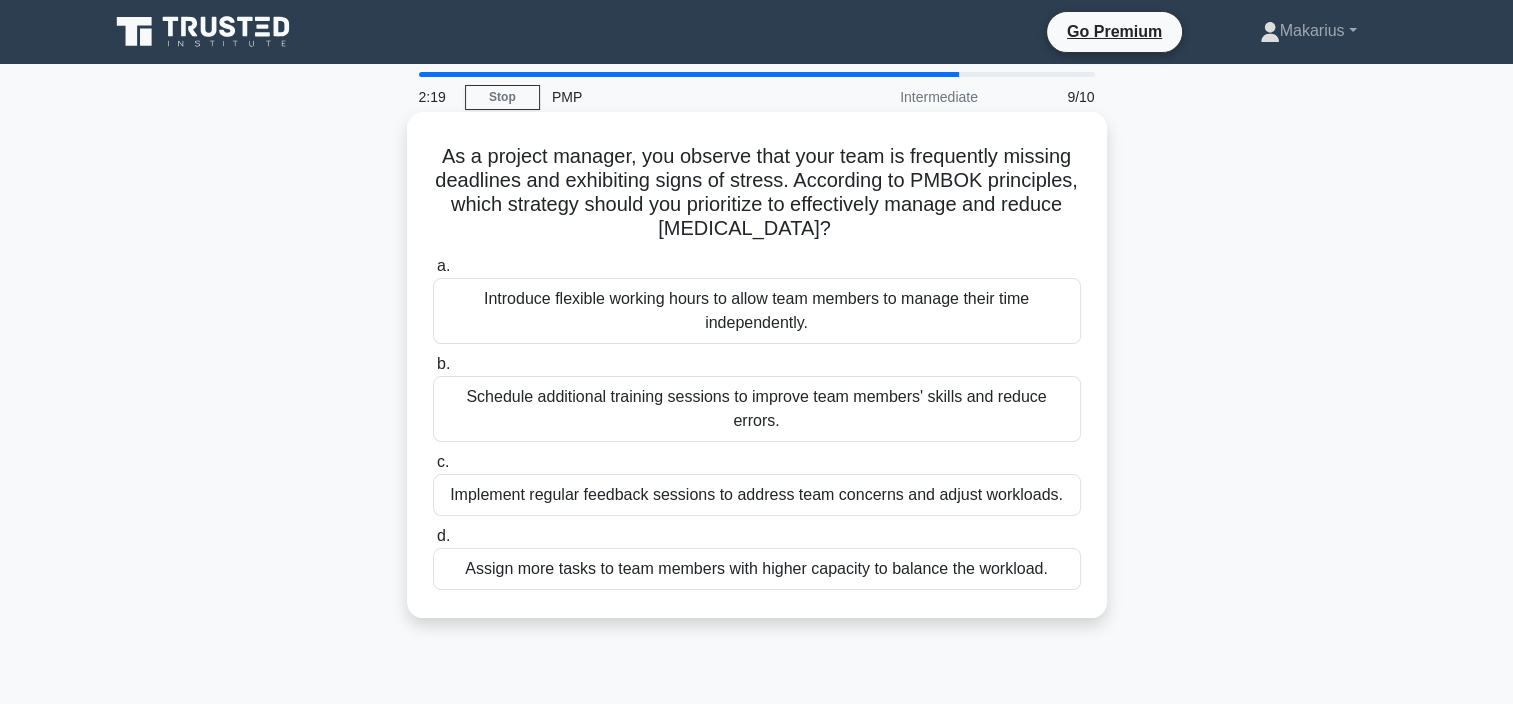 click on "Implement regular feedback sessions to address team concerns and adjust workloads." at bounding box center (757, 495) 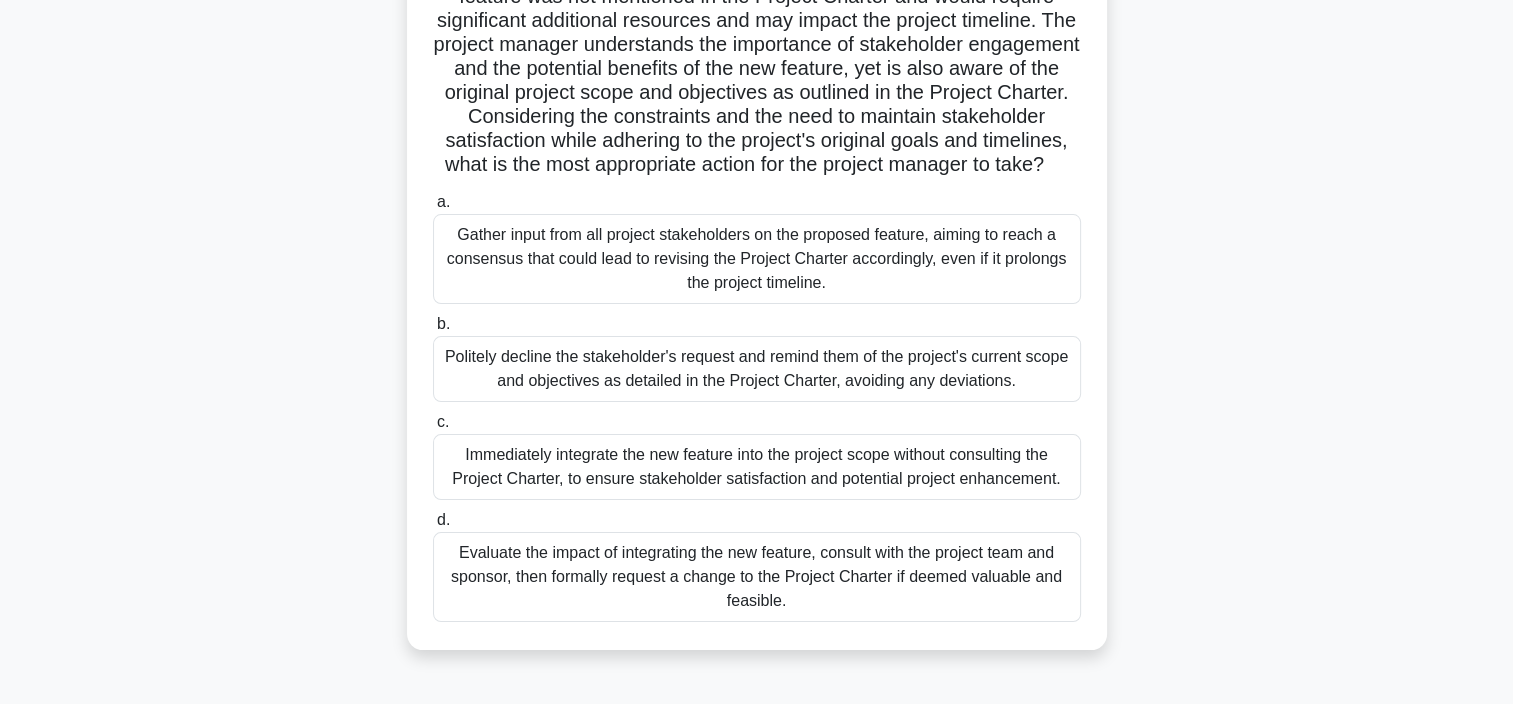 scroll, scrollTop: 280, scrollLeft: 0, axis: vertical 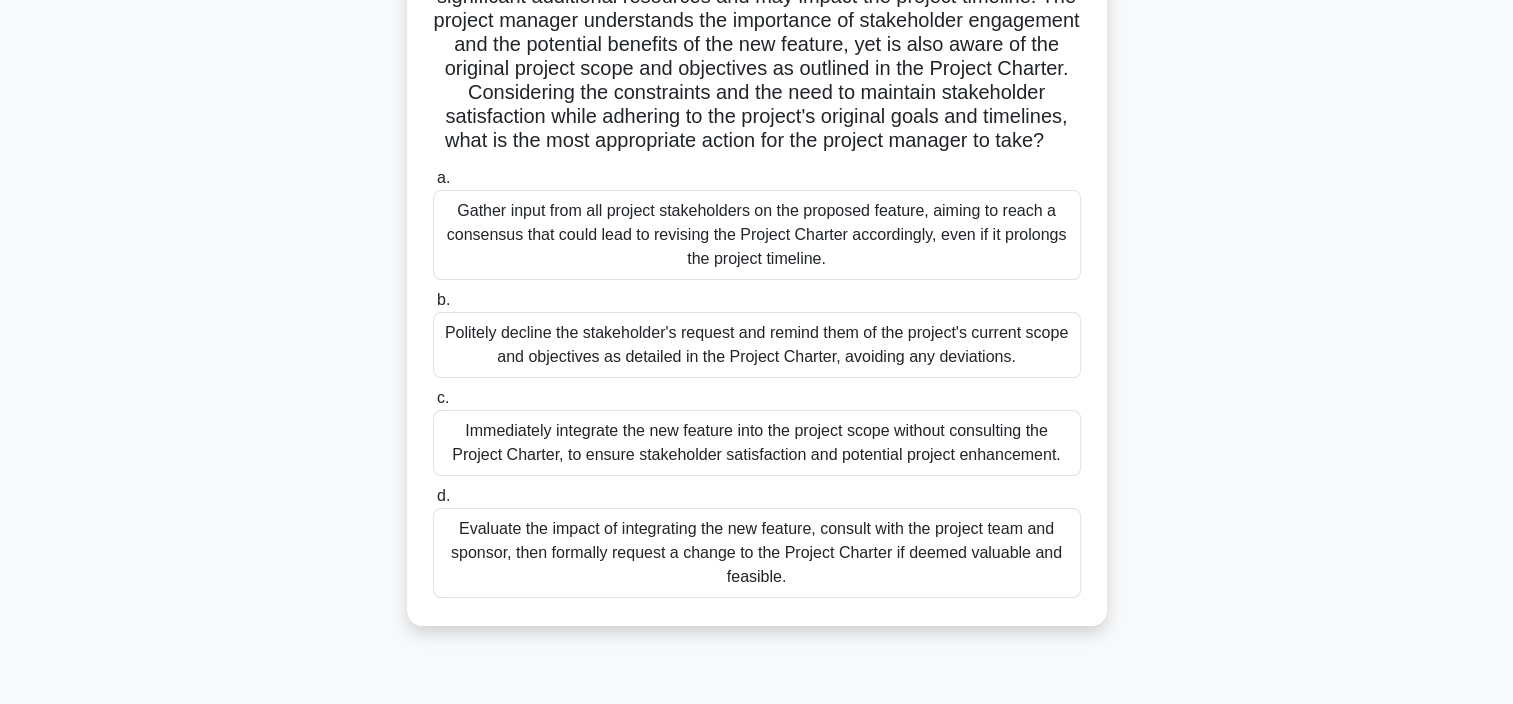click on "Evaluate the impact of integrating the new feature, consult with the project team and sponsor, then formally request a change to the Project Charter if deemed valuable and feasible." at bounding box center (757, 553) 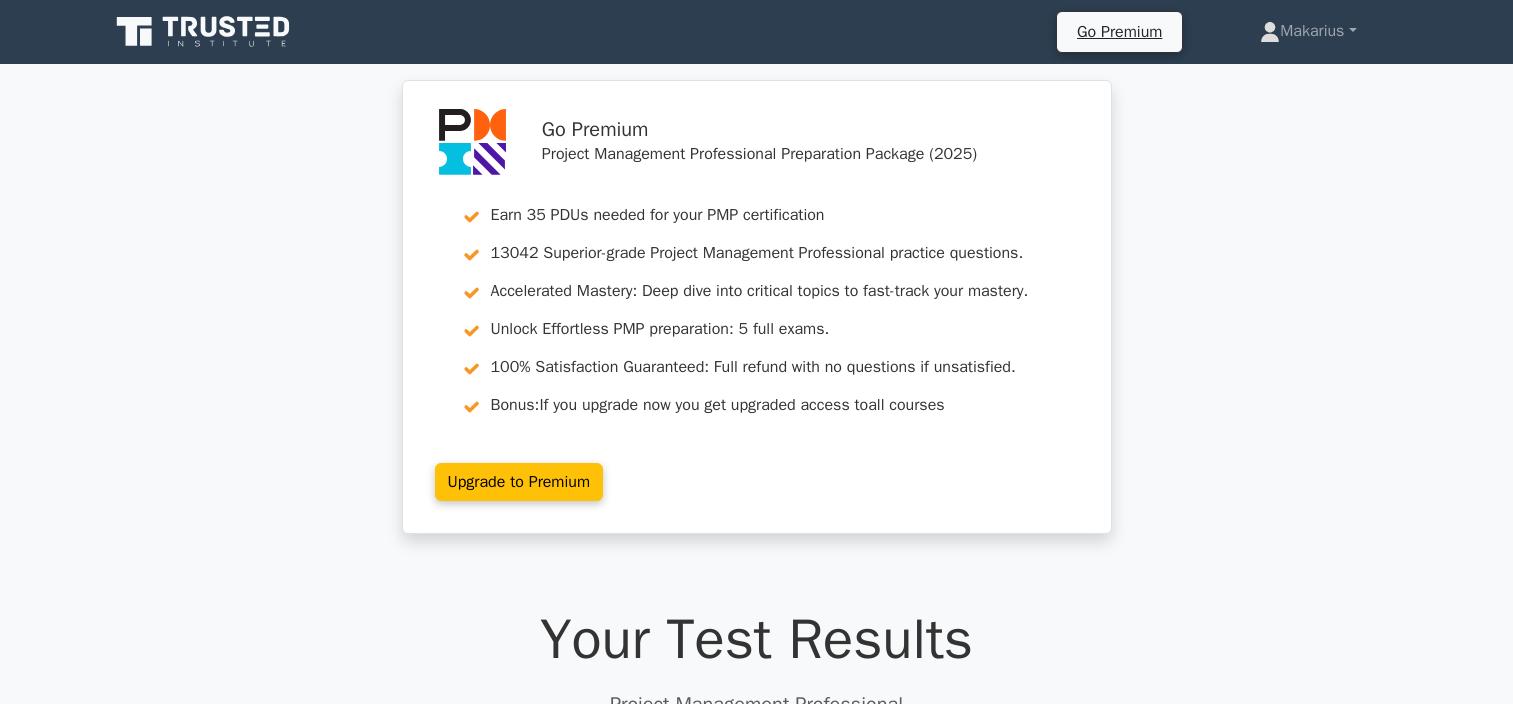 scroll, scrollTop: 0, scrollLeft: 0, axis: both 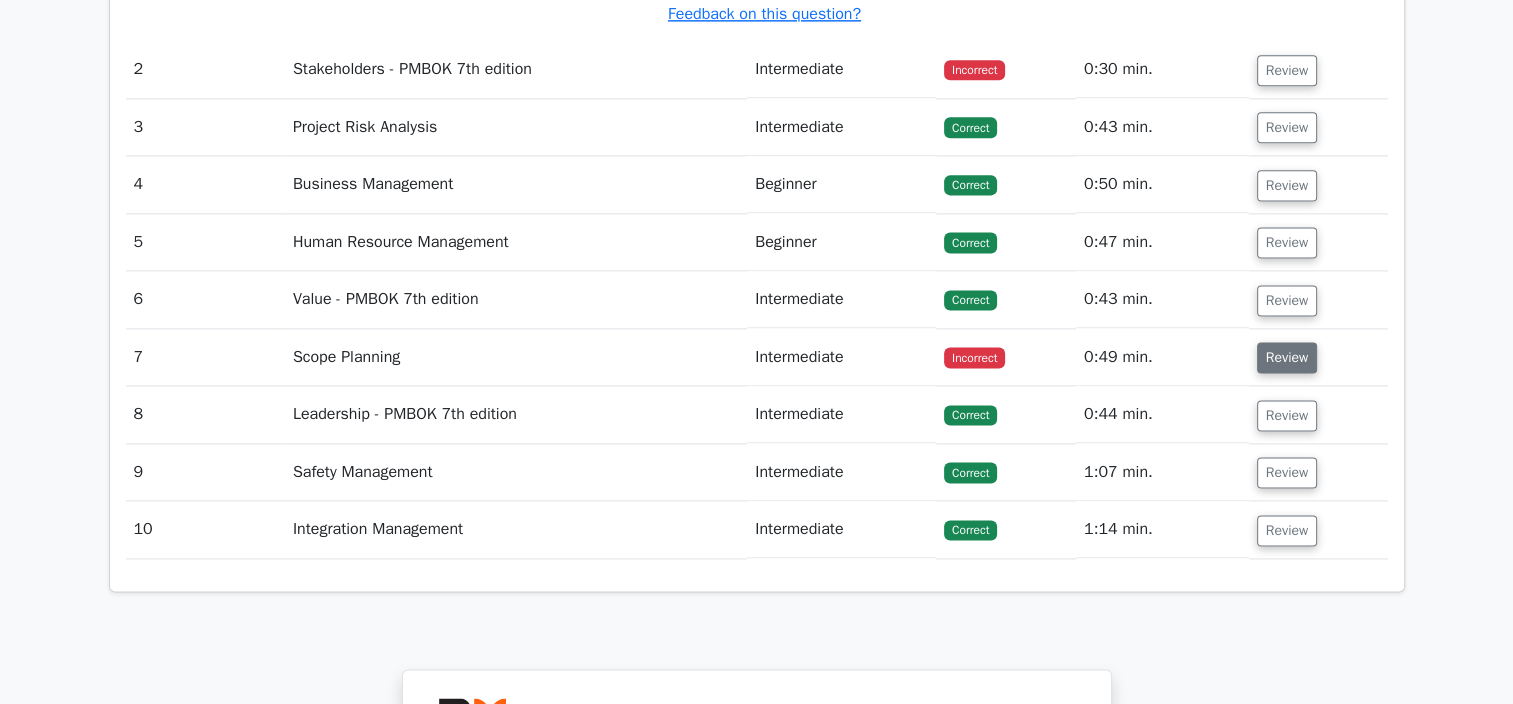click on "Review" at bounding box center (1287, 357) 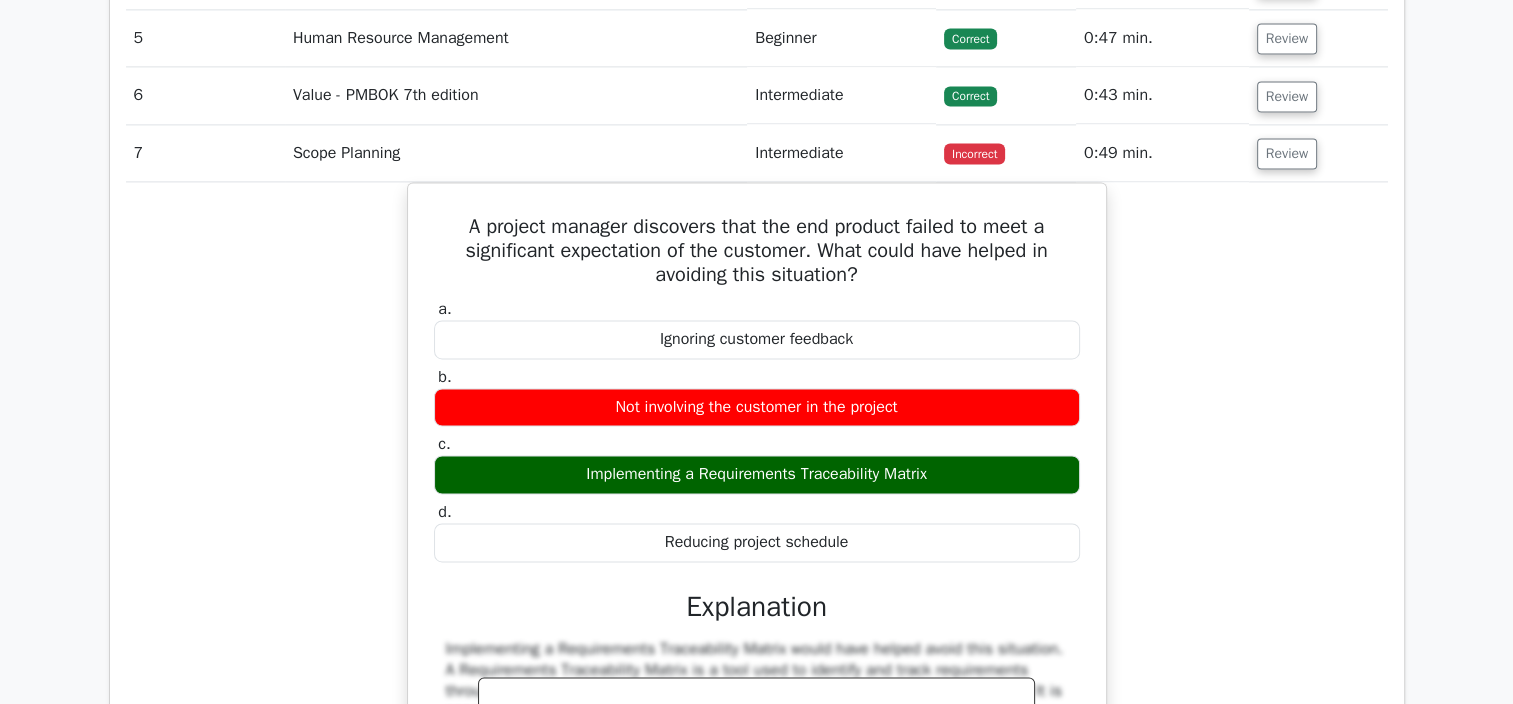 scroll, scrollTop: 2868, scrollLeft: 0, axis: vertical 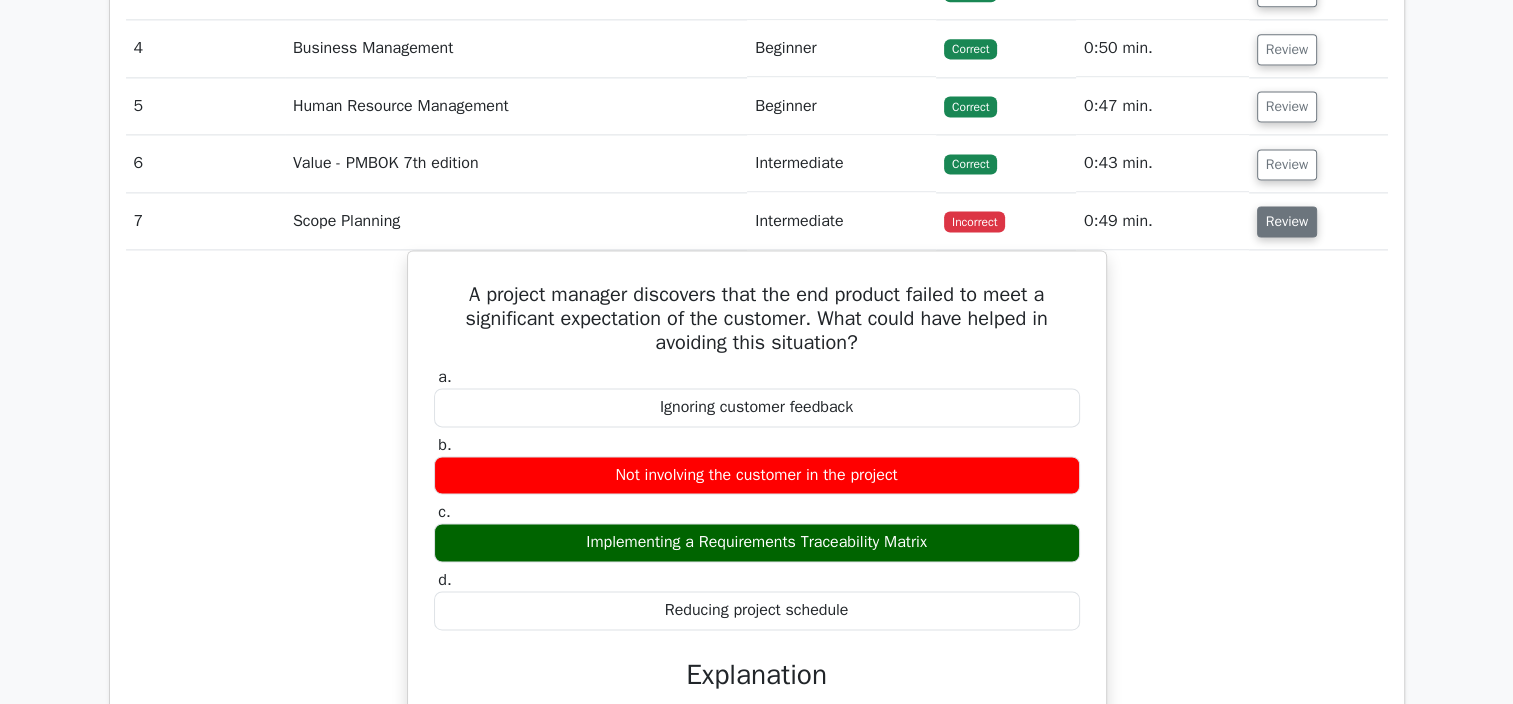 click on "Review" at bounding box center (1287, 221) 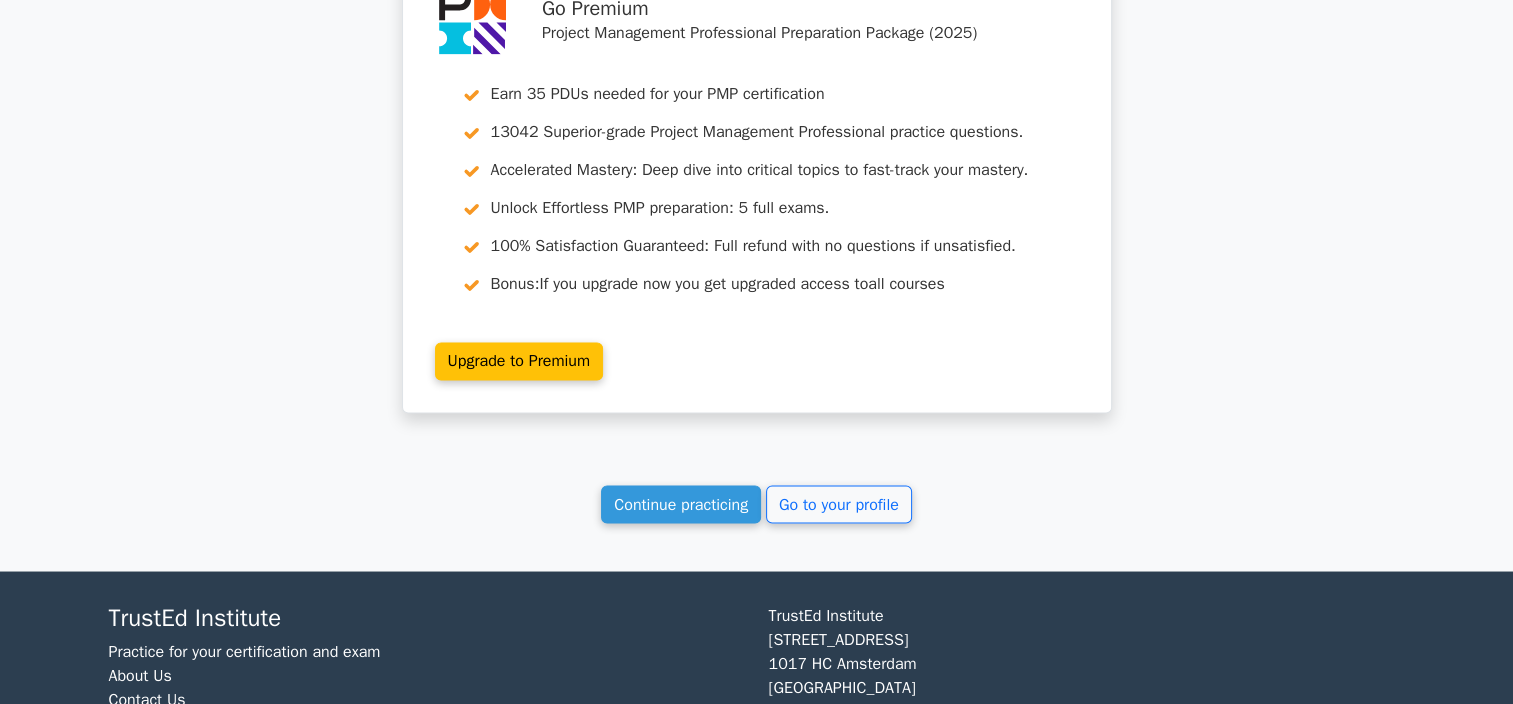 scroll, scrollTop: 3377, scrollLeft: 0, axis: vertical 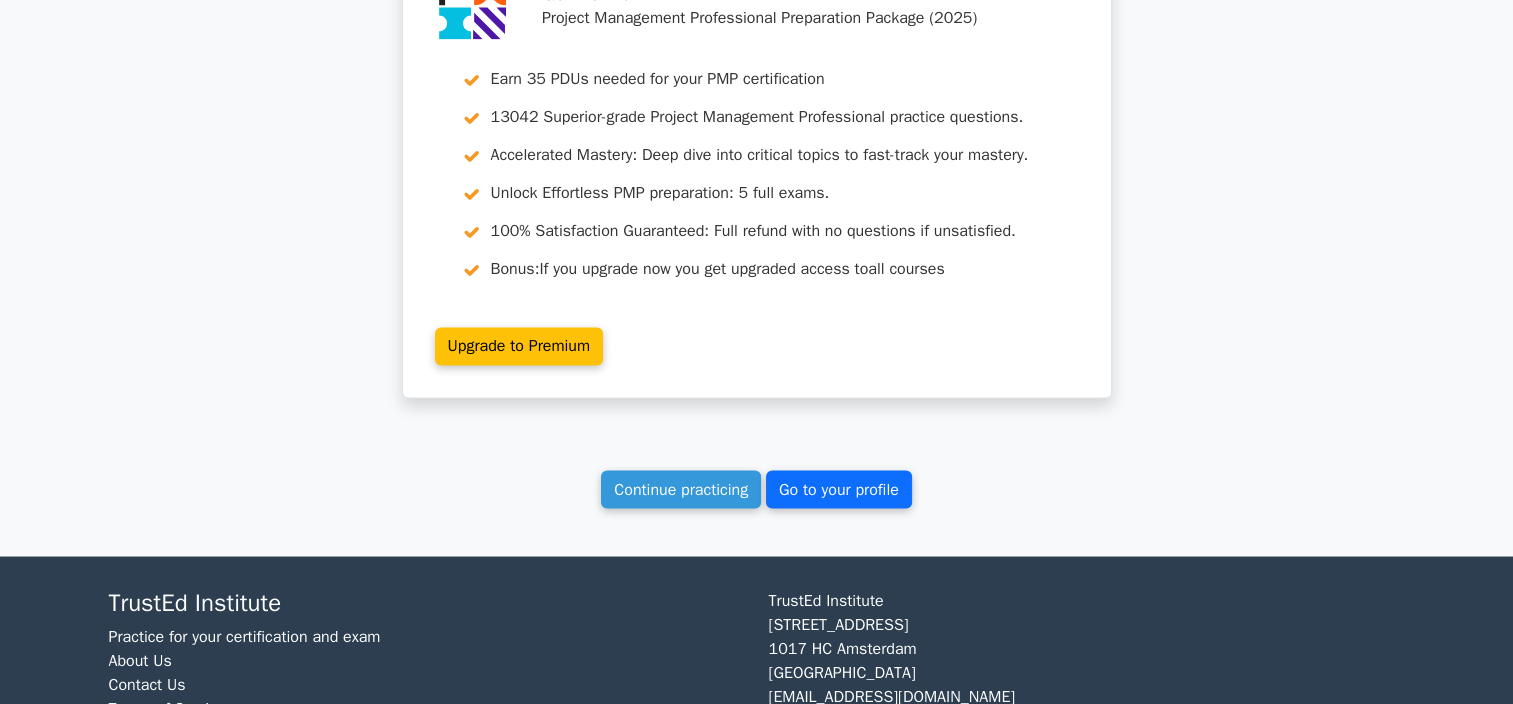 click on "Go to your profile" at bounding box center (839, 489) 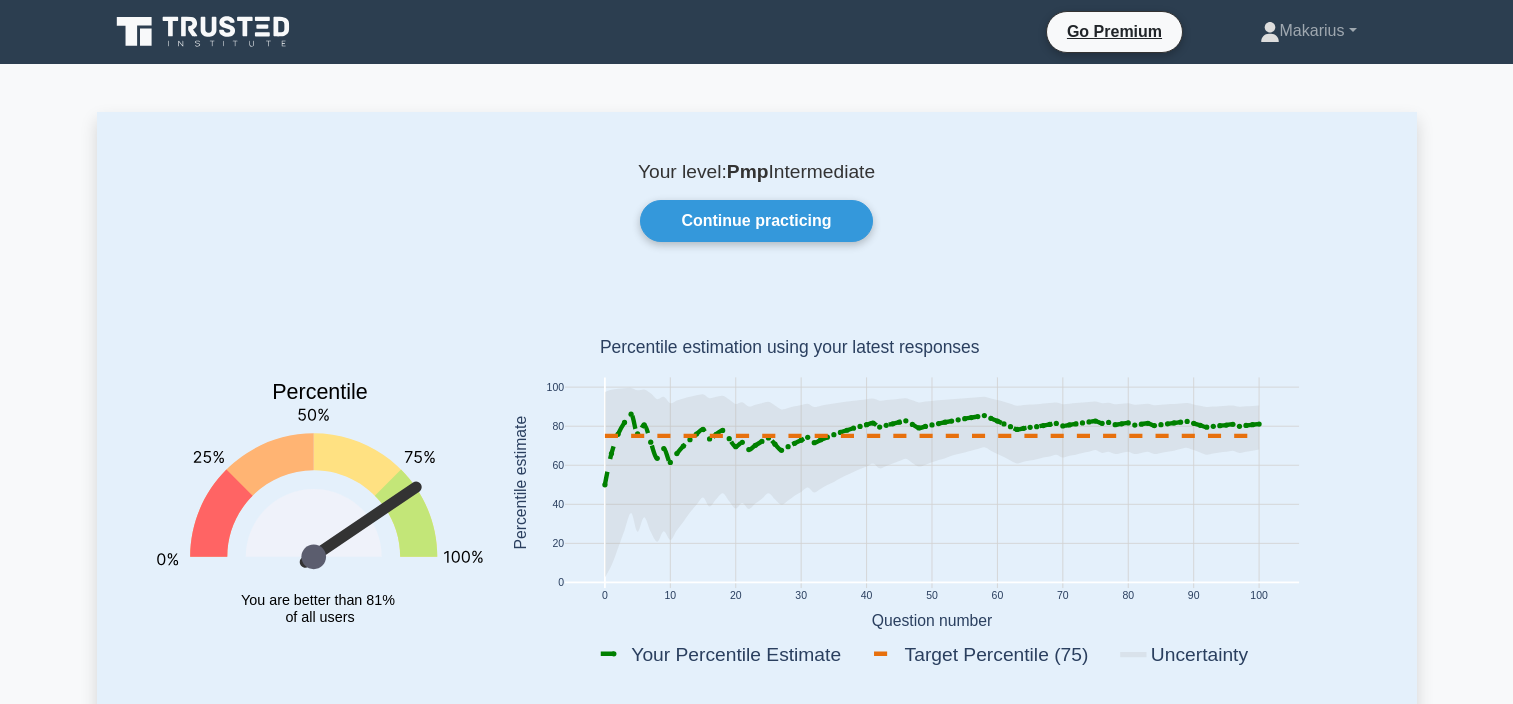 scroll, scrollTop: 0, scrollLeft: 0, axis: both 